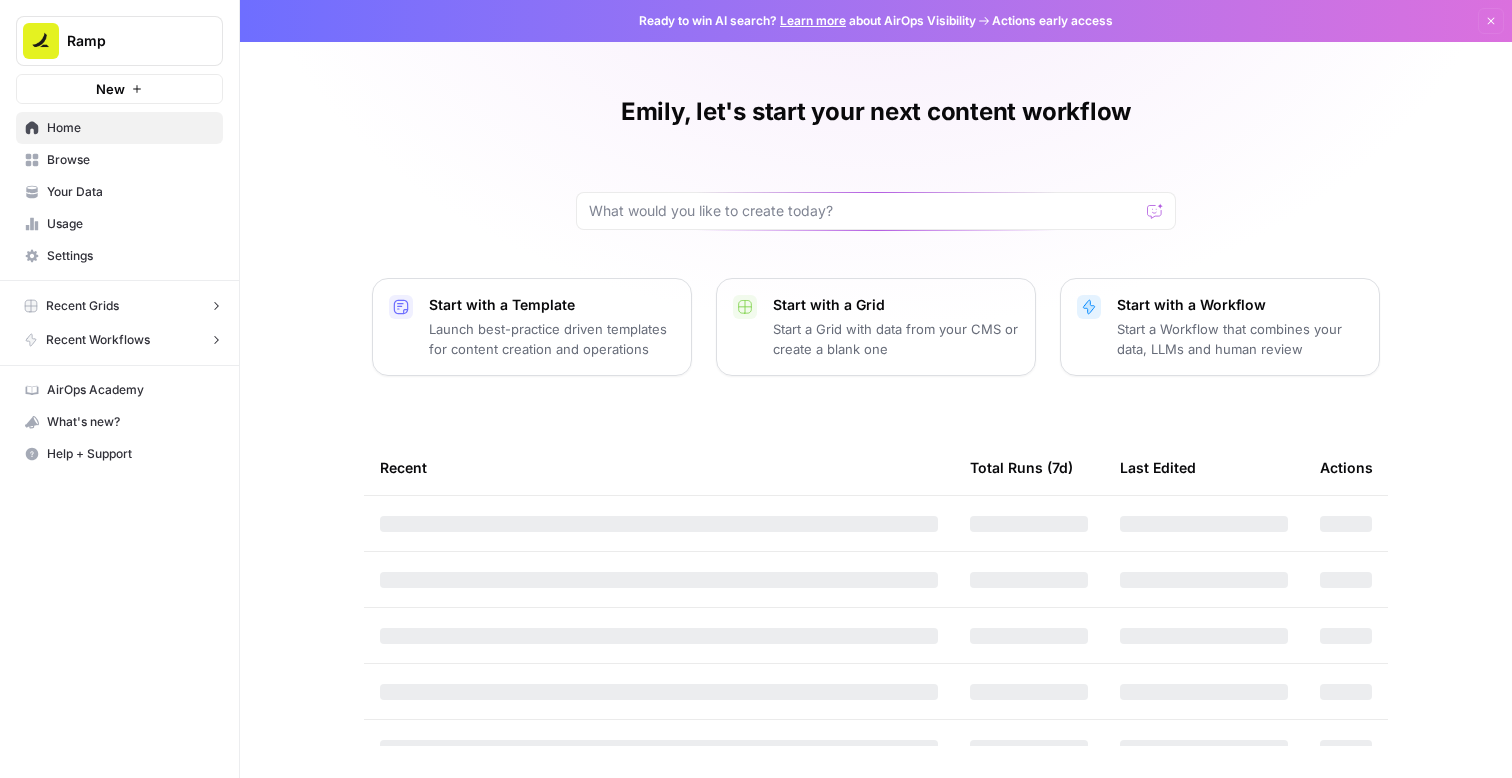 scroll, scrollTop: 0, scrollLeft: 0, axis: both 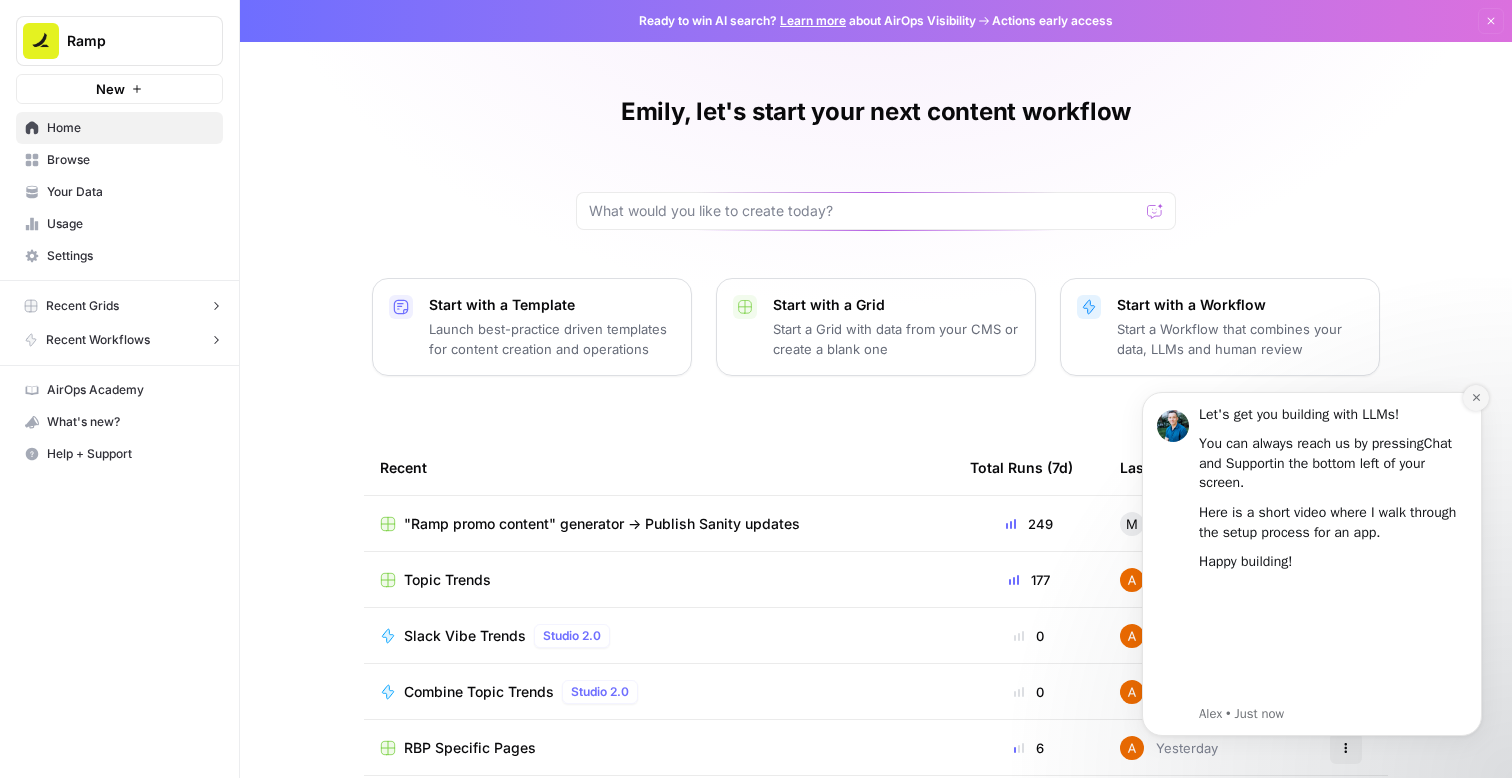 click at bounding box center (1476, 398) 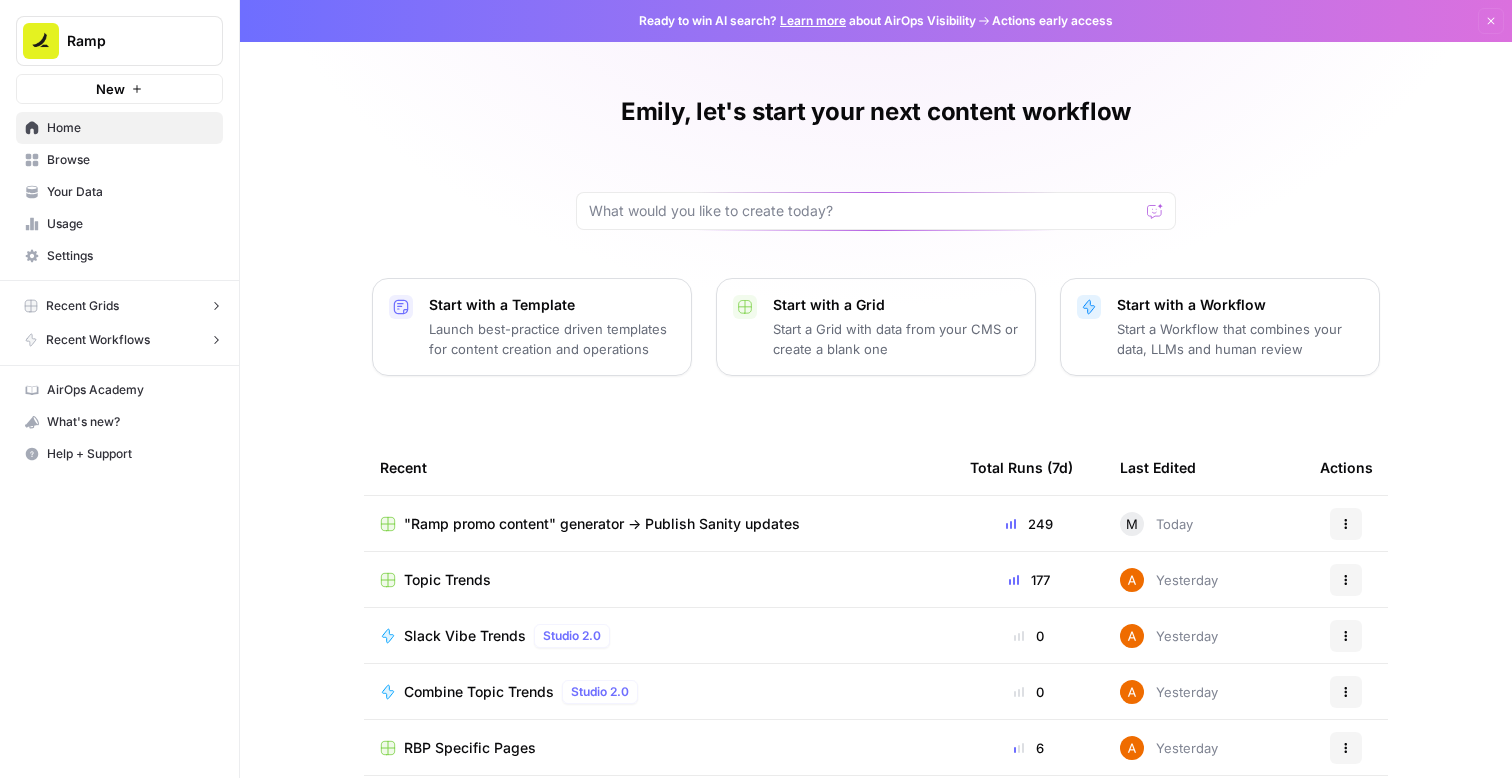 scroll, scrollTop: 142, scrollLeft: 0, axis: vertical 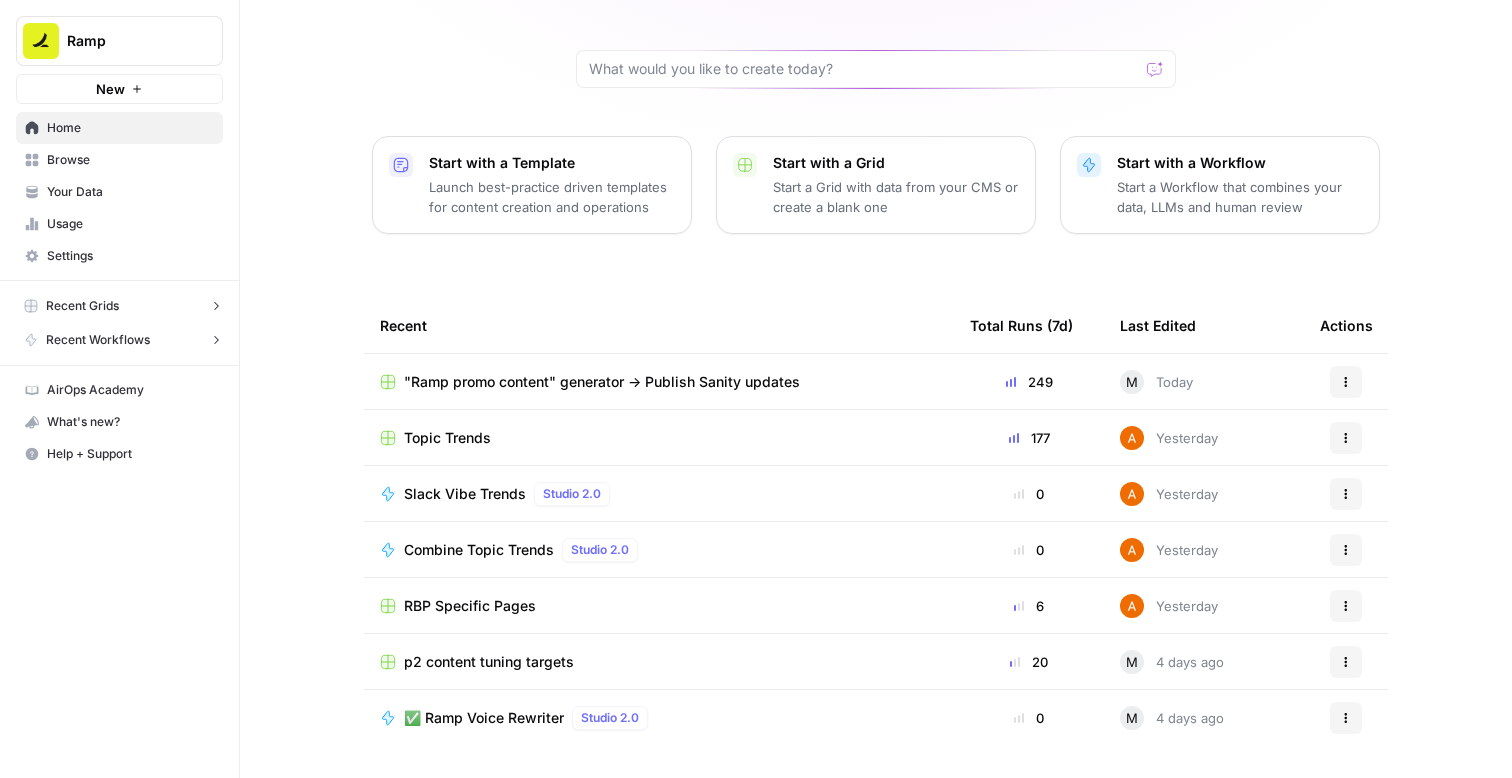 click on "Browse" at bounding box center (130, 160) 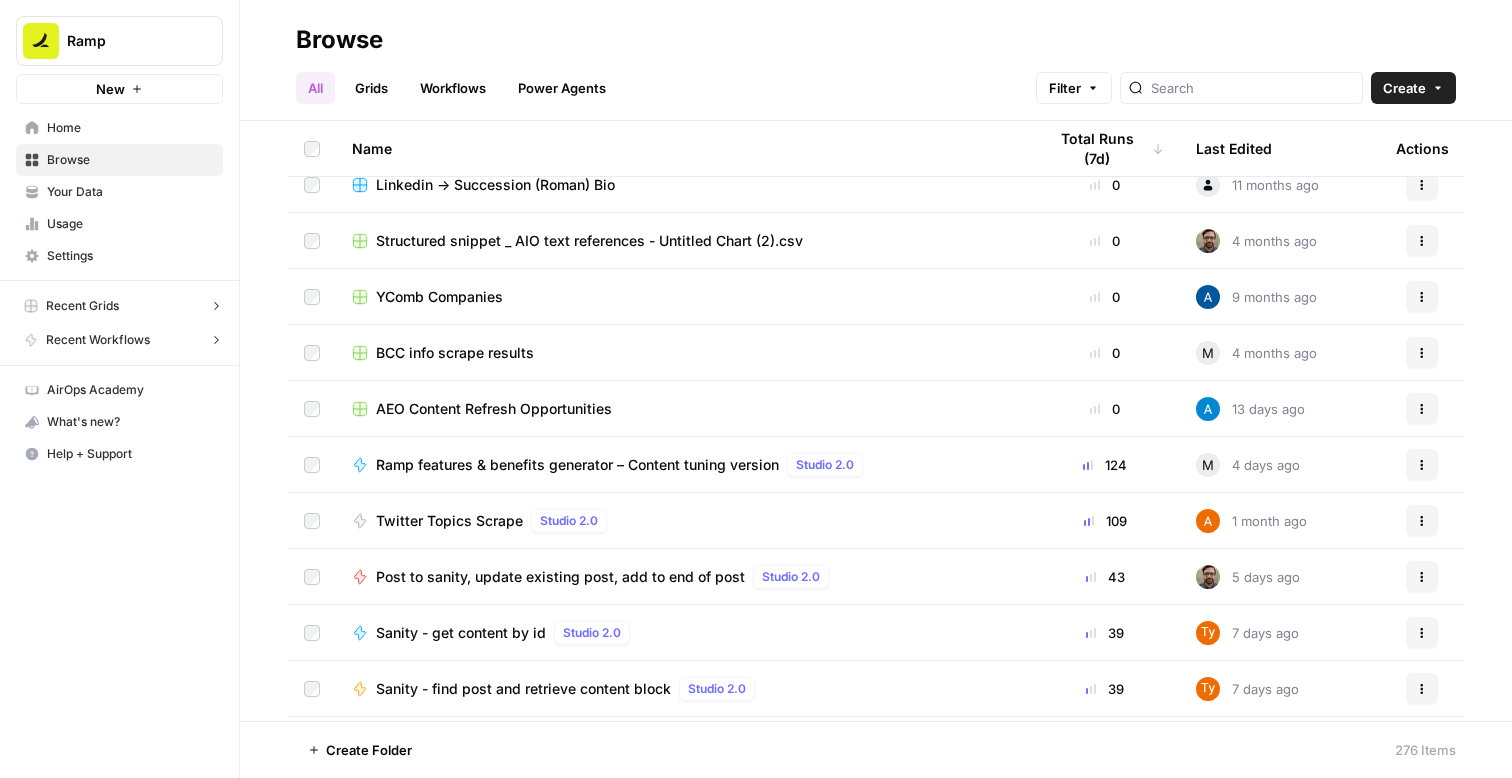 scroll, scrollTop: 2953, scrollLeft: 0, axis: vertical 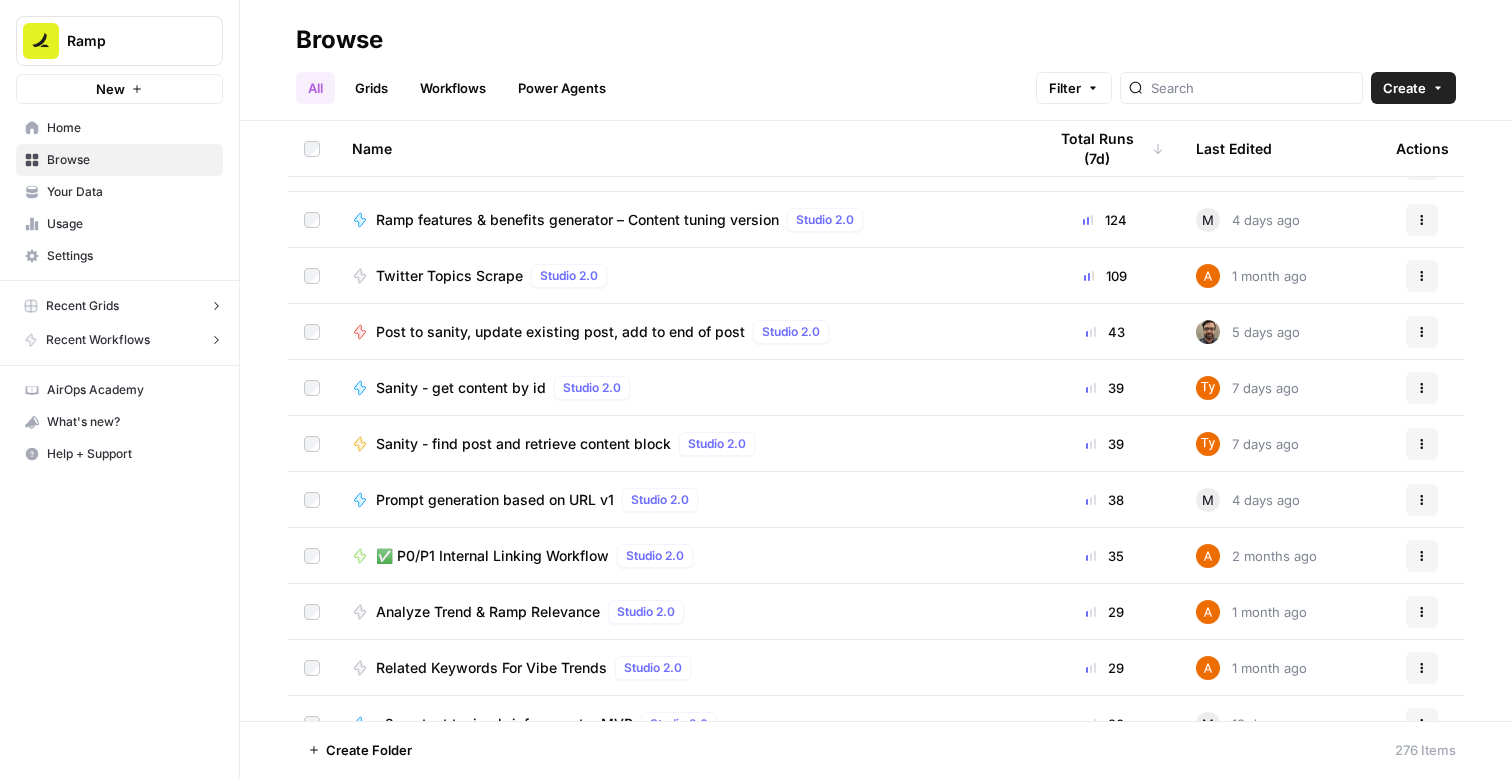 click on "Workflows" at bounding box center (453, 88) 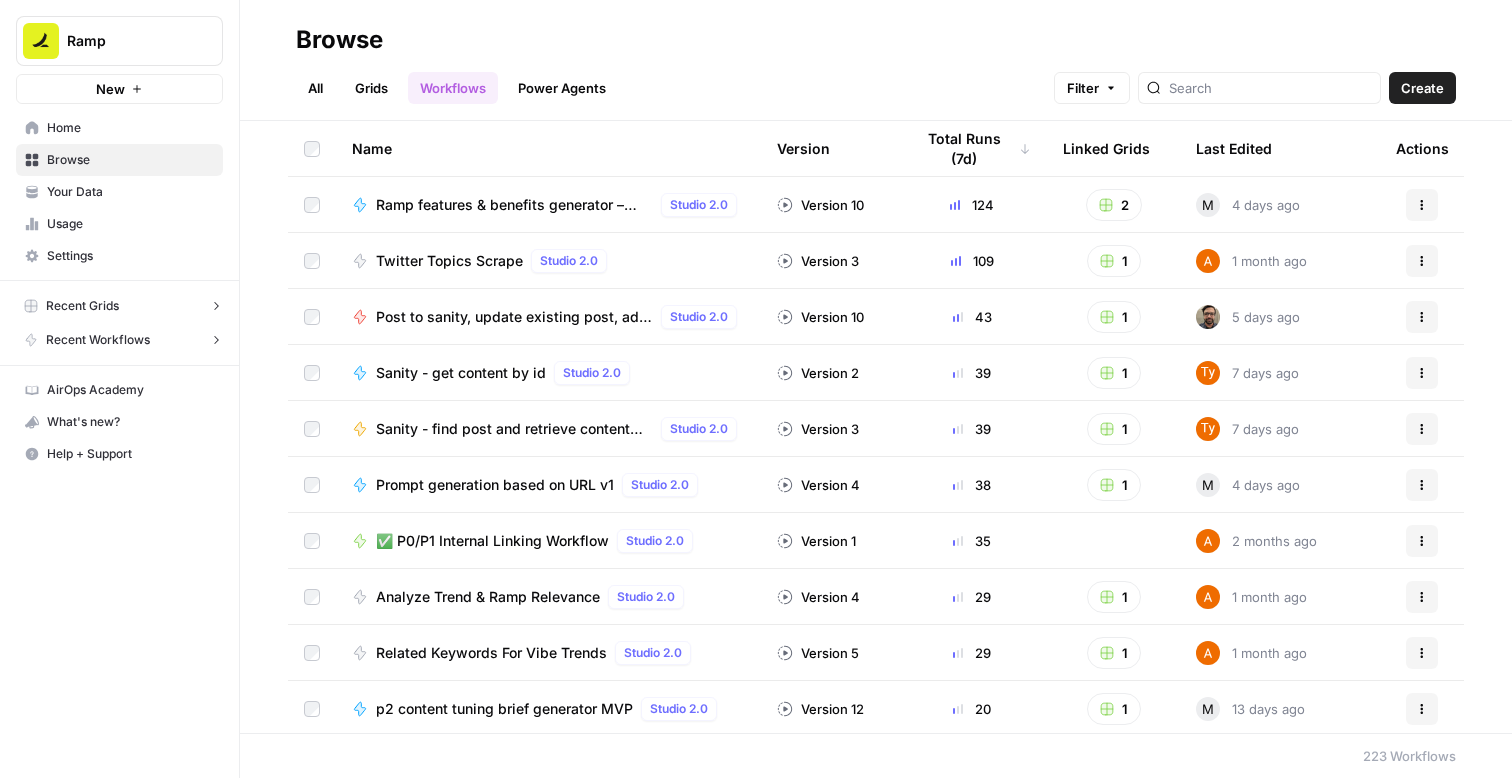 click on "Ramp features & benefits generator – Content tuning version" at bounding box center [514, 205] 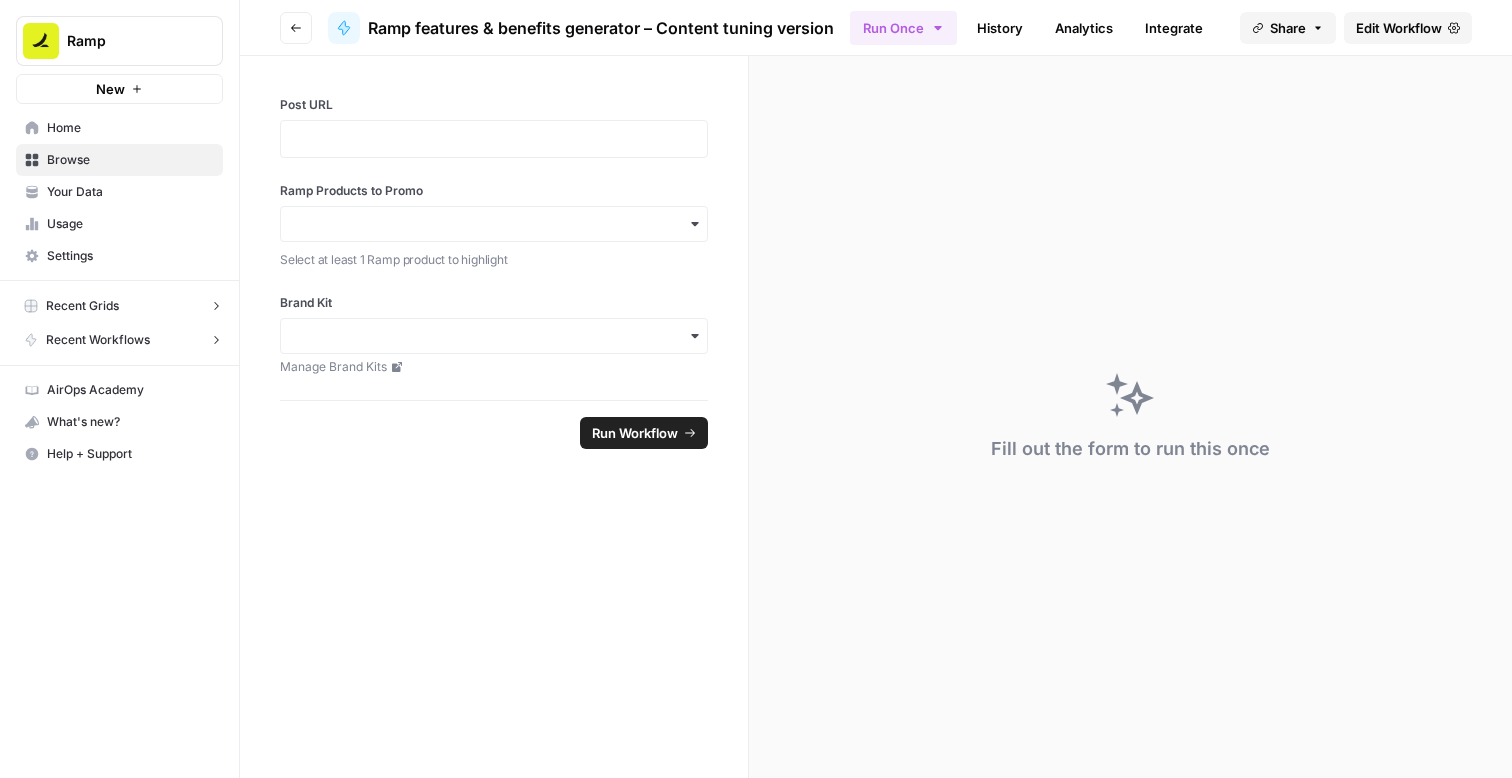 click on "History" at bounding box center (1000, 28) 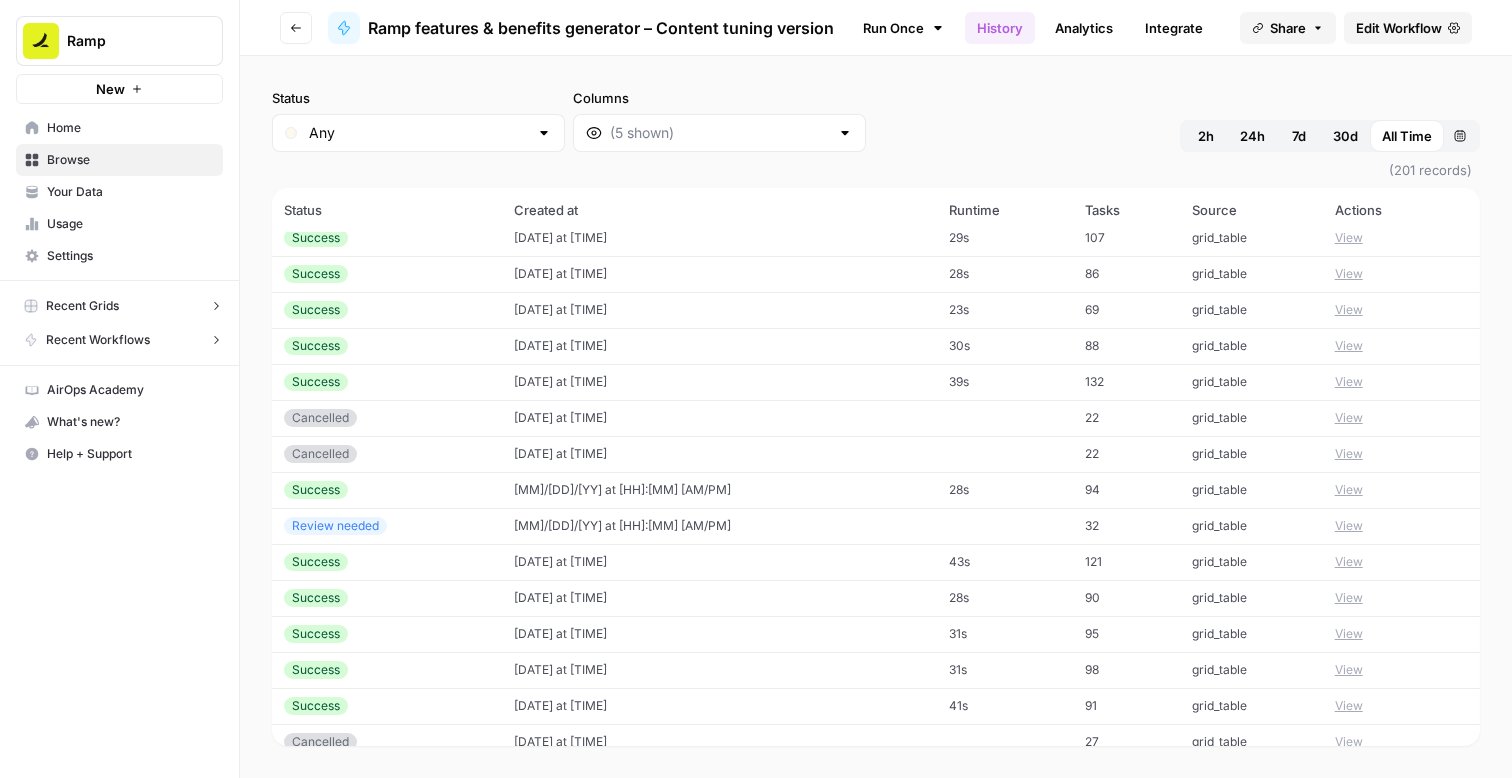 scroll, scrollTop: 0, scrollLeft: 0, axis: both 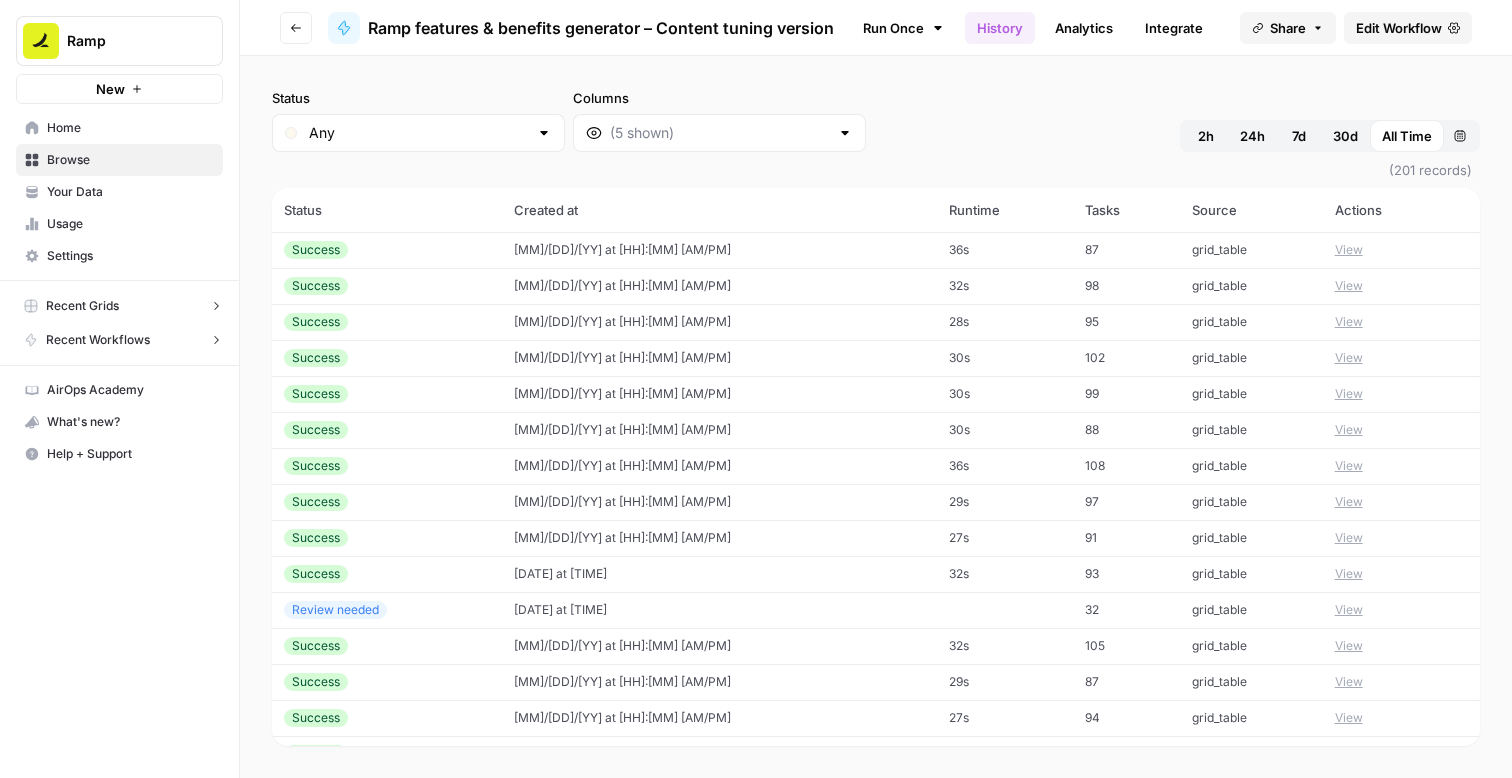 click on "Analytics" at bounding box center (1084, 28) 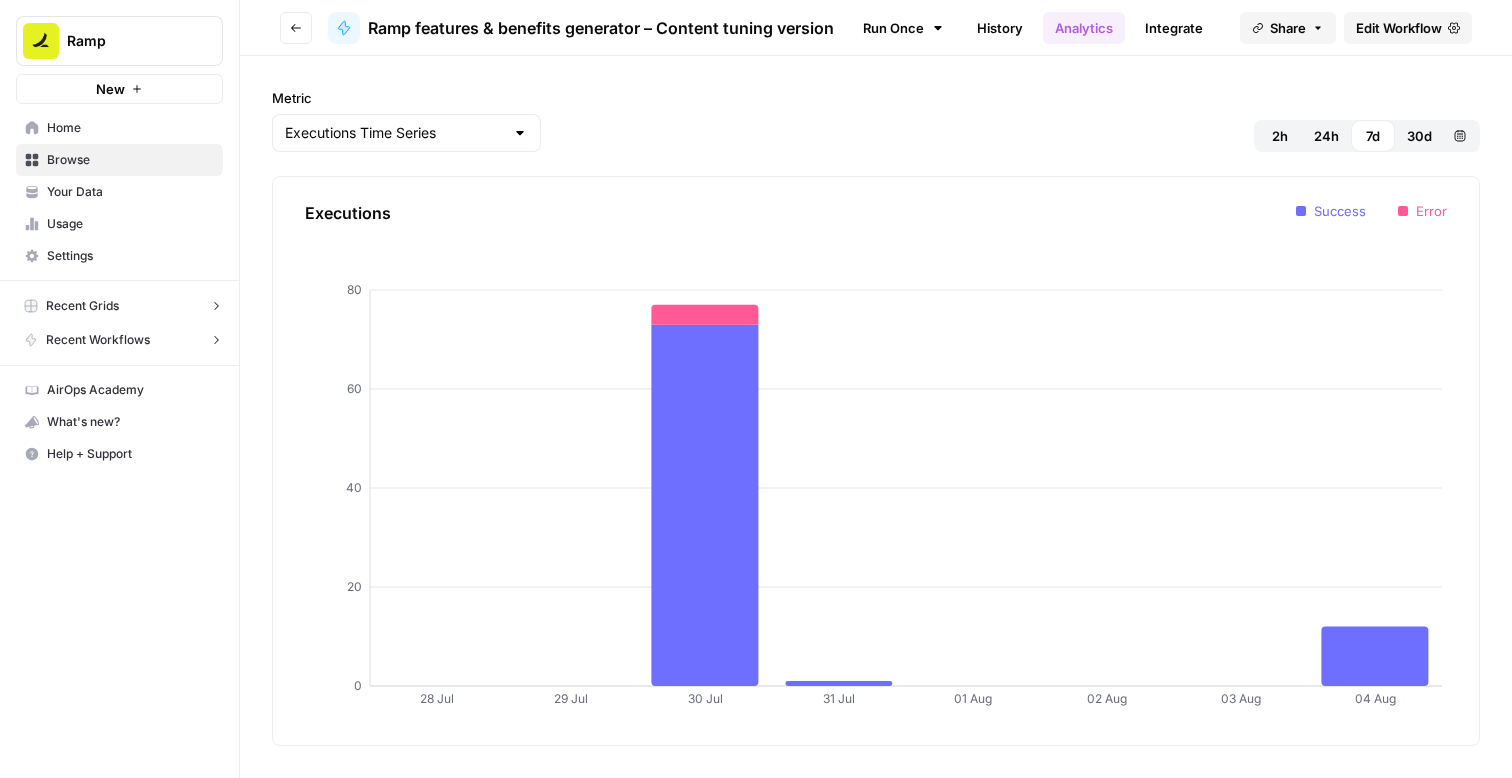 click on "History" at bounding box center (1000, 28) 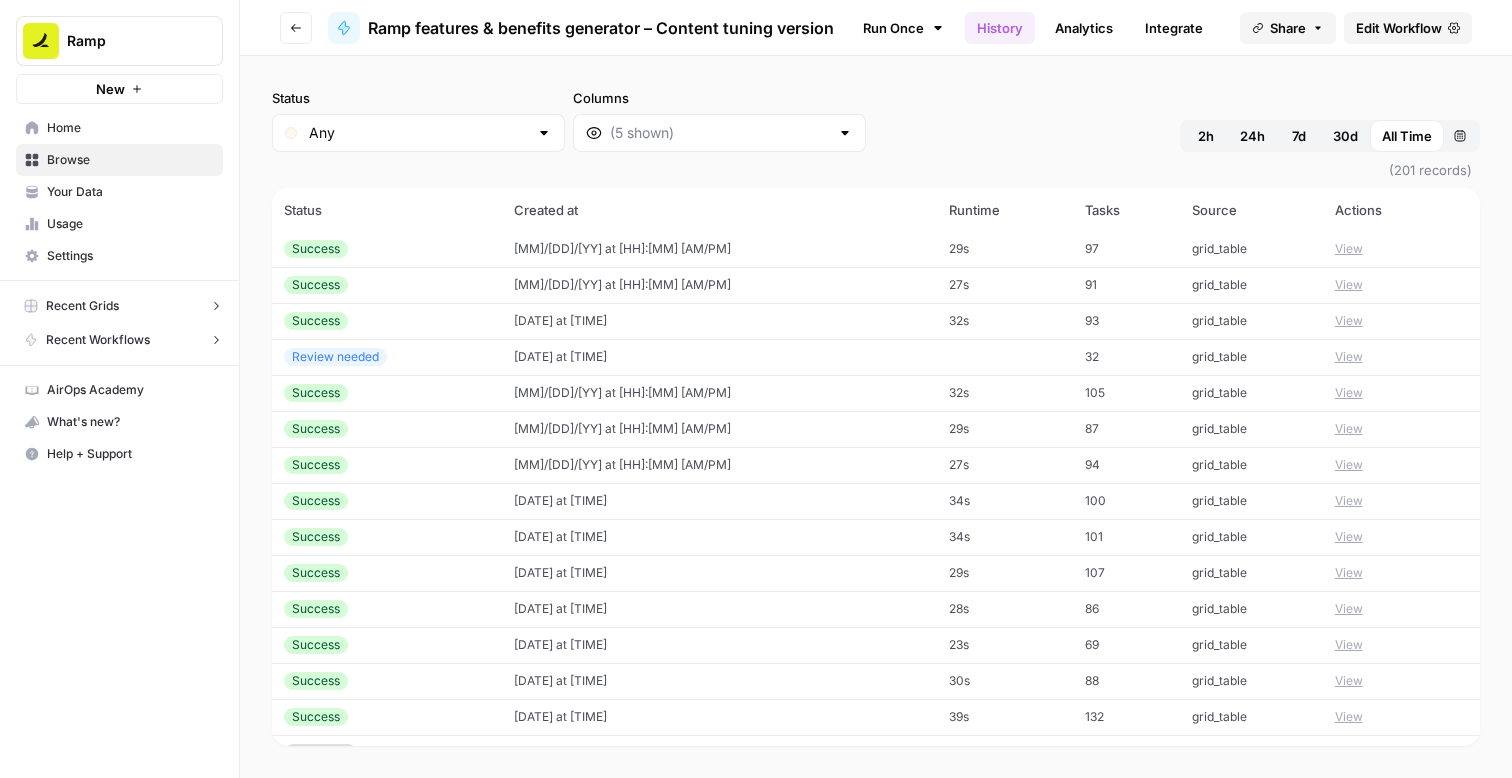 scroll, scrollTop: 0, scrollLeft: 0, axis: both 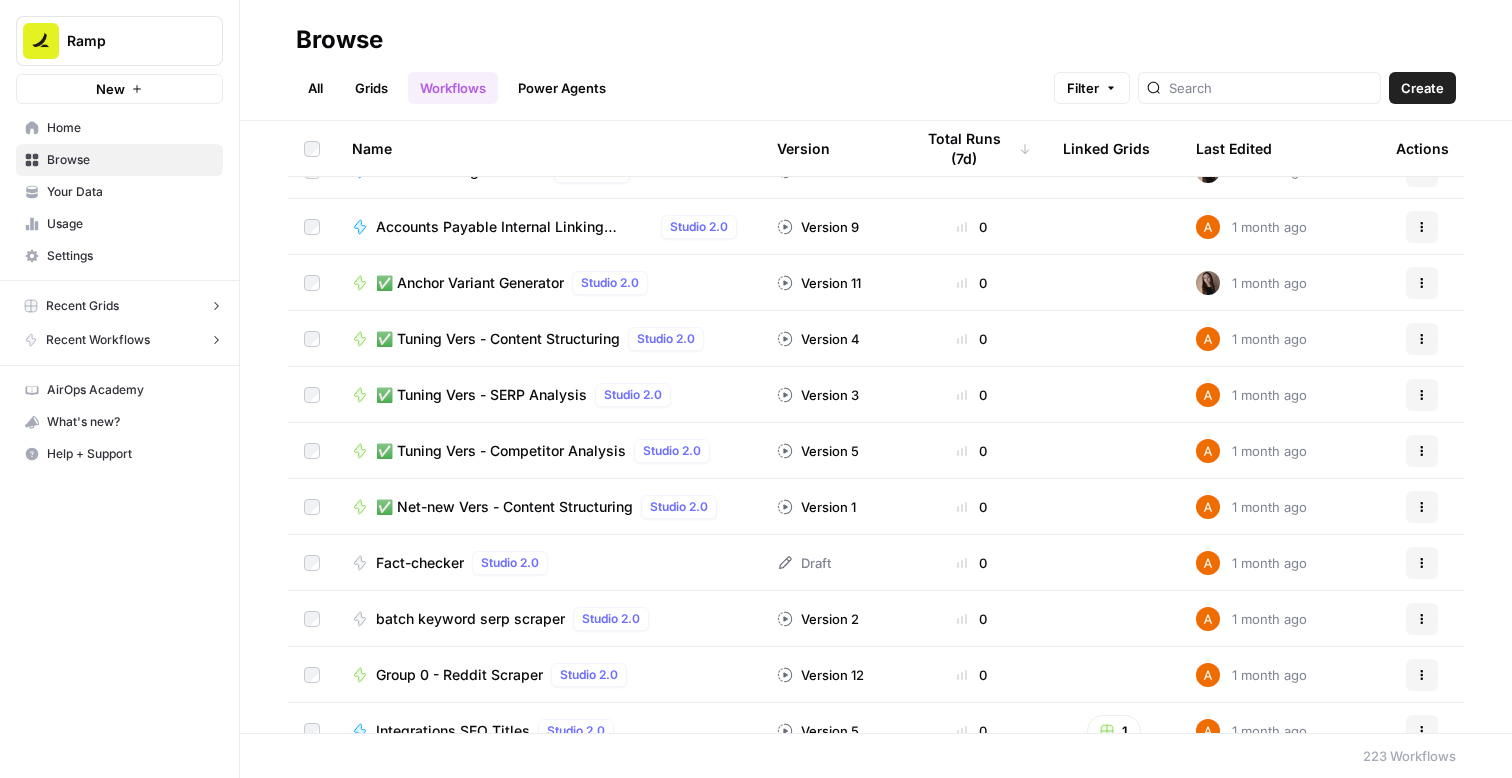 click on "✅ Tuning Vers - Content Structuring" at bounding box center (498, 339) 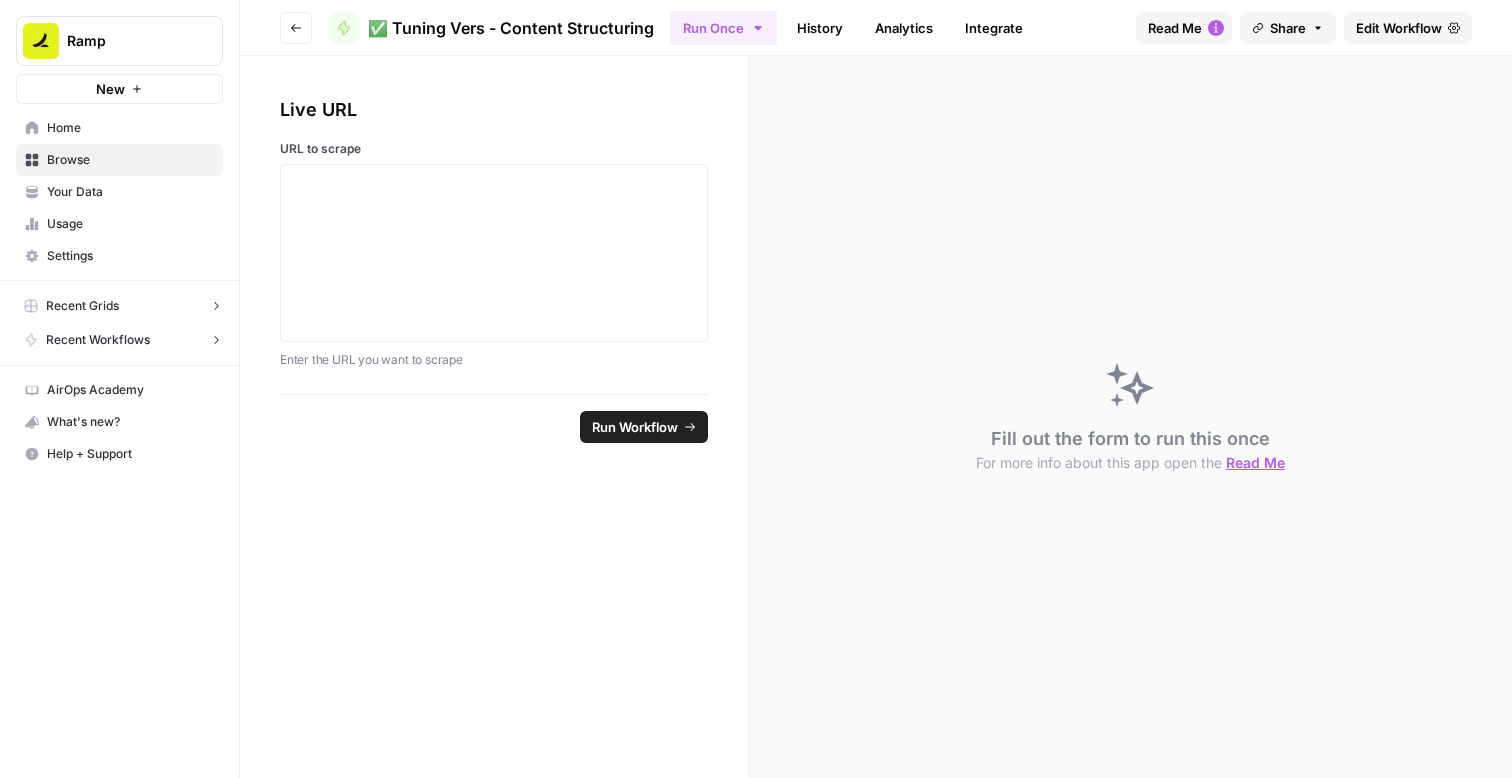 click on "History" at bounding box center (820, 28) 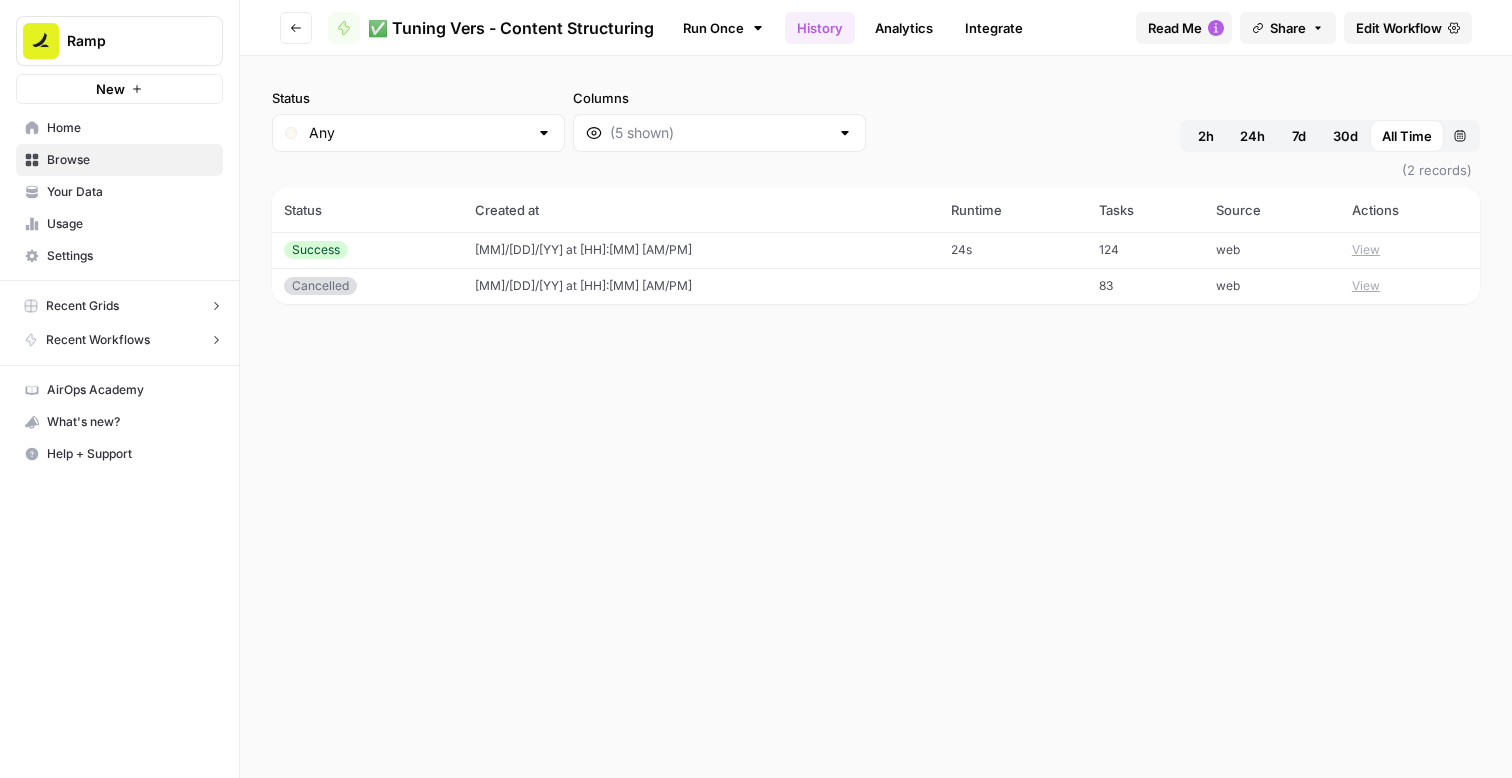 click on "Run Once History Analytics Integrate" at bounding box center (852, 27) 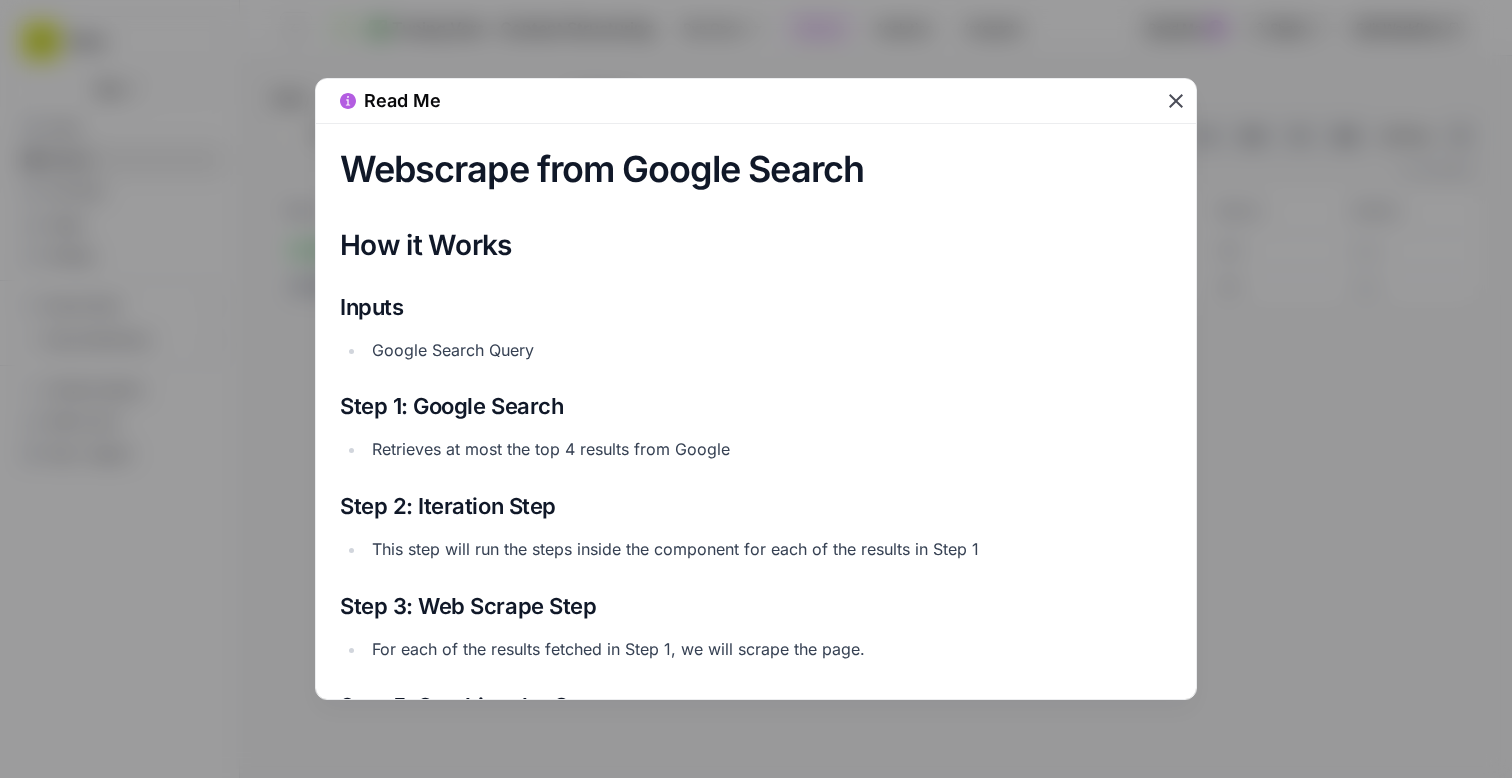 scroll, scrollTop: 94, scrollLeft: 0, axis: vertical 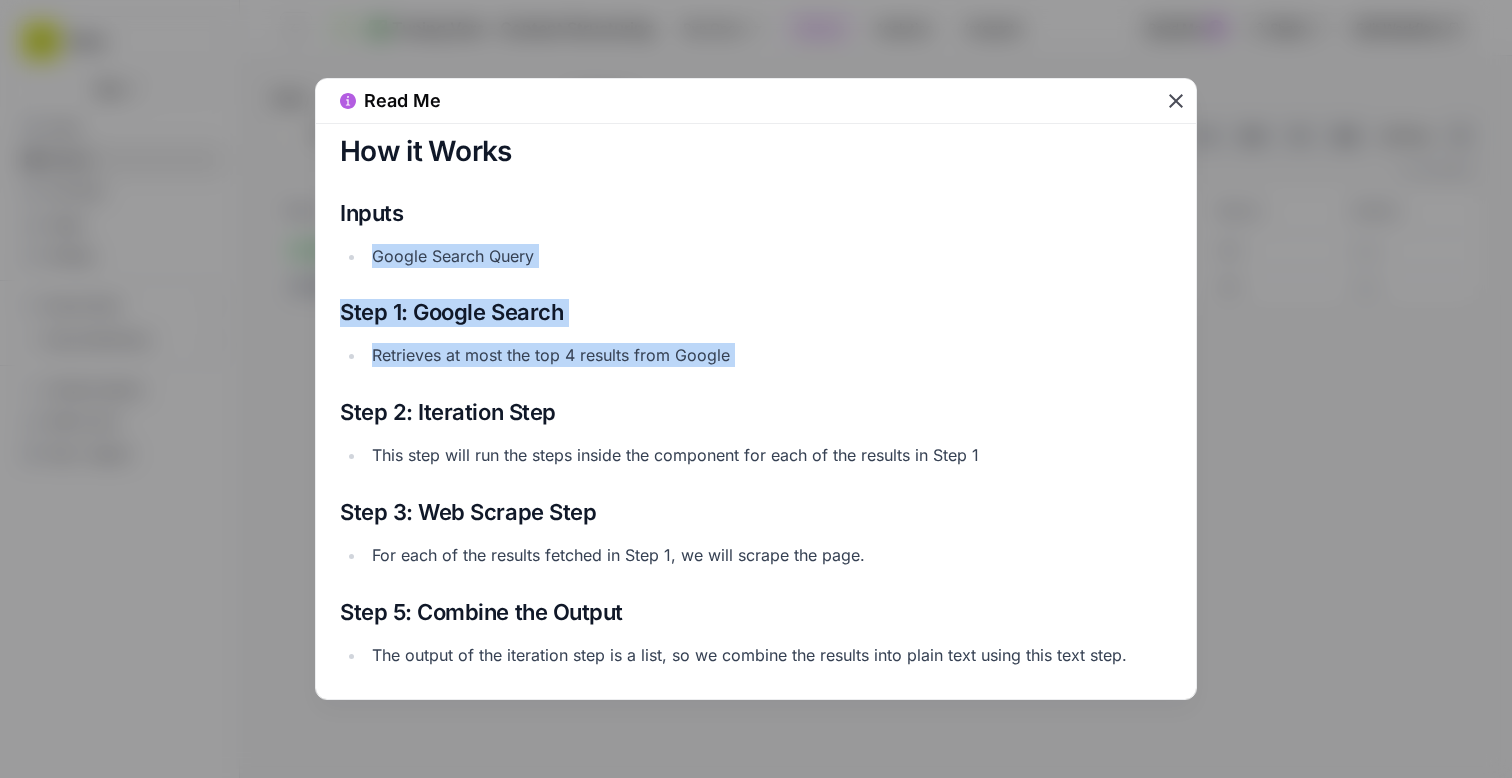 drag, startPoint x: 623, startPoint y: 231, endPoint x: 636, endPoint y: 388, distance: 157.5373 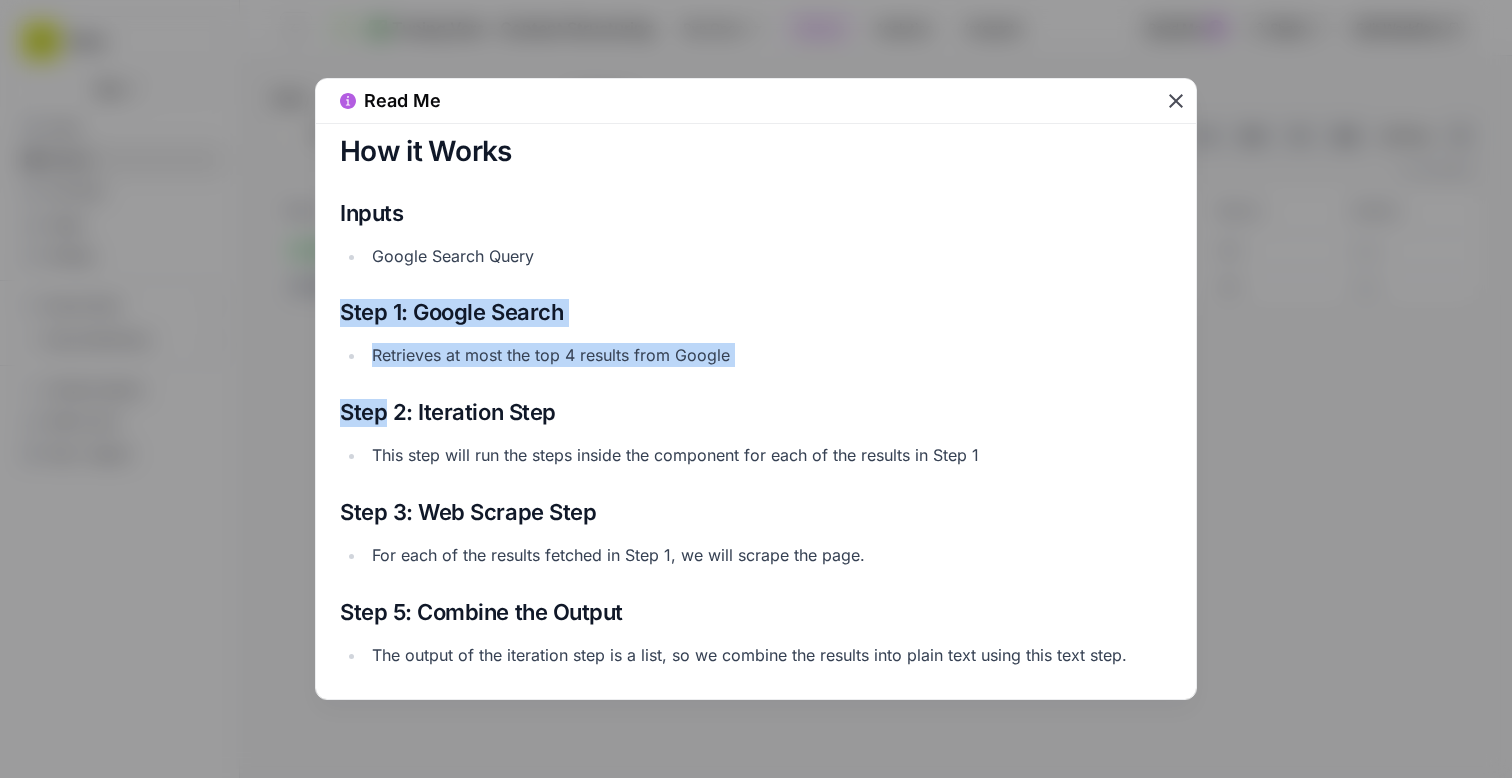 drag, startPoint x: 636, startPoint y: 388, endPoint x: 603, endPoint y: 285, distance: 108.157295 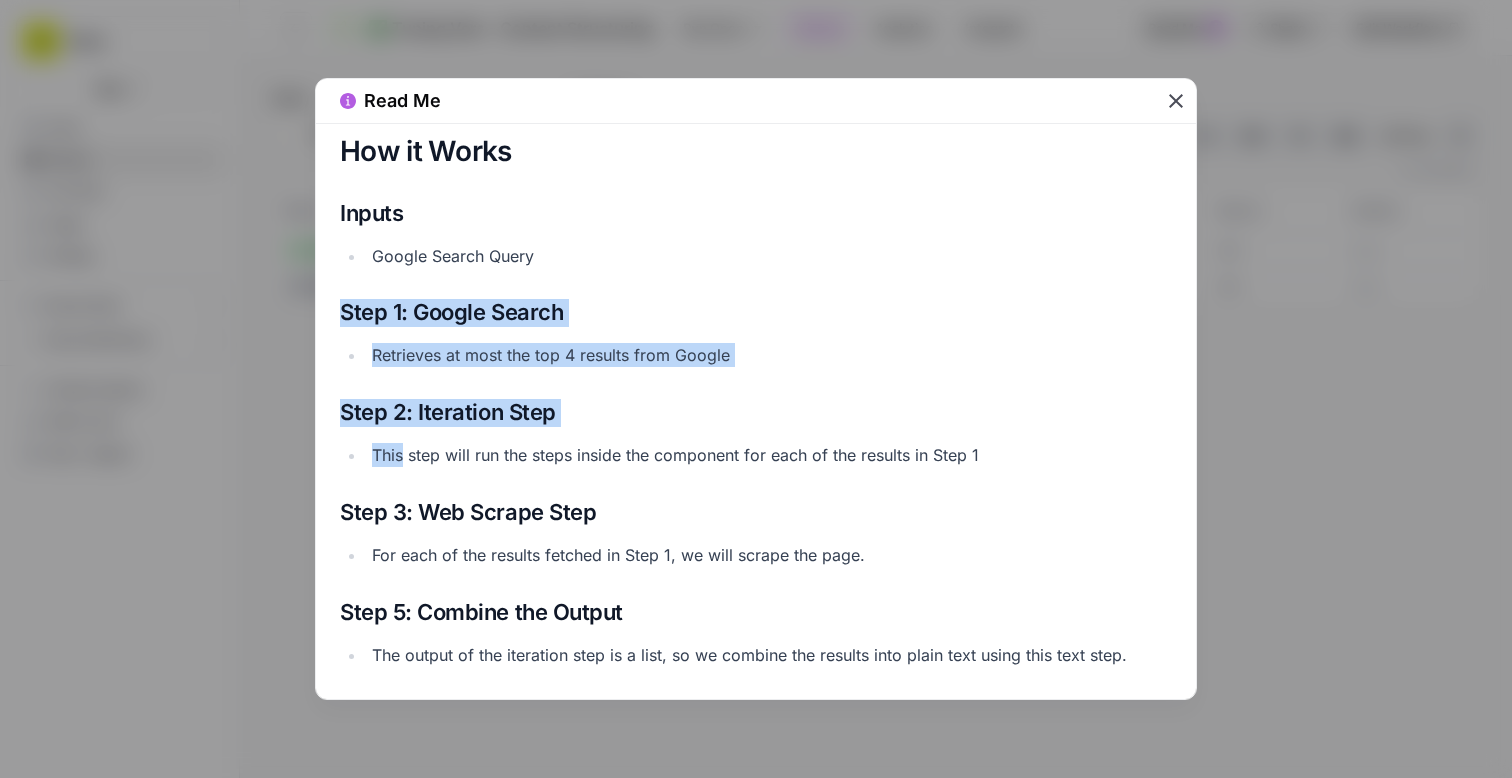 drag, startPoint x: 603, startPoint y: 285, endPoint x: 648, endPoint y: 440, distance: 161.40013 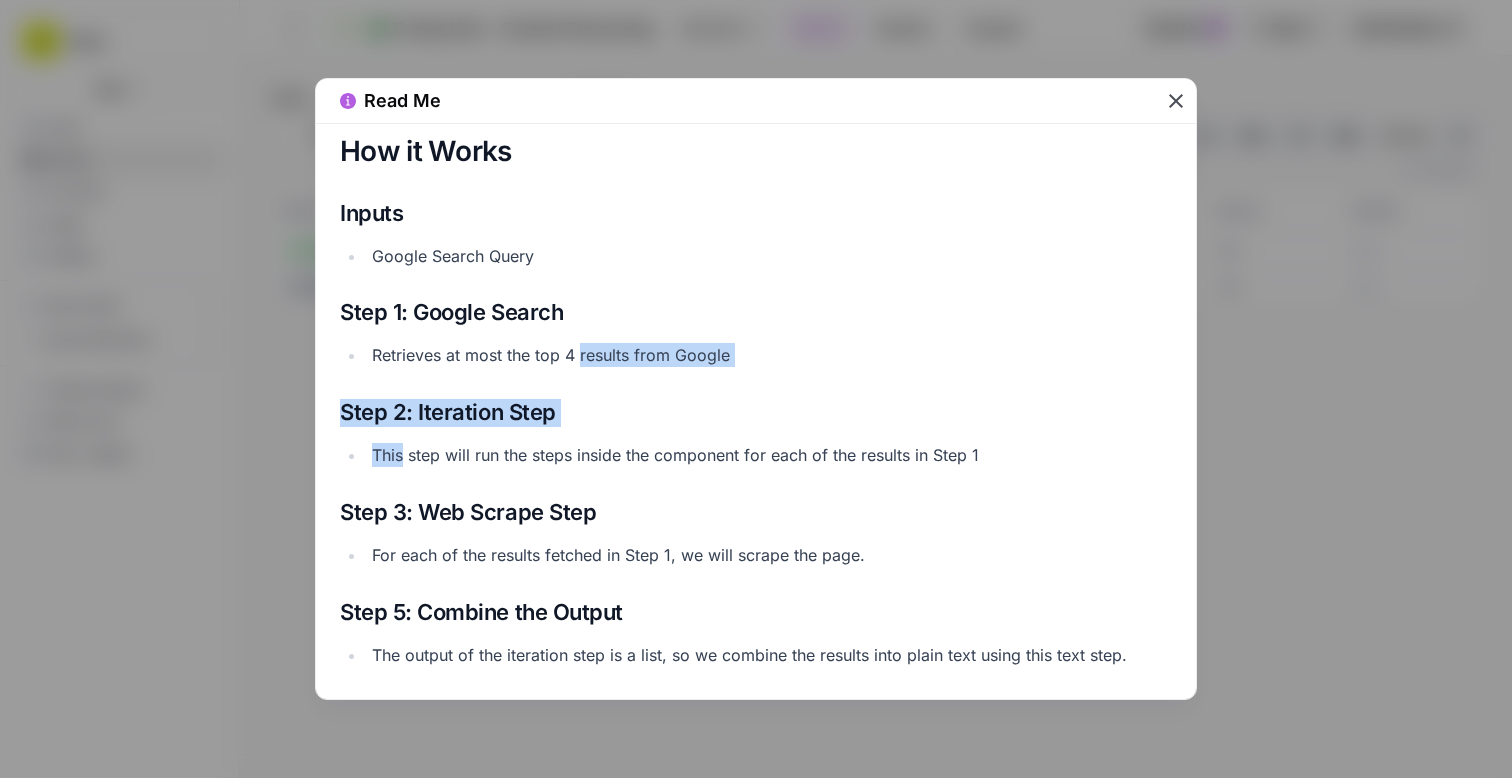 drag, startPoint x: 648, startPoint y: 440, endPoint x: 624, endPoint y: 344, distance: 98.95454 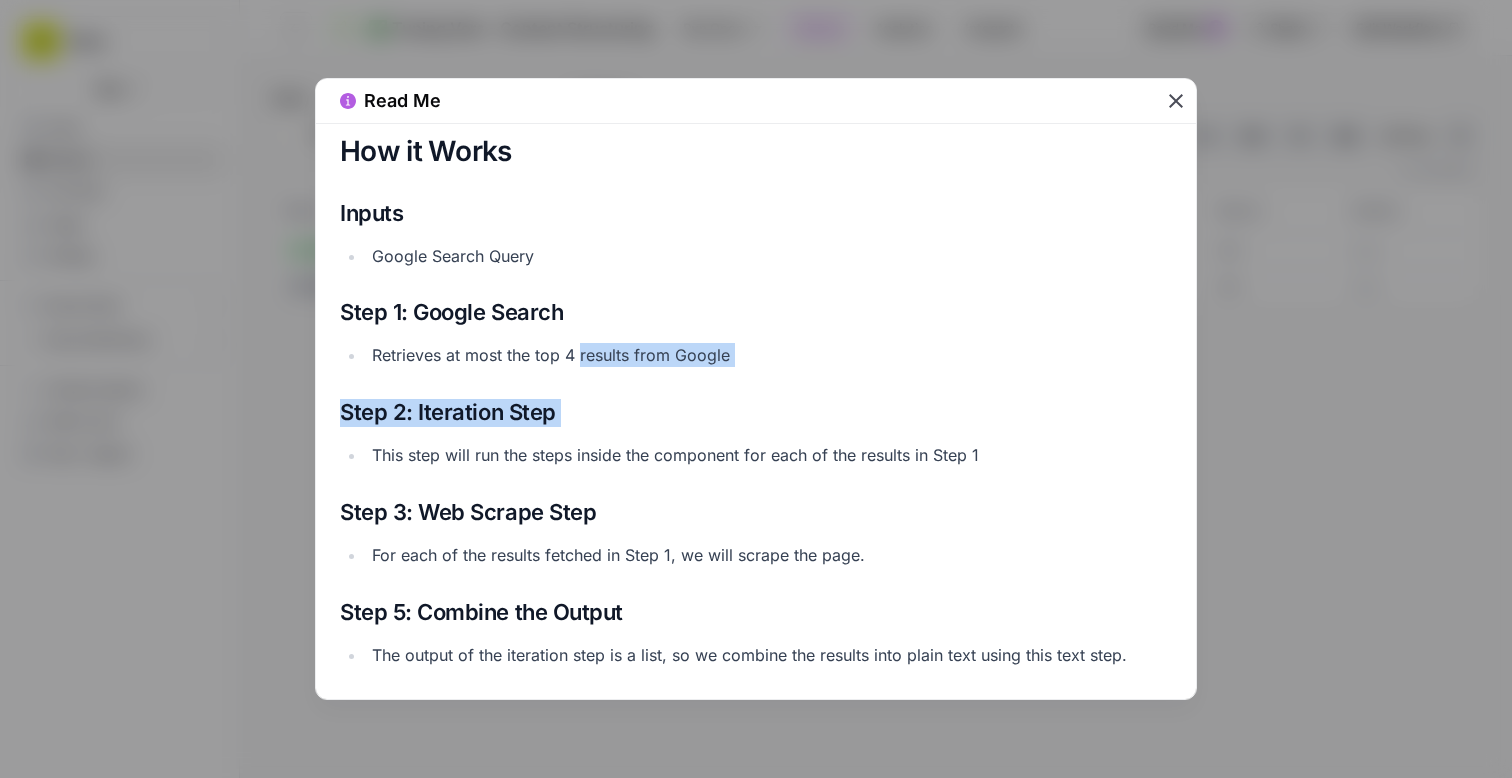drag, startPoint x: 624, startPoint y: 344, endPoint x: 698, endPoint y: 458, distance: 135.91174 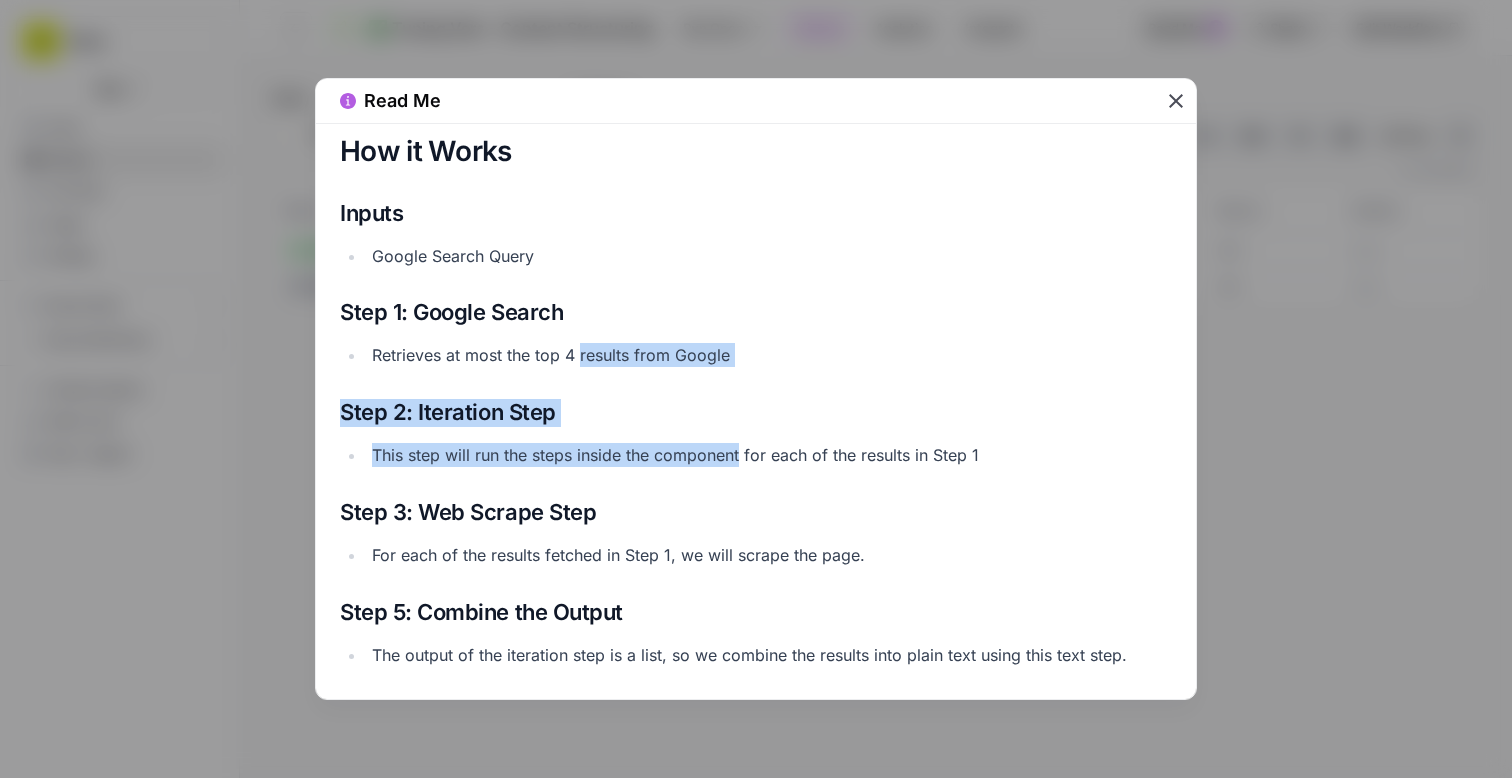 click on "This step will run the steps inside the component for each of the results in Step 1" at bounding box center [769, 455] 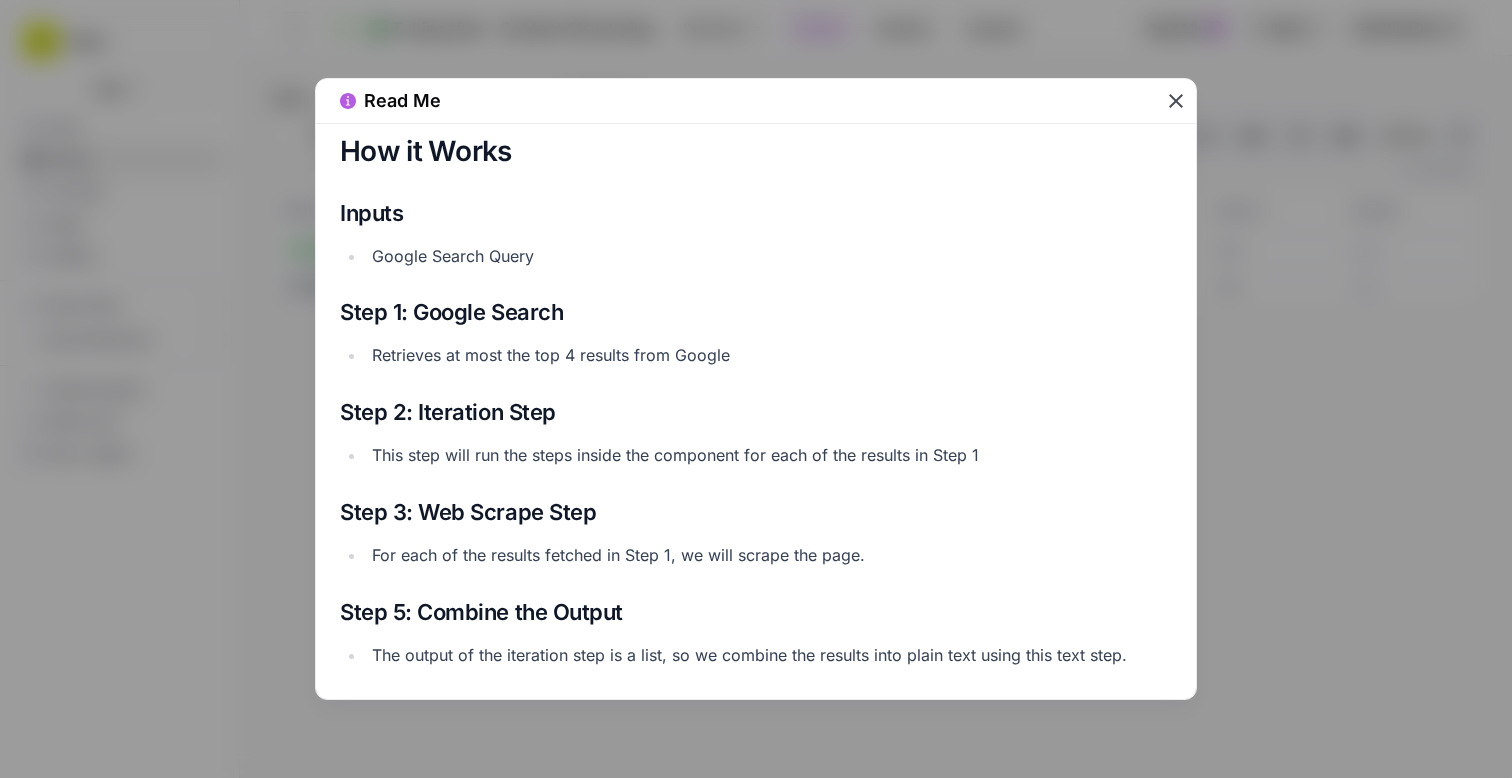 click 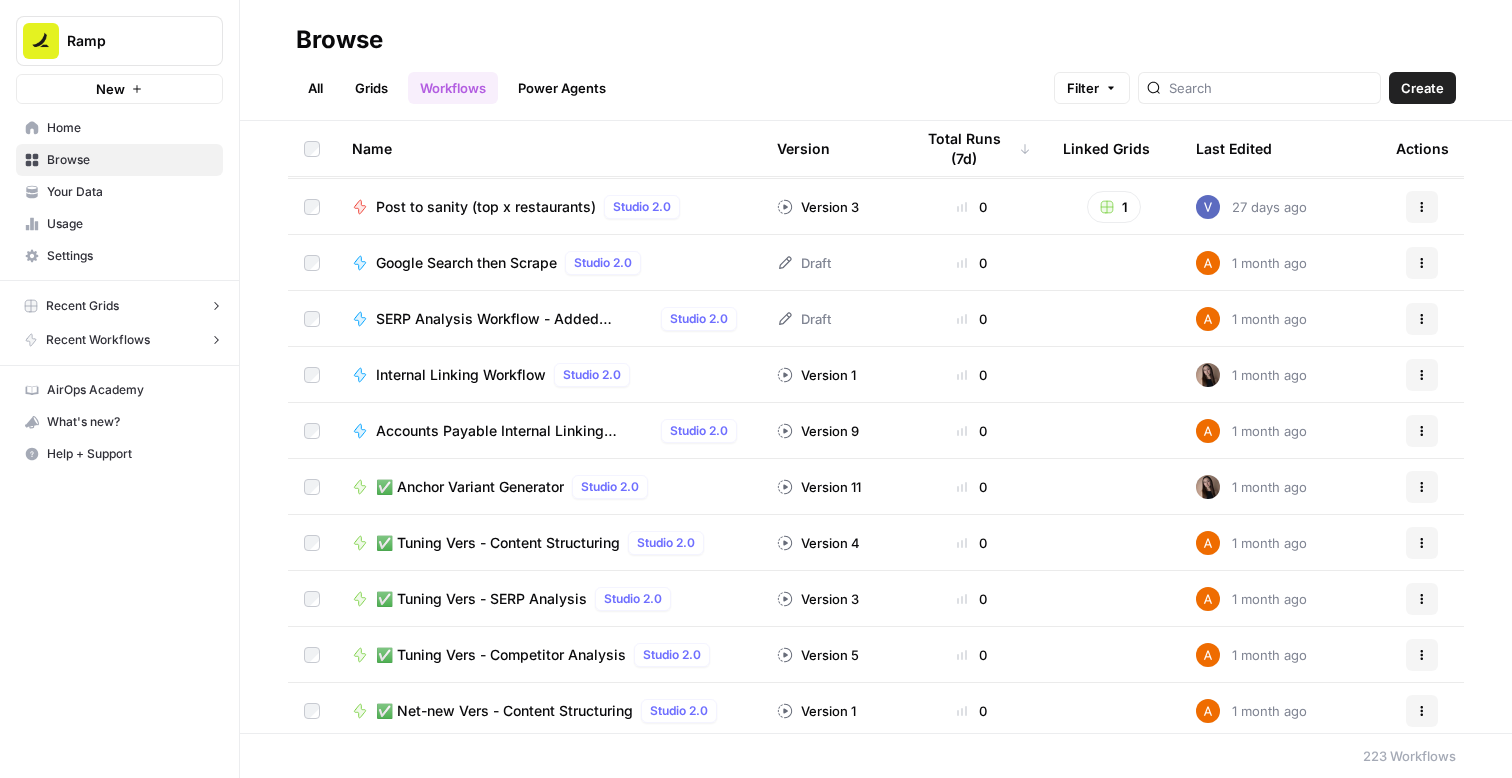 scroll, scrollTop: 1972, scrollLeft: 0, axis: vertical 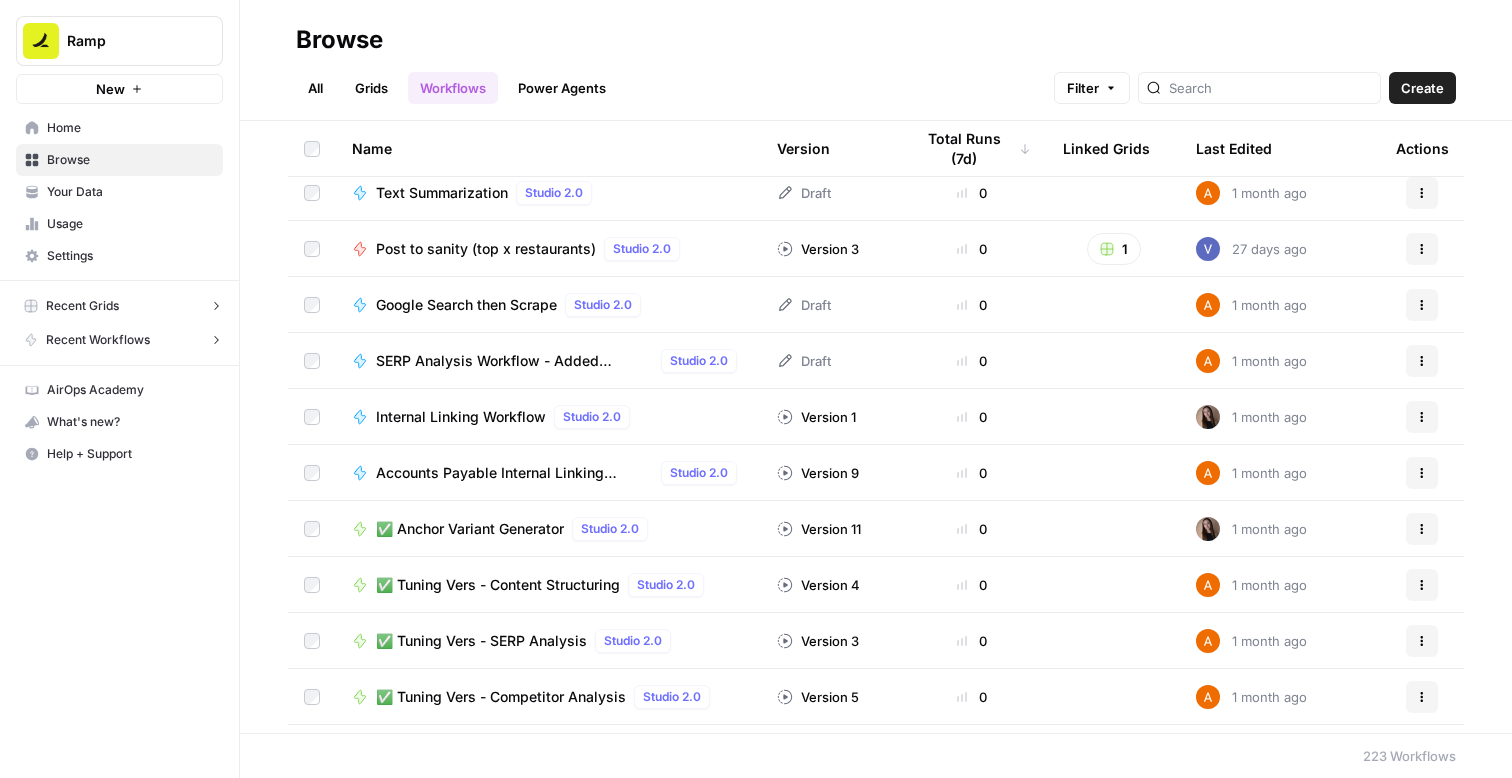click on "Post to sanity (top x restaurants)" at bounding box center [486, 249] 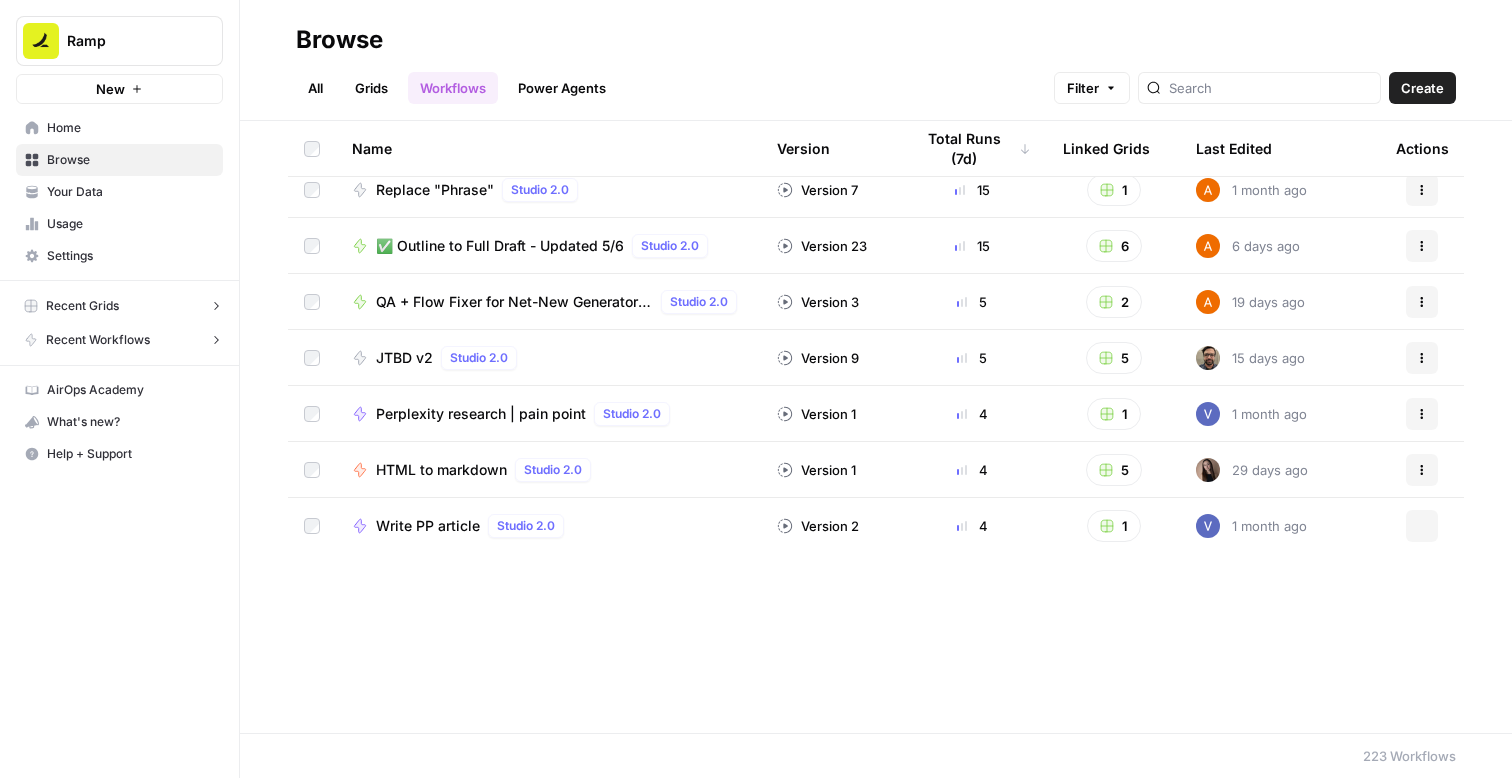 scroll, scrollTop: 0, scrollLeft: 0, axis: both 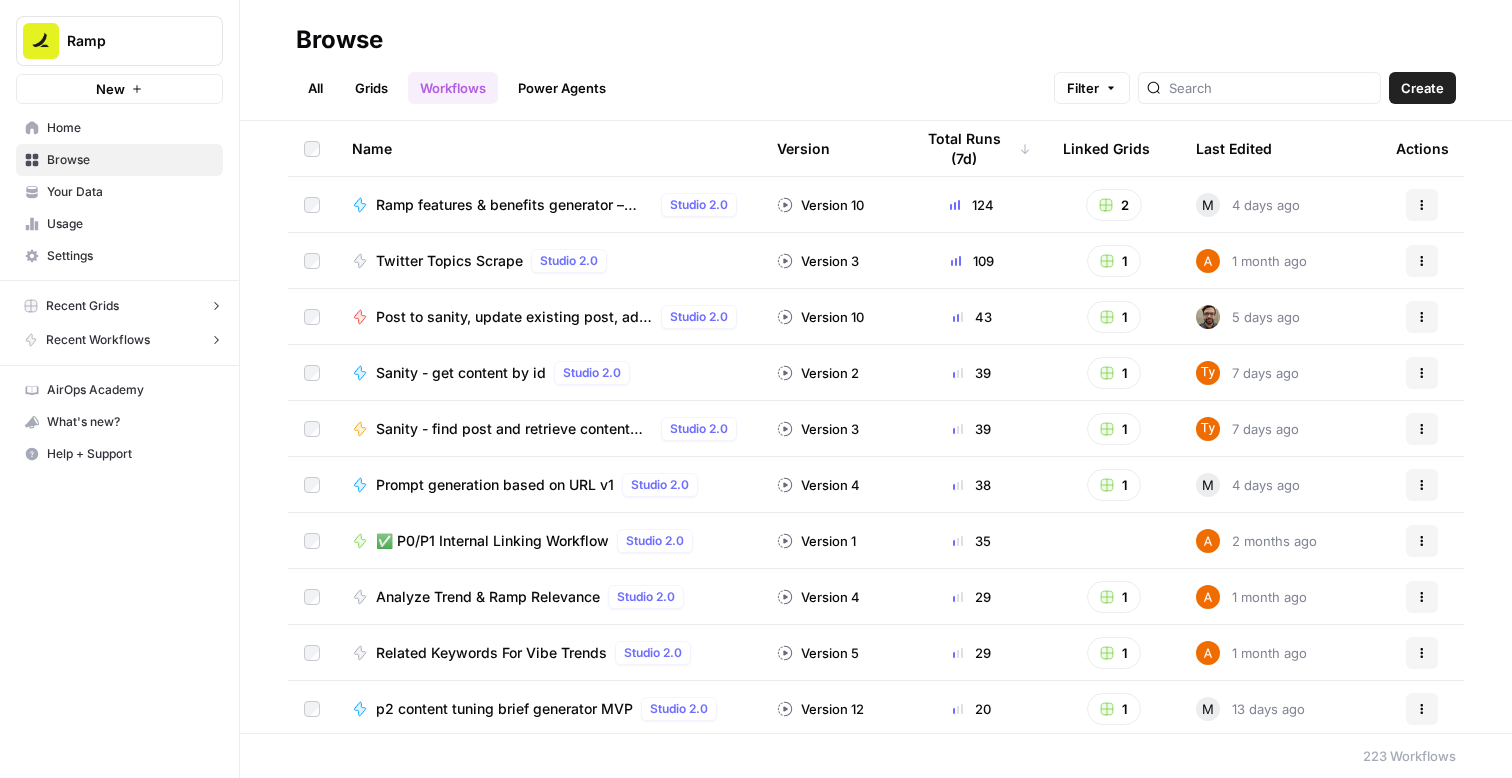 click on "Sanity - get content by id" at bounding box center (461, 373) 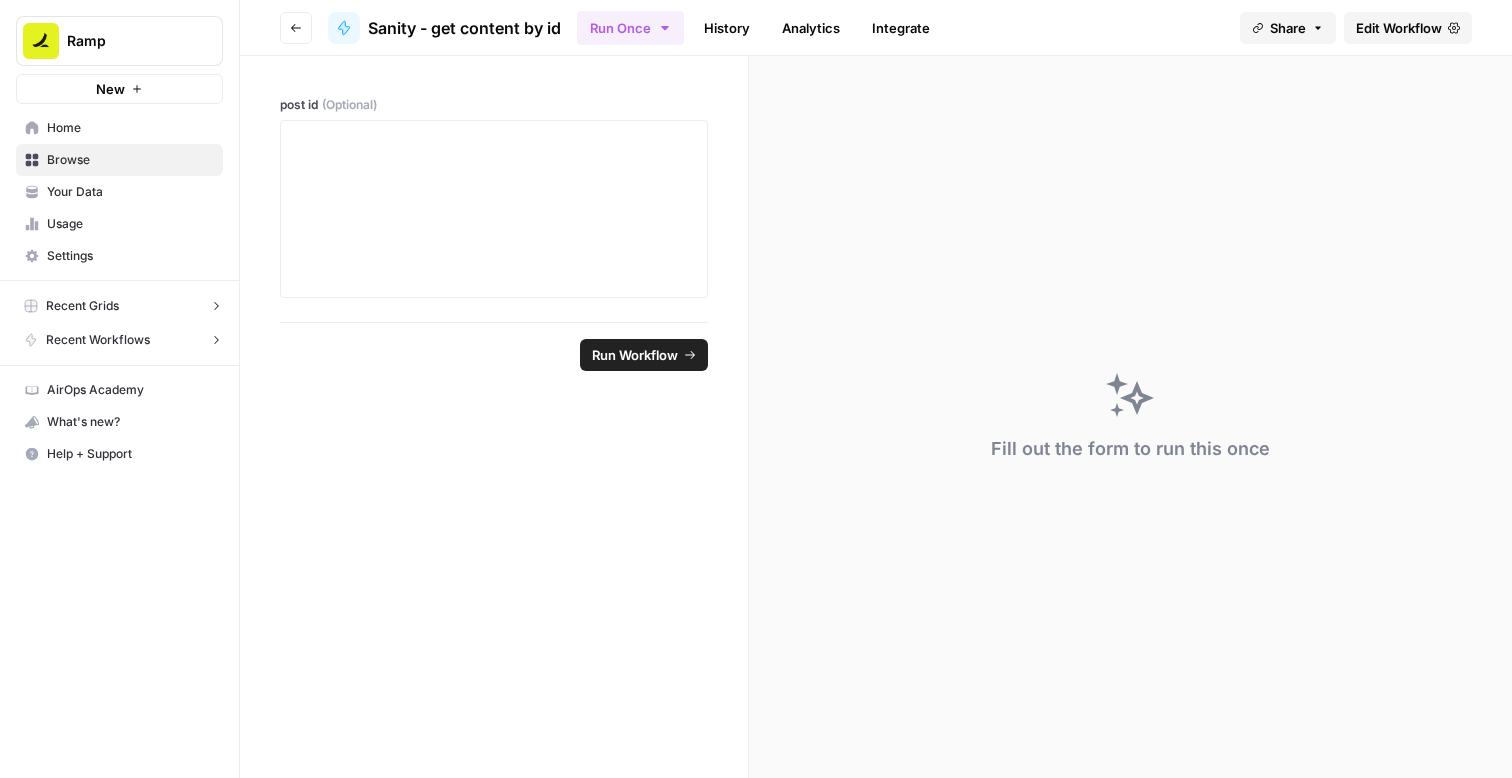 click on "History" at bounding box center (727, 28) 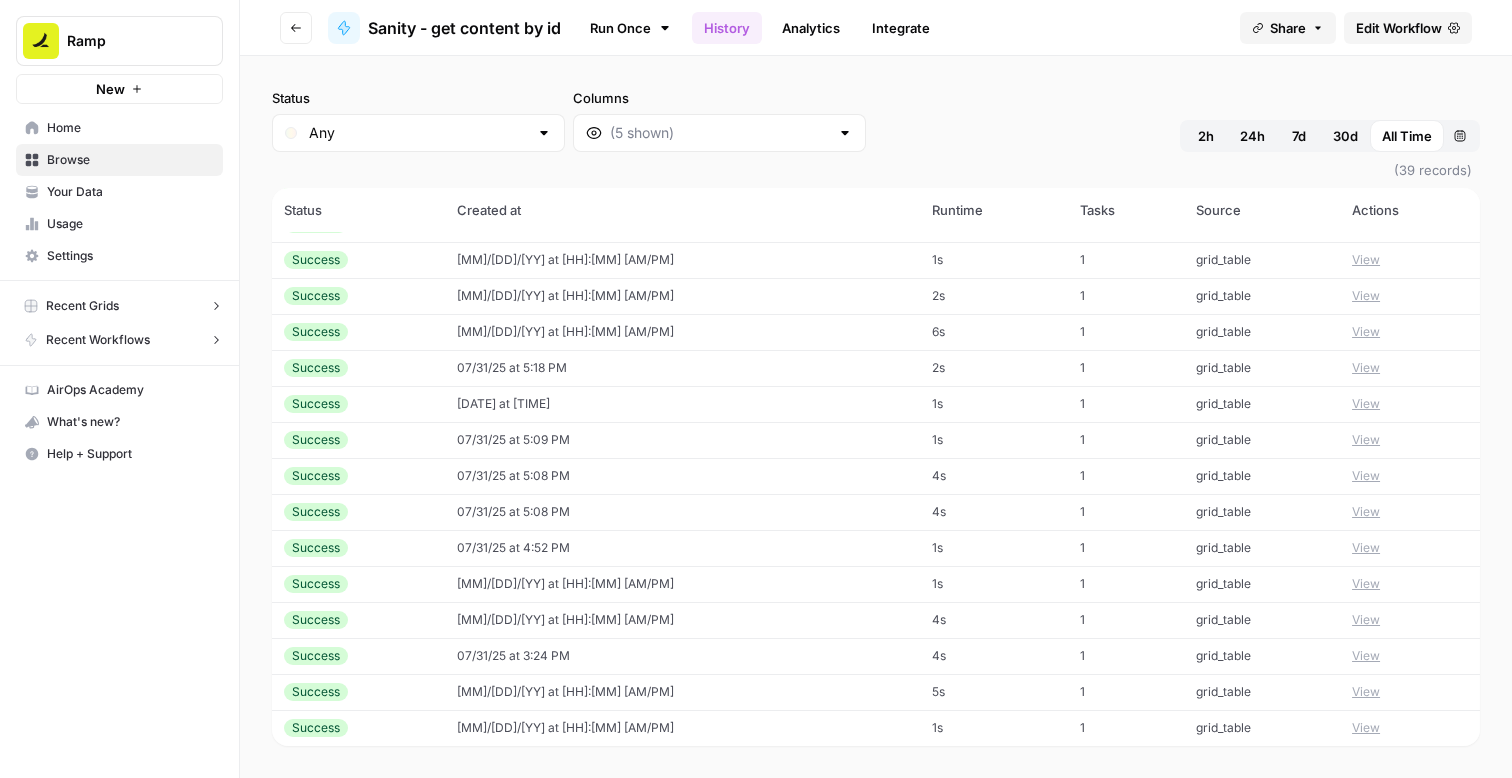 scroll, scrollTop: 0, scrollLeft: 0, axis: both 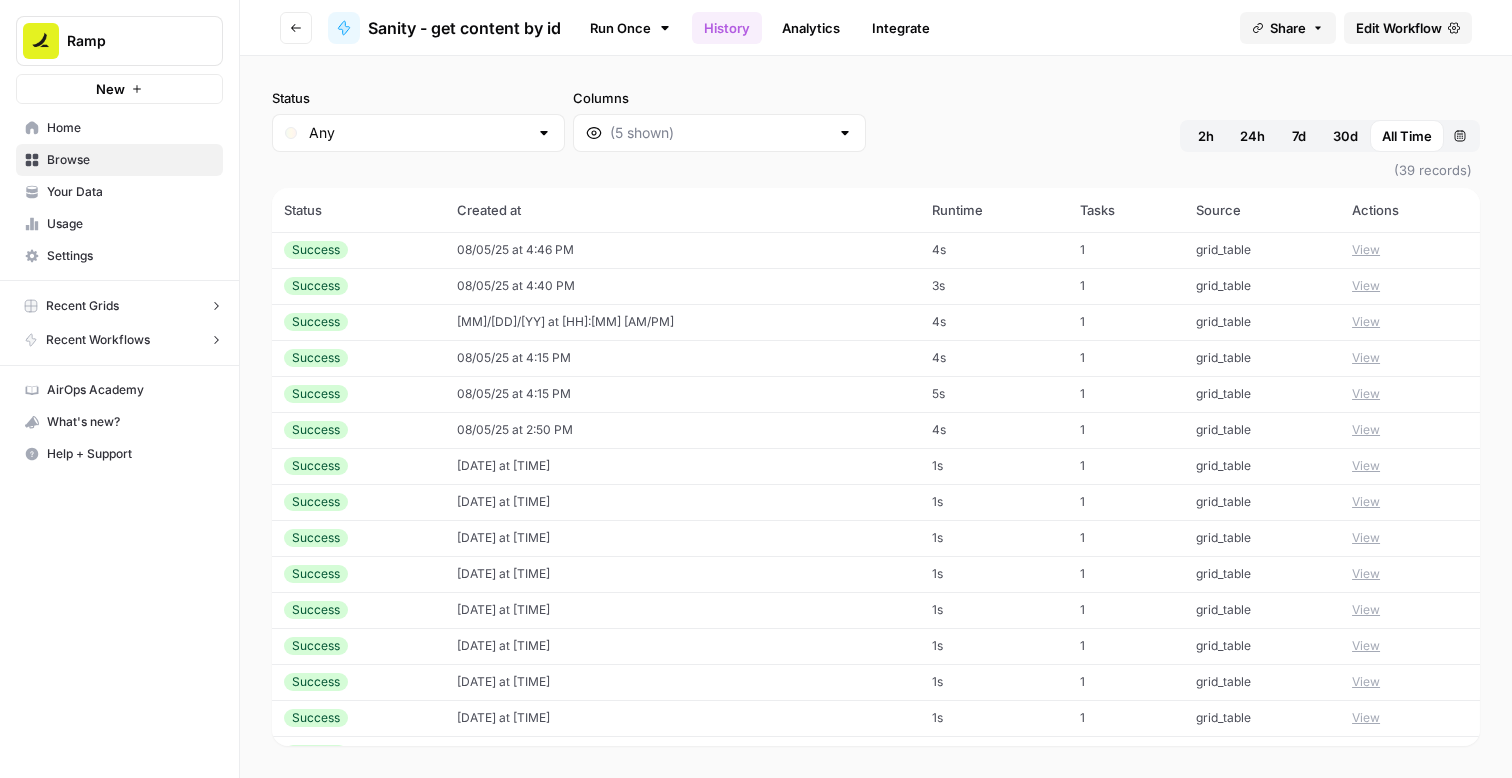 click on "Analytics" at bounding box center (811, 28) 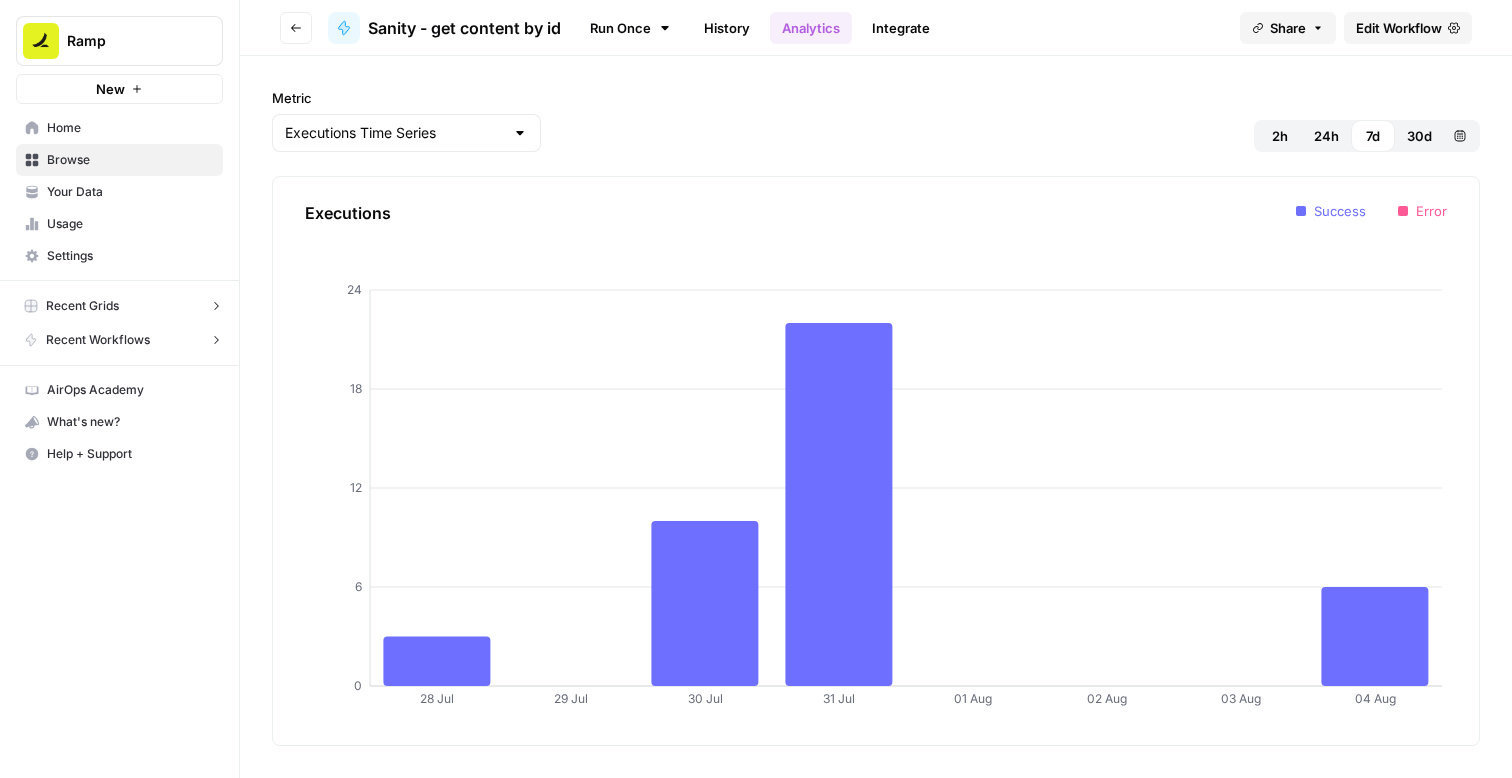 click on "Integrate" at bounding box center (901, 28) 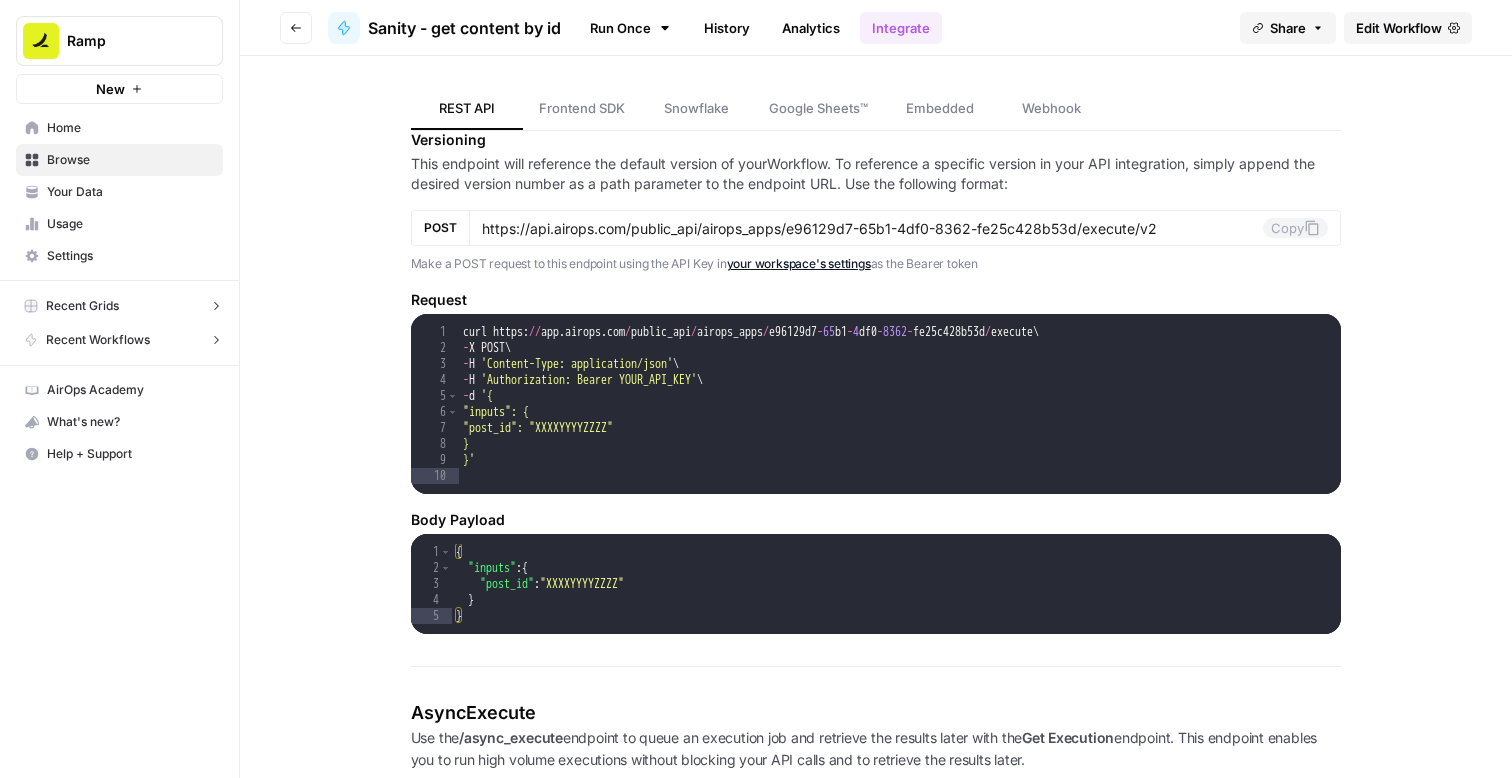 scroll, scrollTop: 0, scrollLeft: 0, axis: both 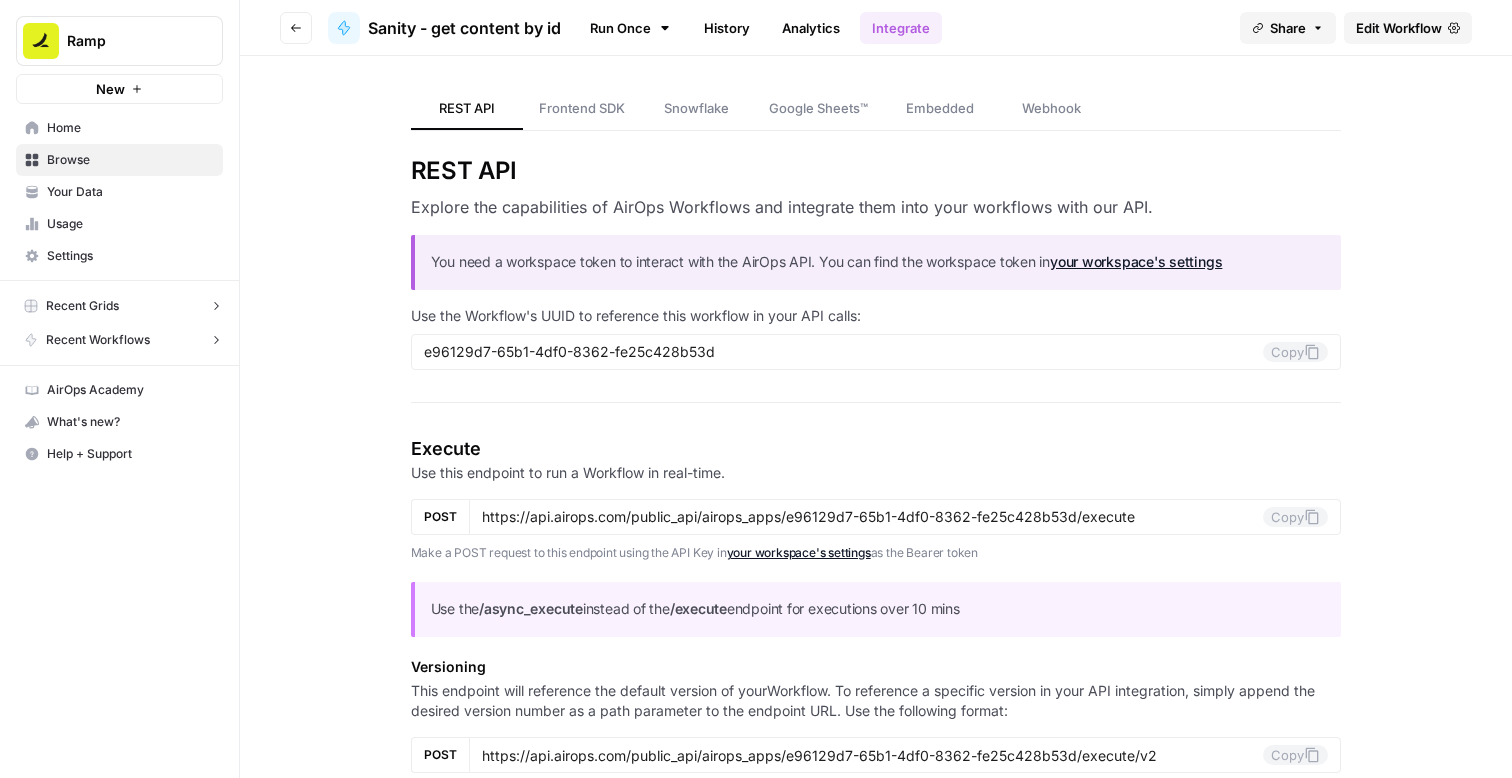 click on "History" at bounding box center [727, 28] 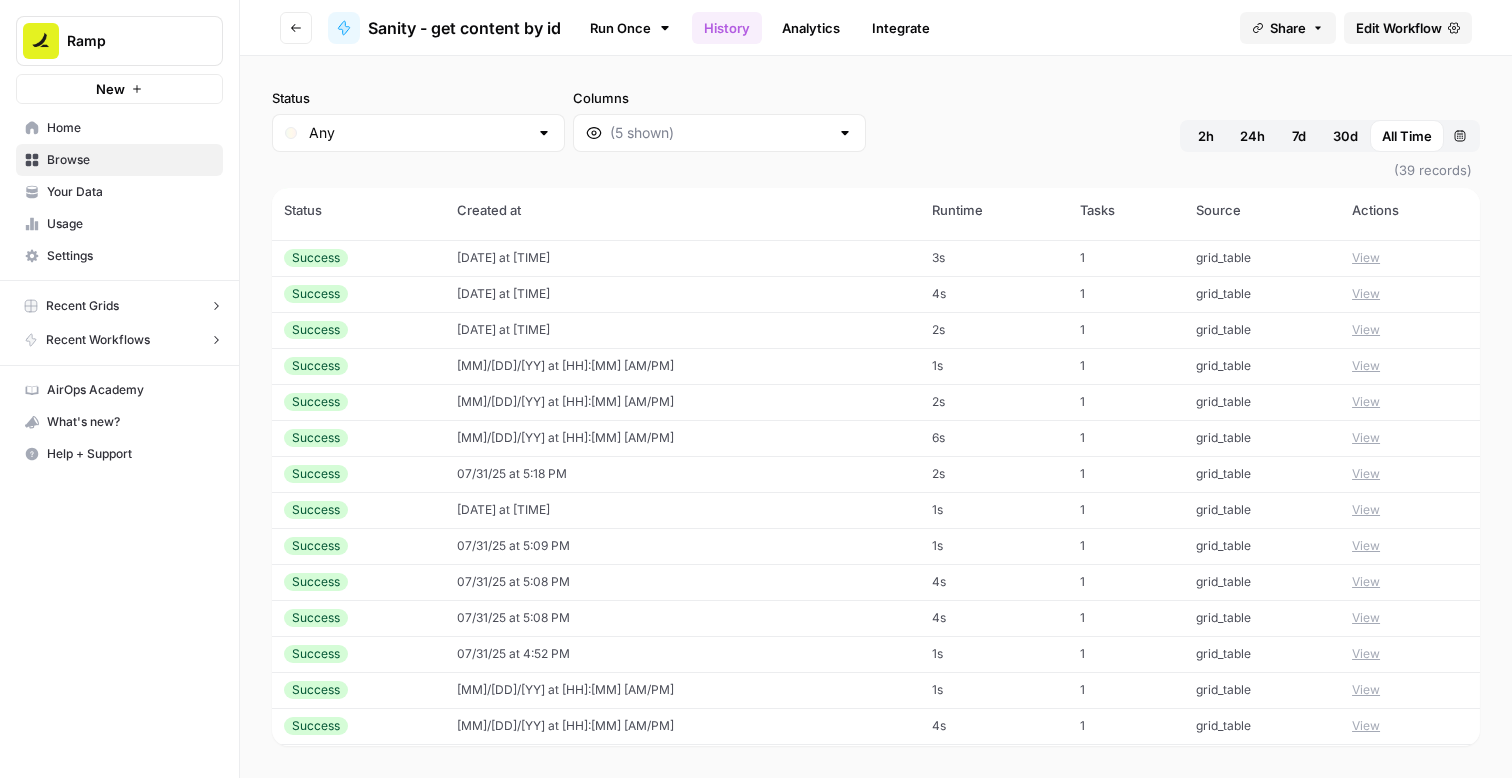 scroll, scrollTop: 890, scrollLeft: 0, axis: vertical 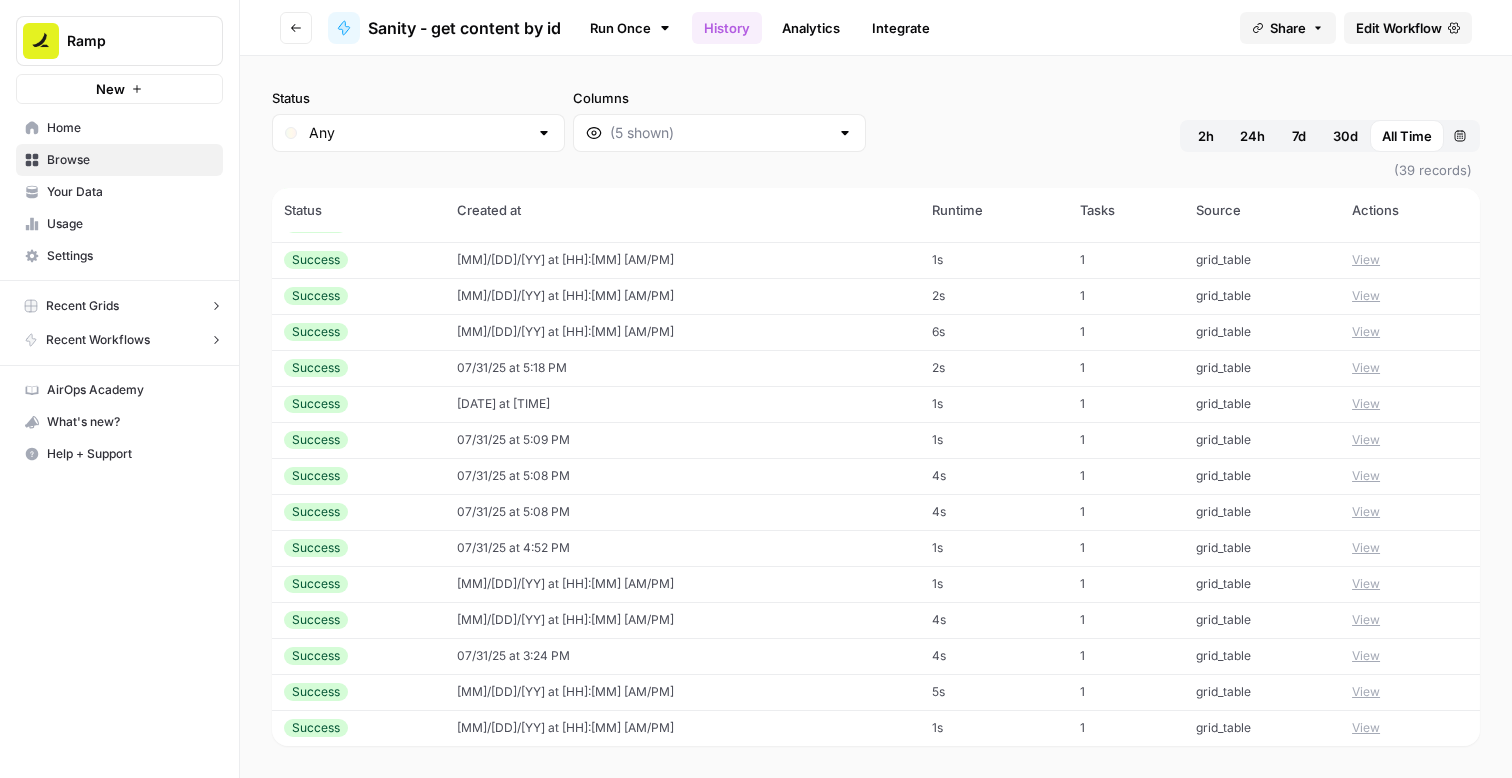 click on "Your Data" at bounding box center (130, 192) 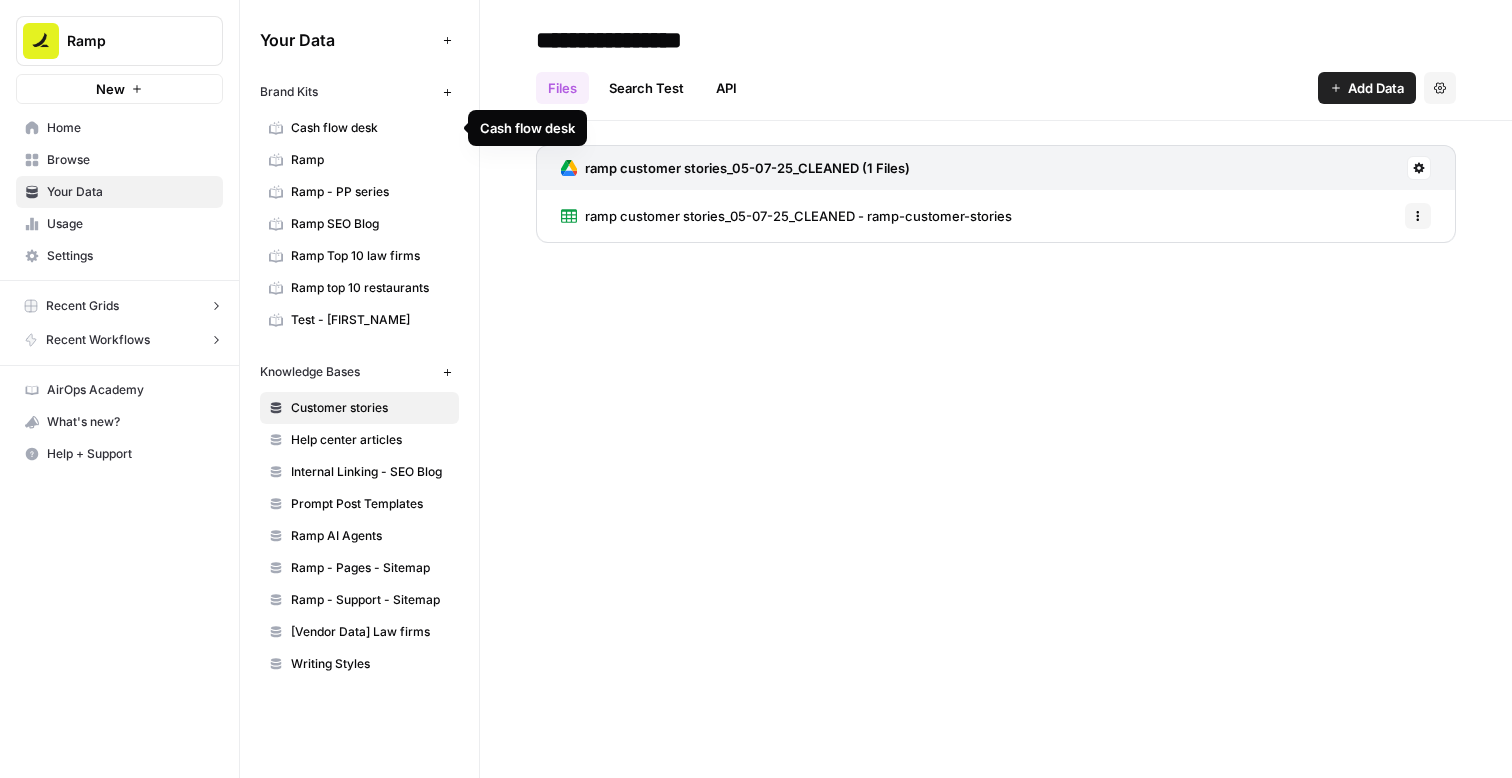click on "Usage" at bounding box center [119, 224] 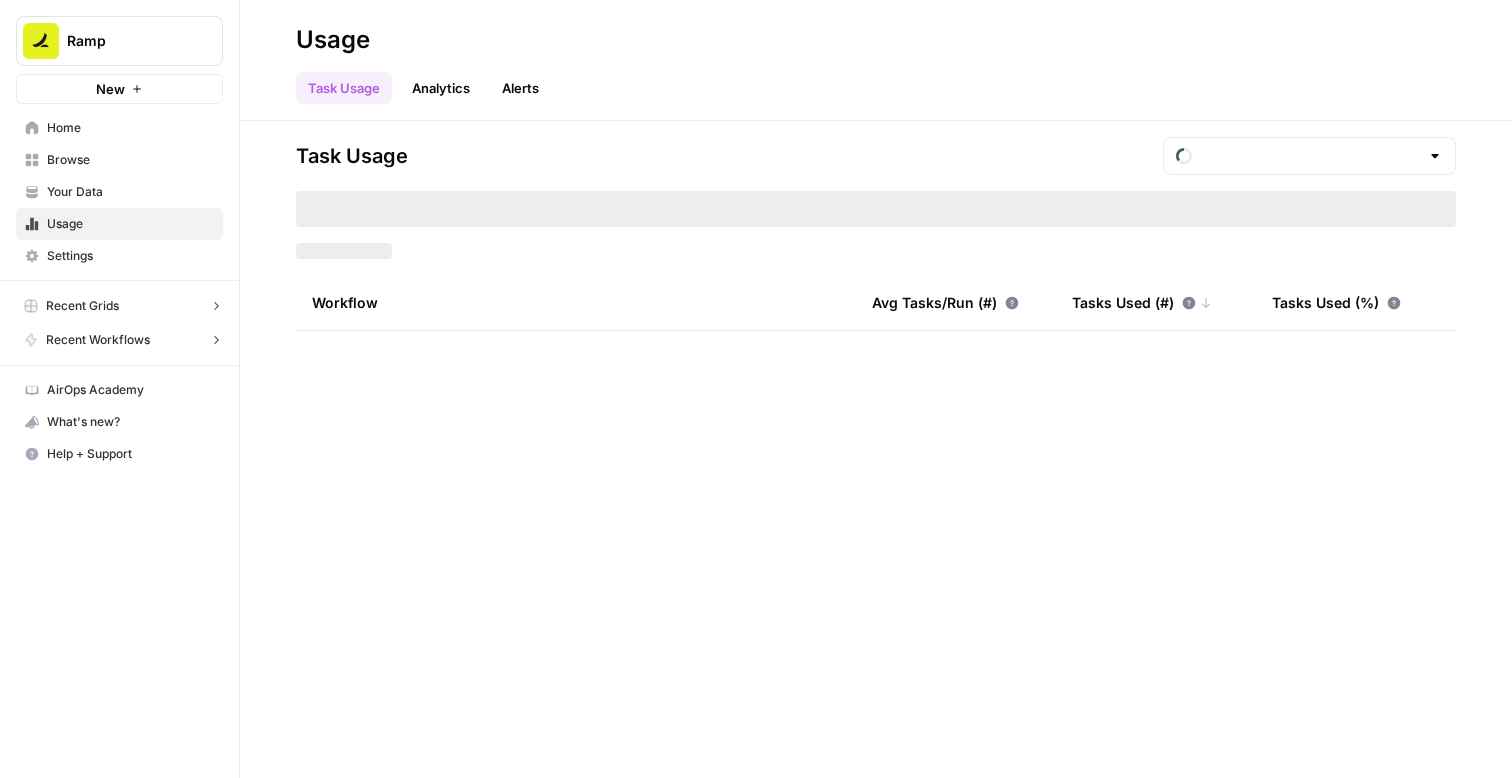 type on "August Tasks" 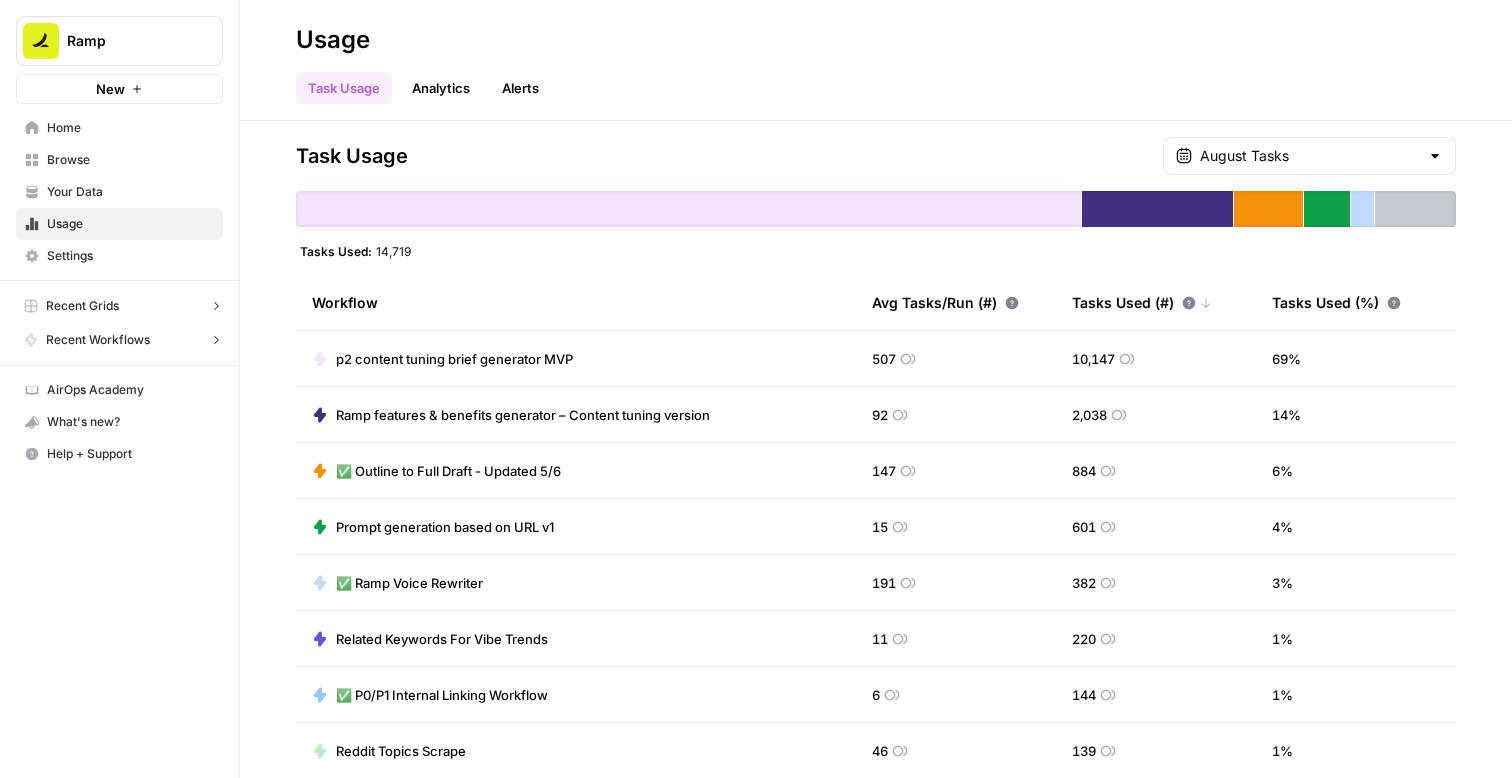 click on "Settings" at bounding box center [130, 256] 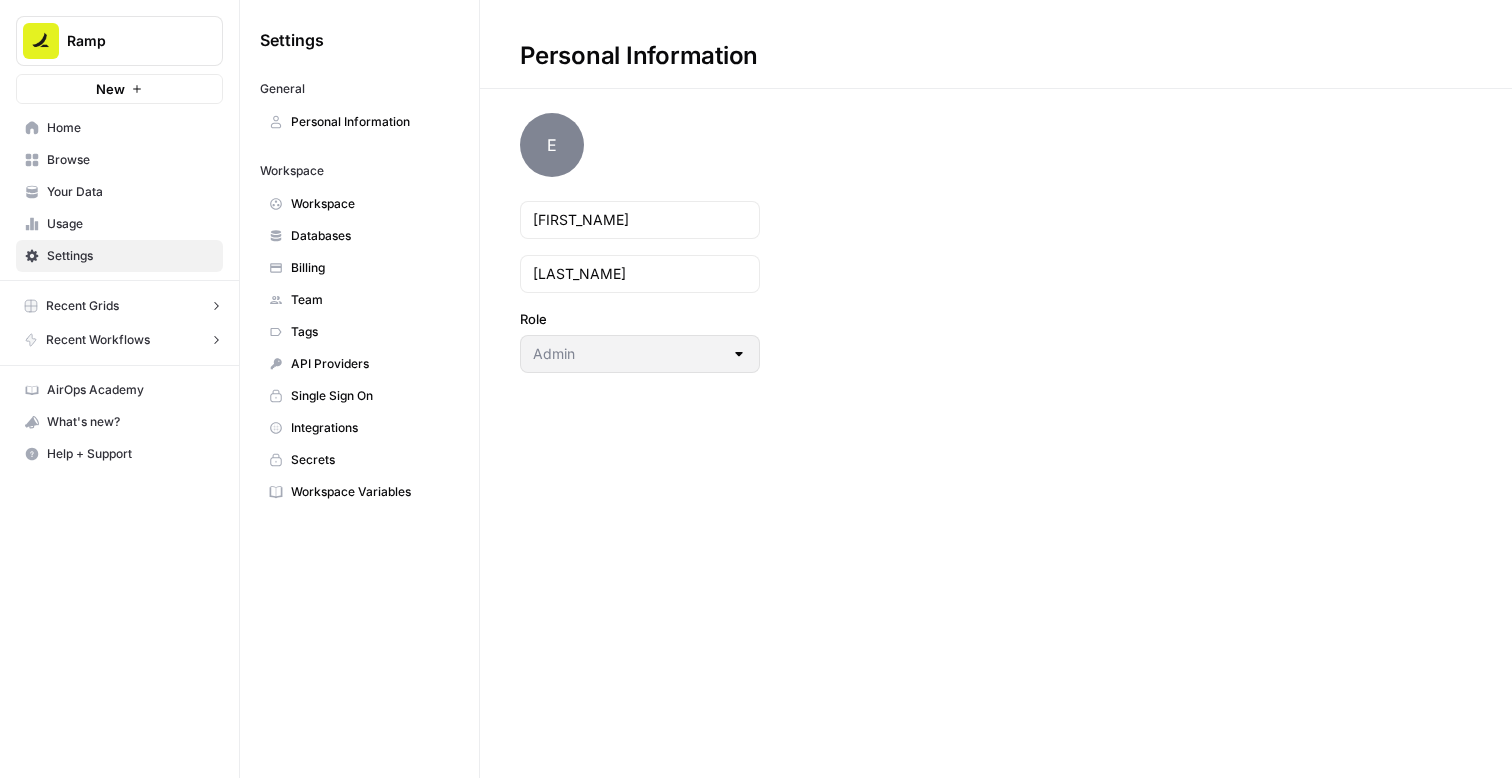 click on "Recent Workflows" at bounding box center (98, 340) 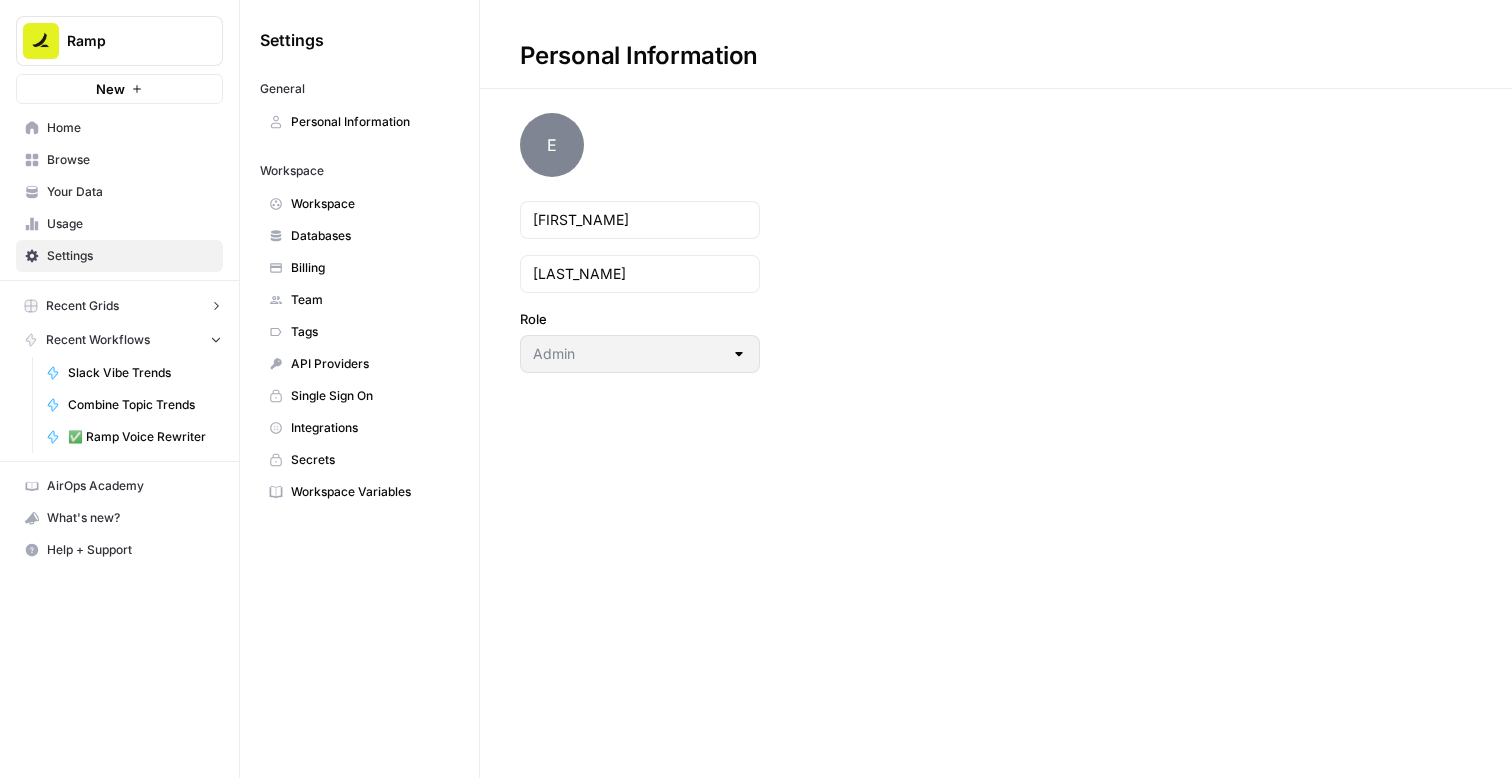 click on "Recent Workflows" at bounding box center (98, 340) 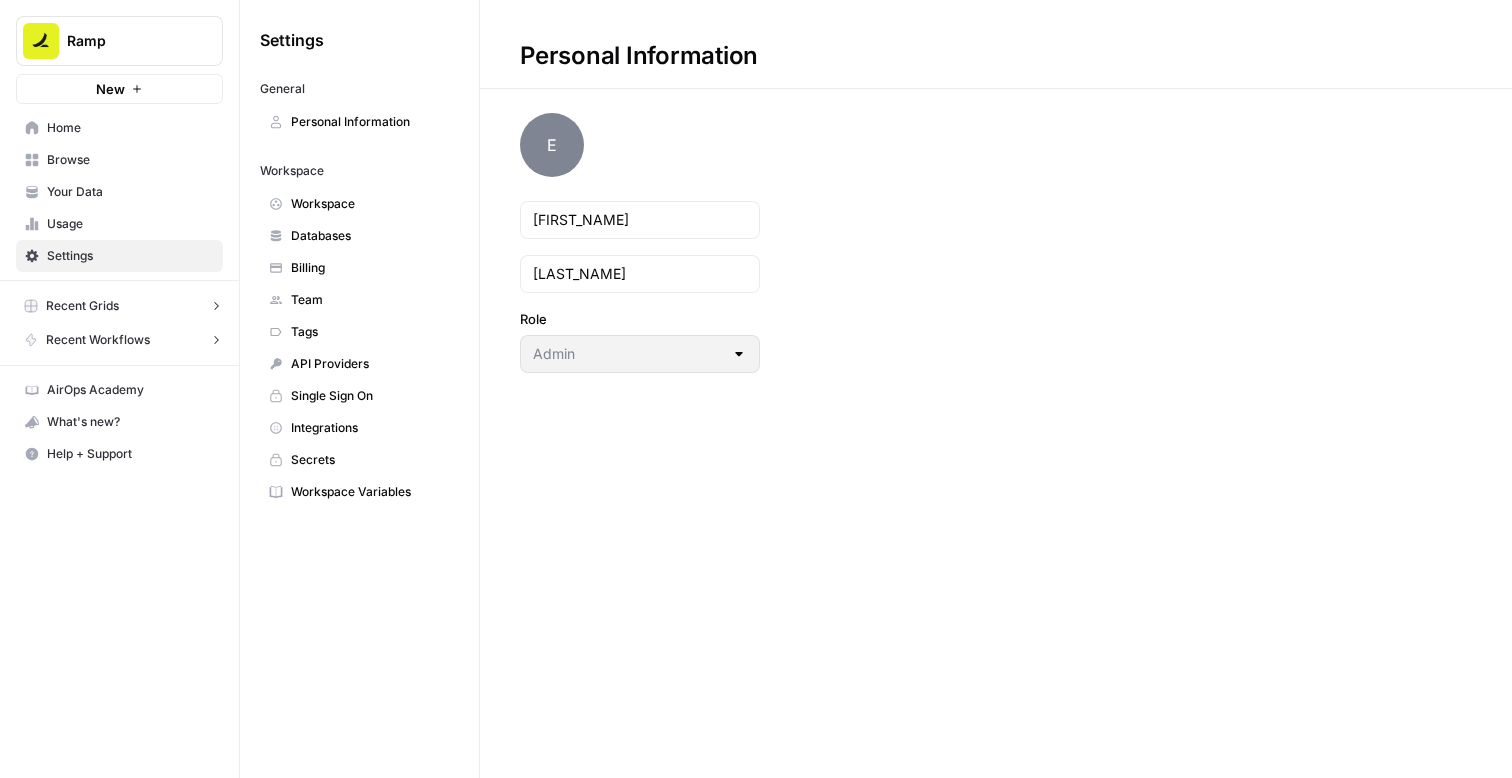 click on "AirOps Academy" at bounding box center [130, 390] 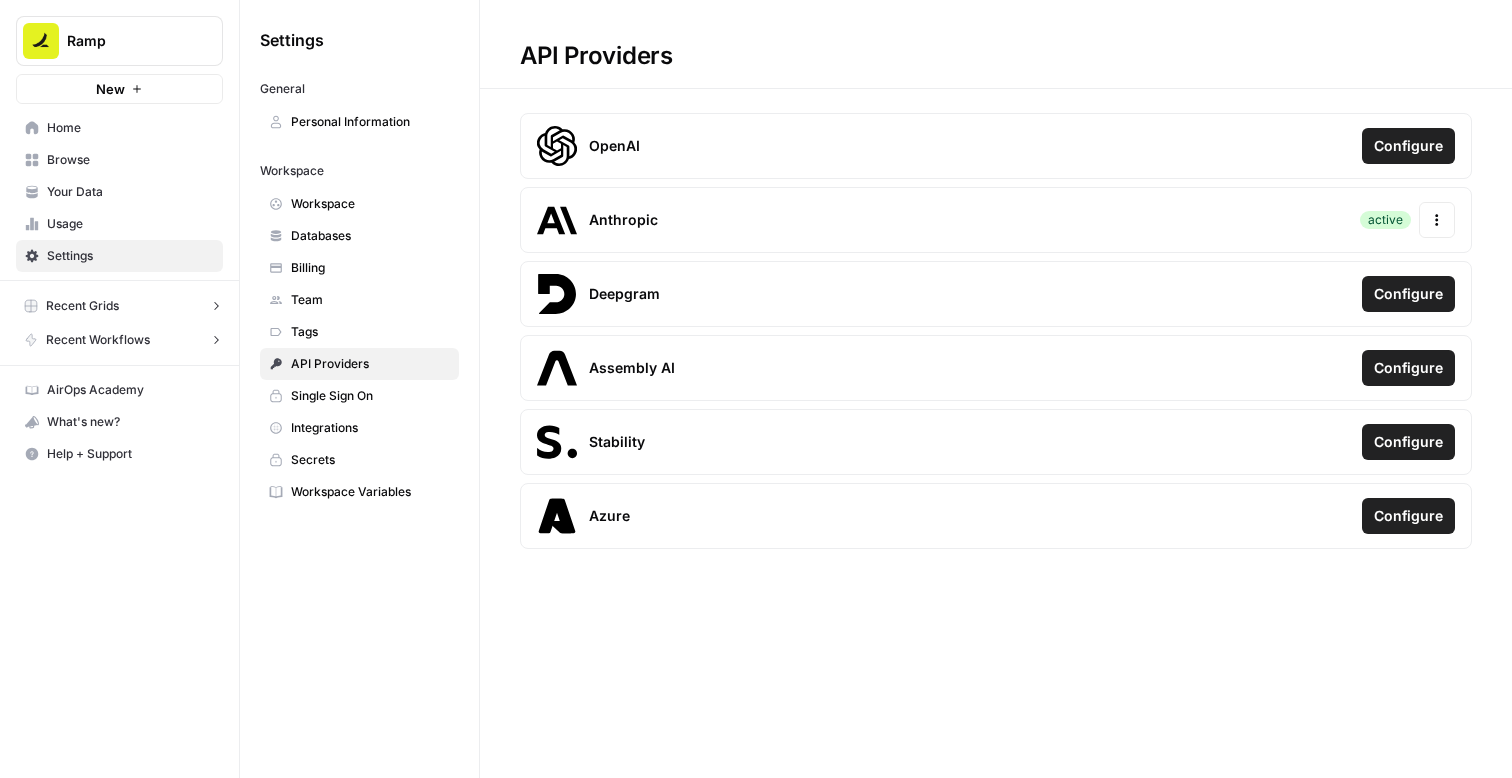 click on "API Providers OpenAI Configure Anthropic active Actions Deepgram Configure Assembly AI Configure Stability Configure Azure Configure" at bounding box center (996, 389) 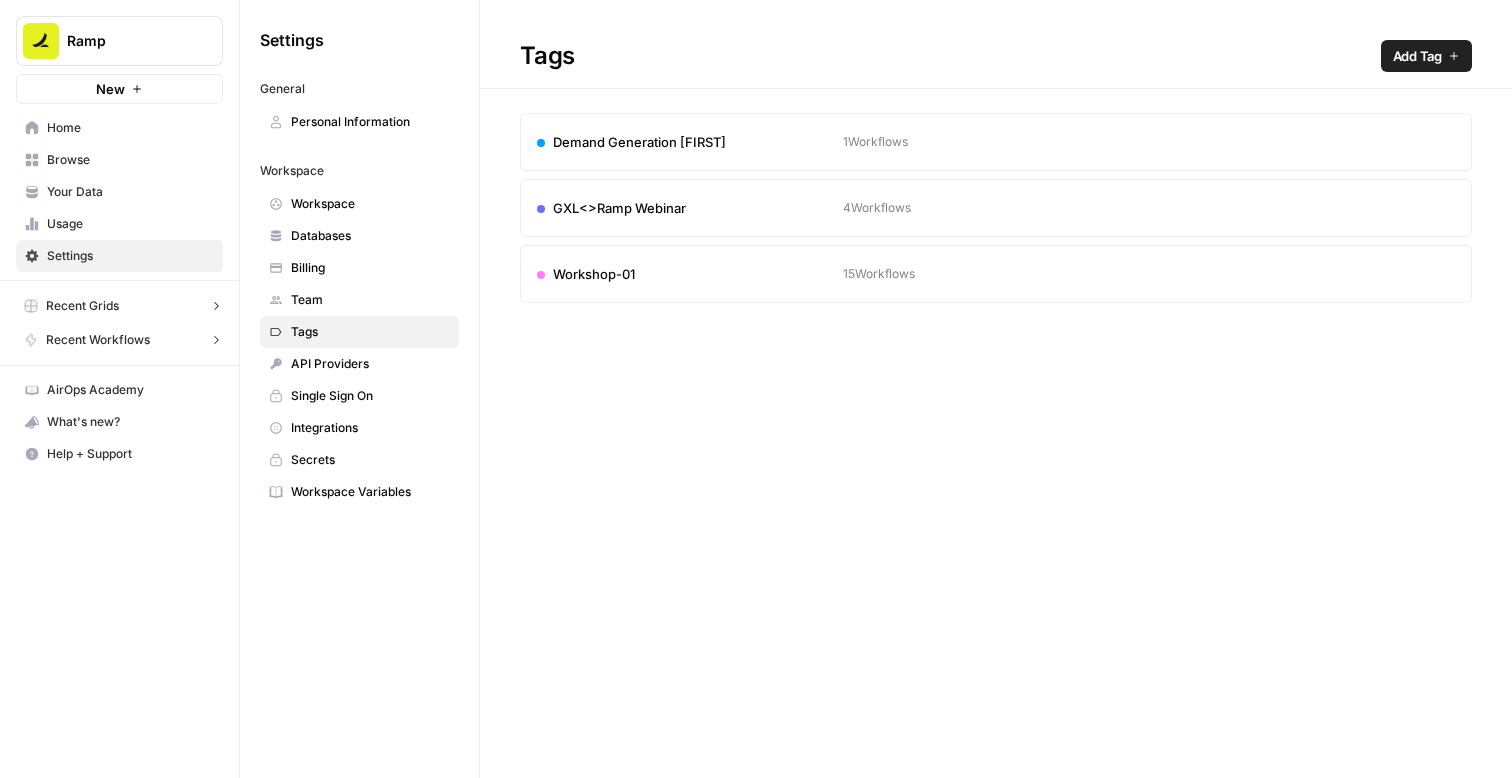 click on "Team" at bounding box center (370, 300) 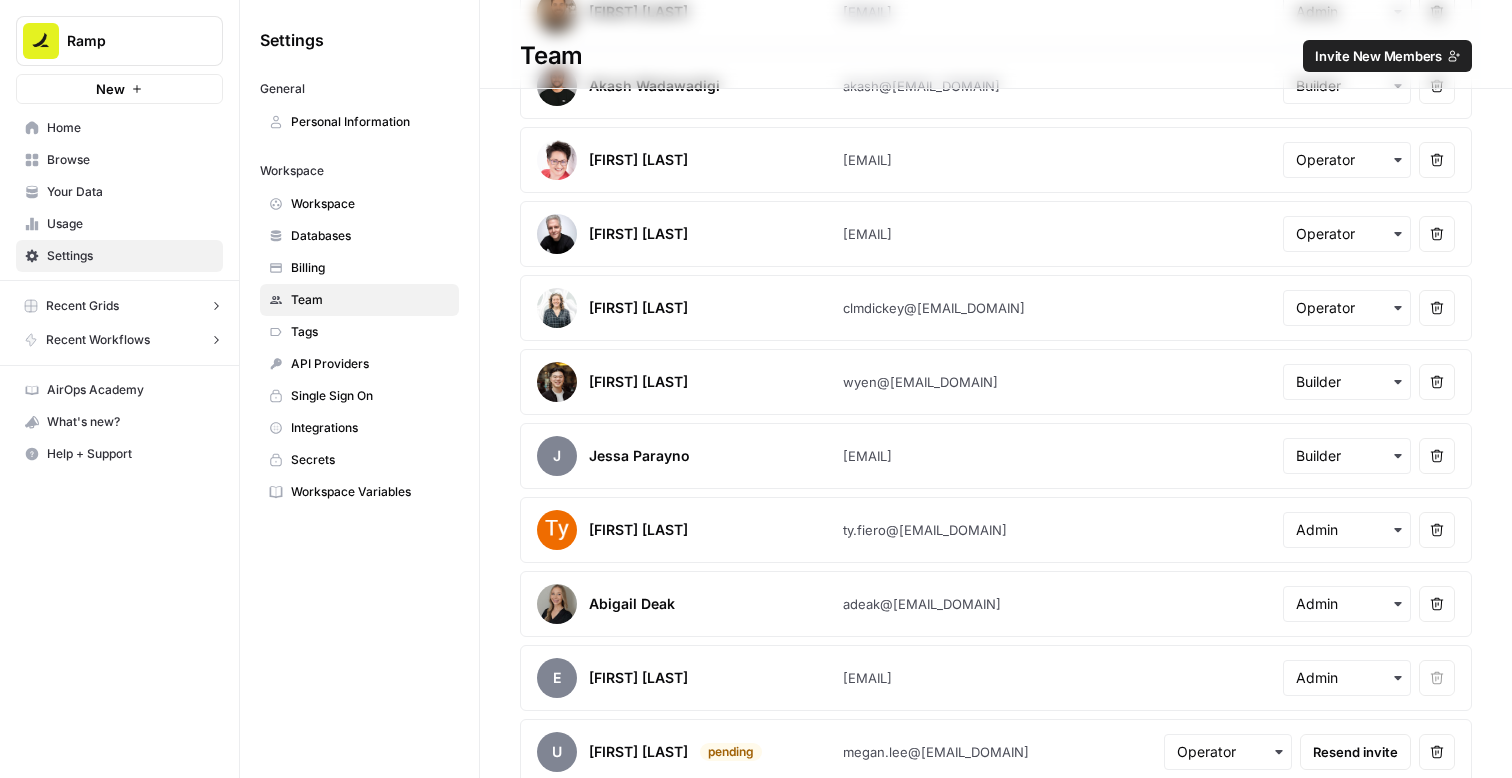 scroll, scrollTop: 1777, scrollLeft: 0, axis: vertical 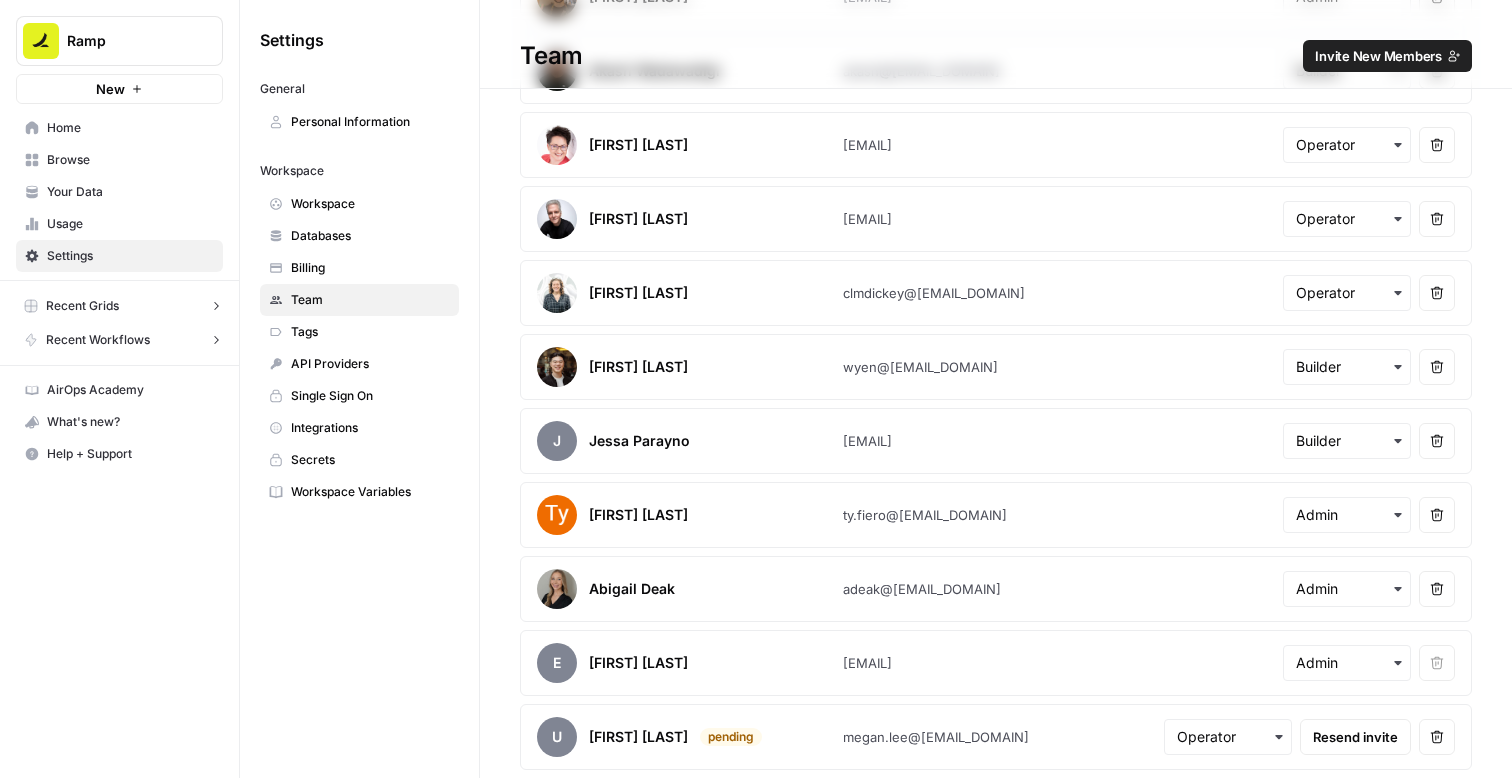 click on "Settings General Personal Information Workspace Workspace Databases Billing Team Tags API Providers Single Sign On Integrations Secrets Workspace Variables" at bounding box center (359, 389) 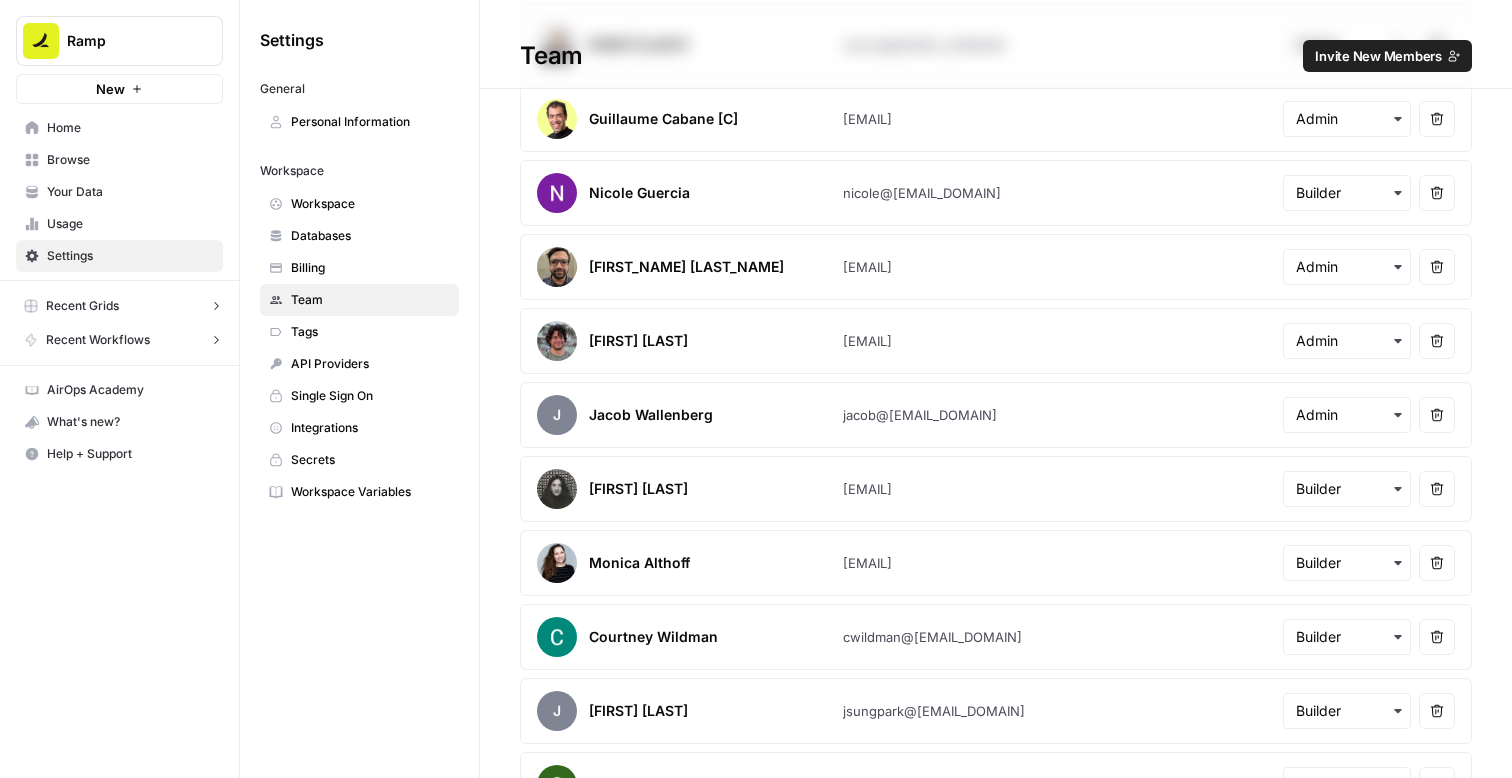 scroll, scrollTop: 0, scrollLeft: 0, axis: both 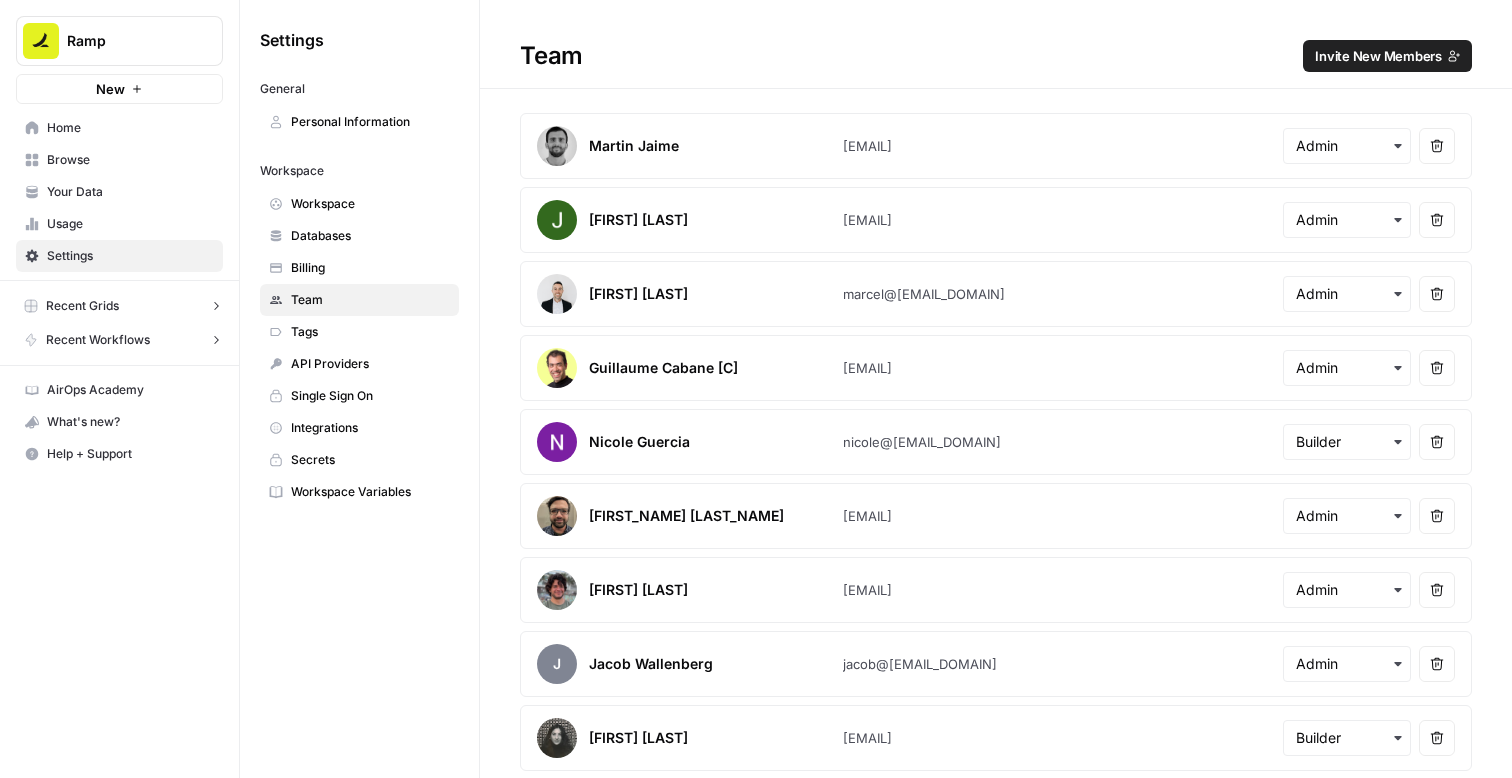 click on "Settings General Personal Information Workspace Workspace Databases Billing Team Tags API Providers Single Sign On Integrations Secrets Workspace Variables" at bounding box center [359, 389] 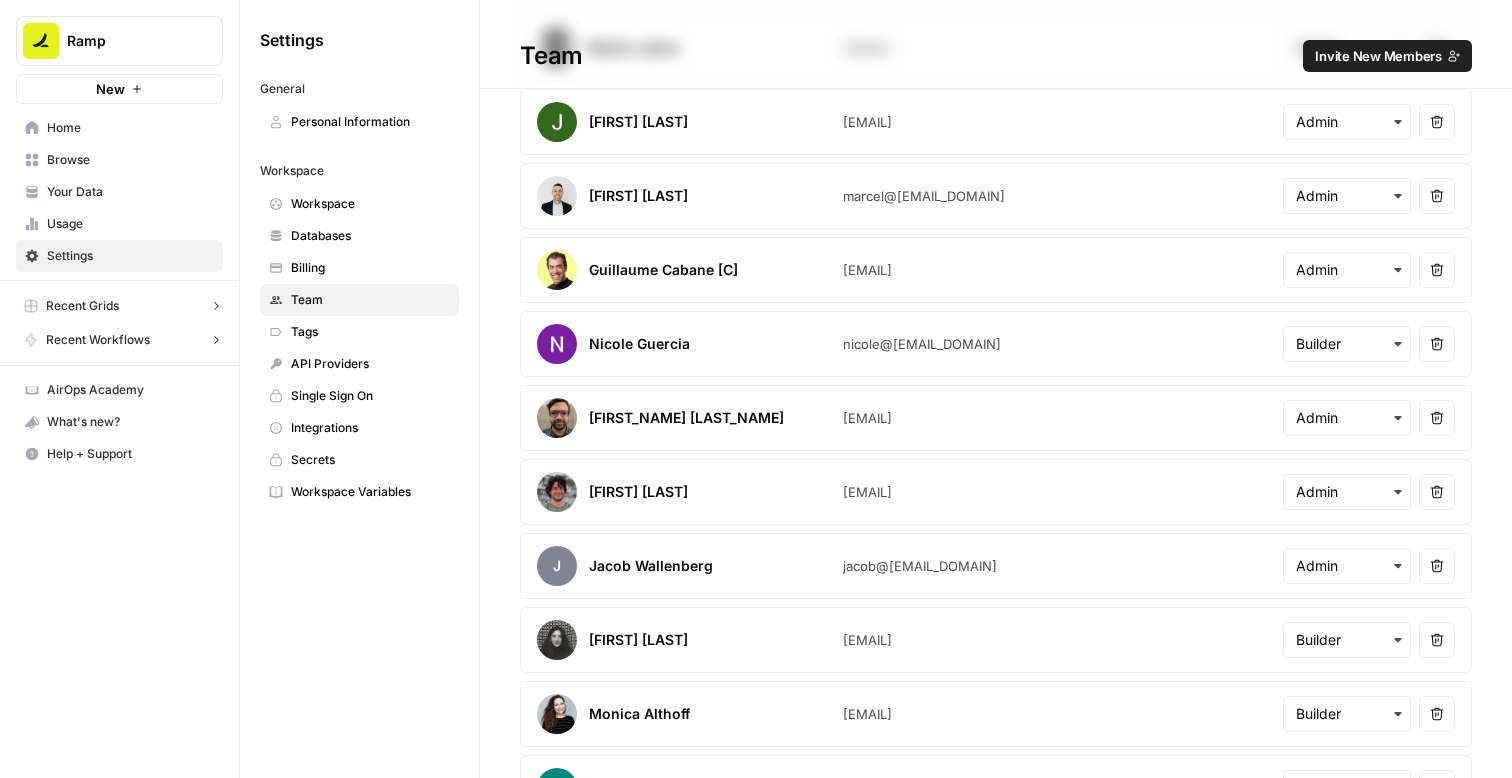 scroll, scrollTop: 157, scrollLeft: 0, axis: vertical 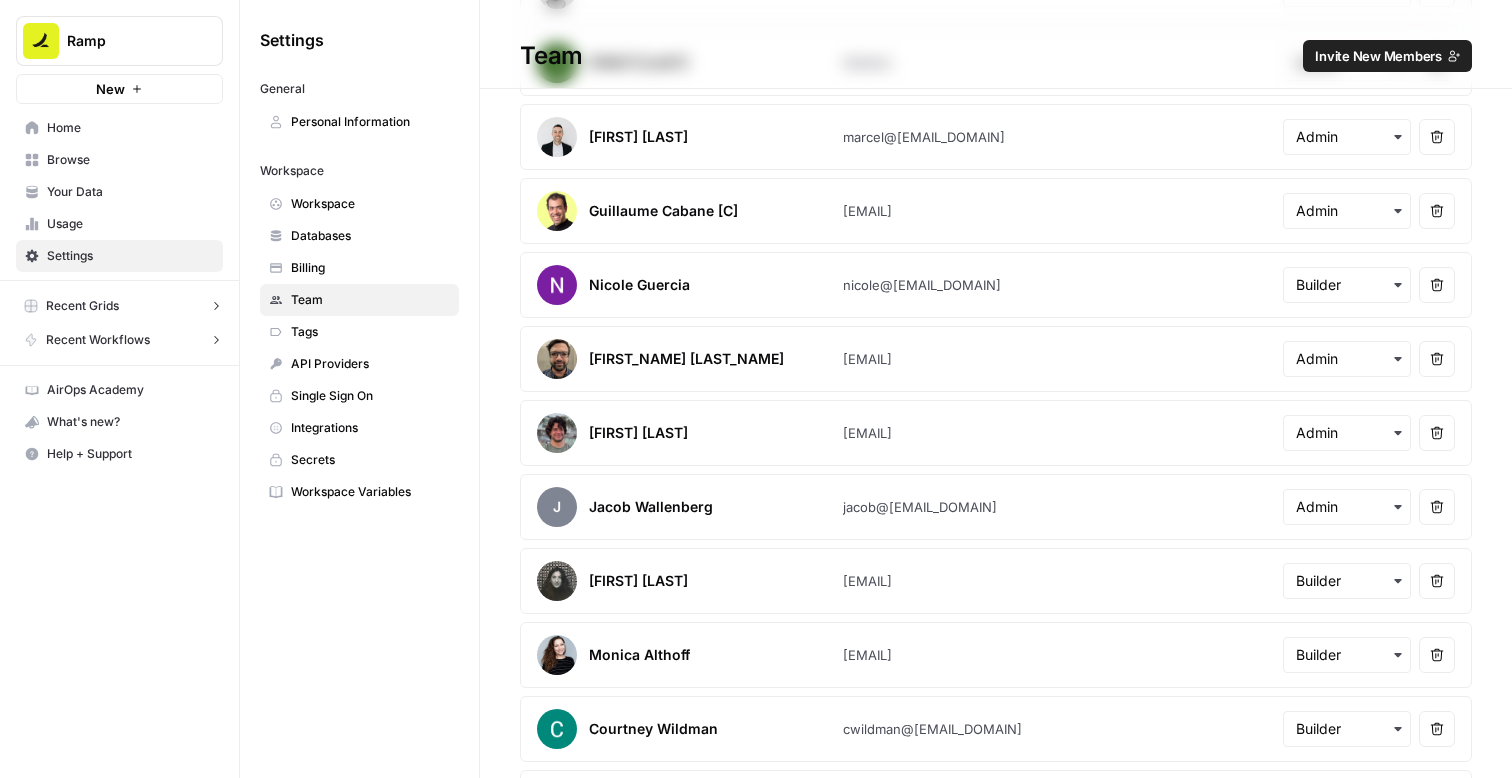 click on "Settings General Personal Information Workspace Workspace Databases Billing Team Tags API Providers Single Sign On Integrations Secrets Workspace Variables" at bounding box center (359, 389) 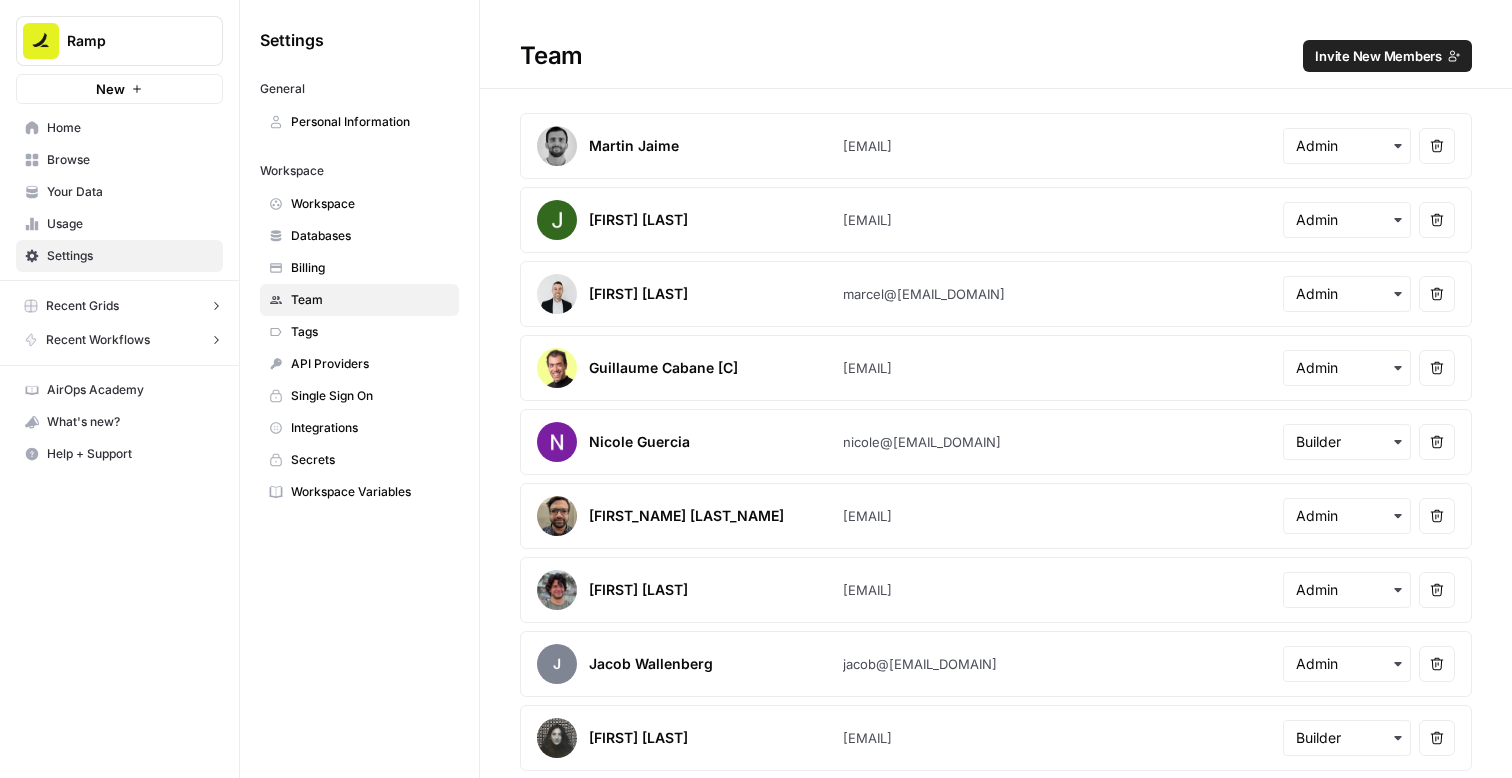 click on "Home" at bounding box center [119, 128] 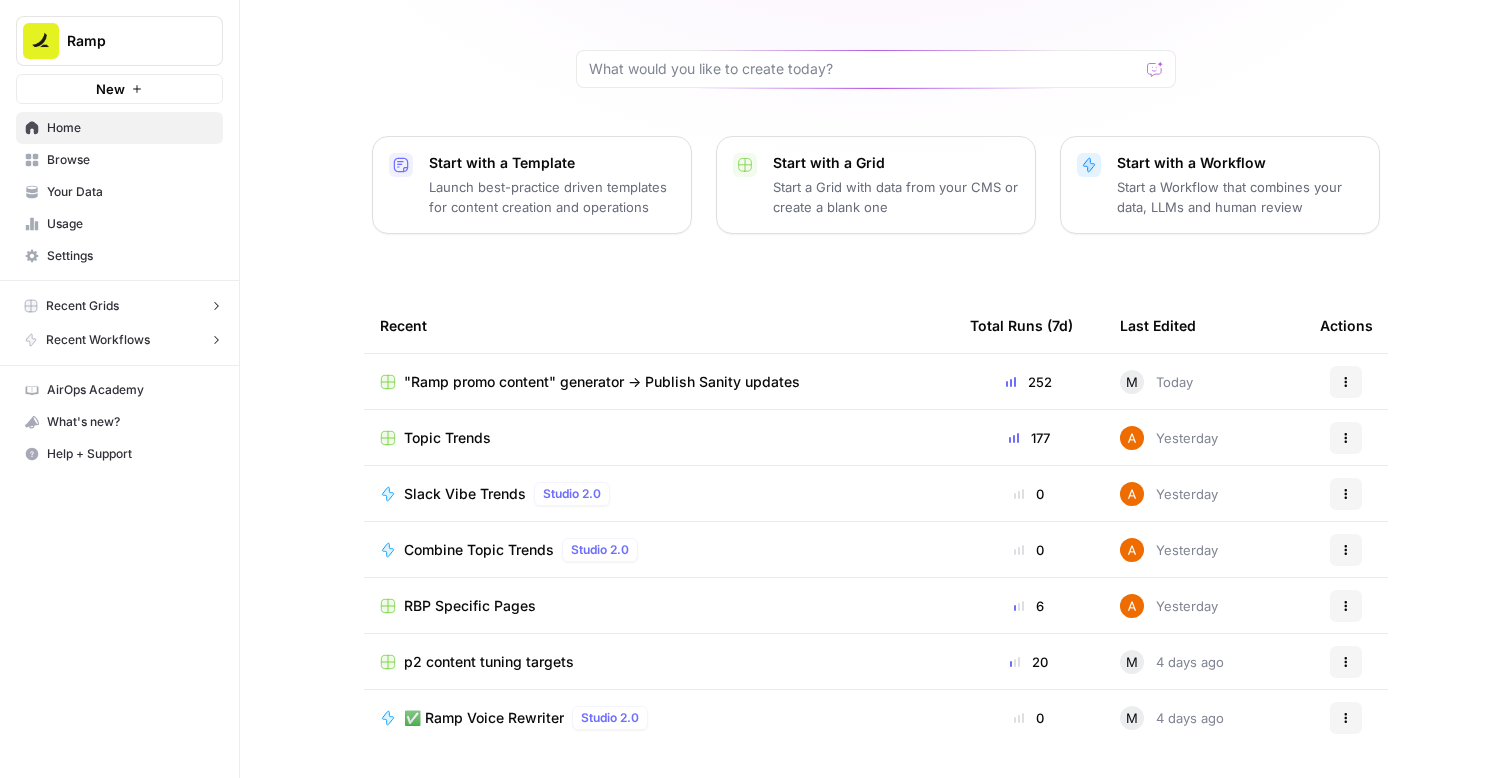 scroll, scrollTop: 0, scrollLeft: 0, axis: both 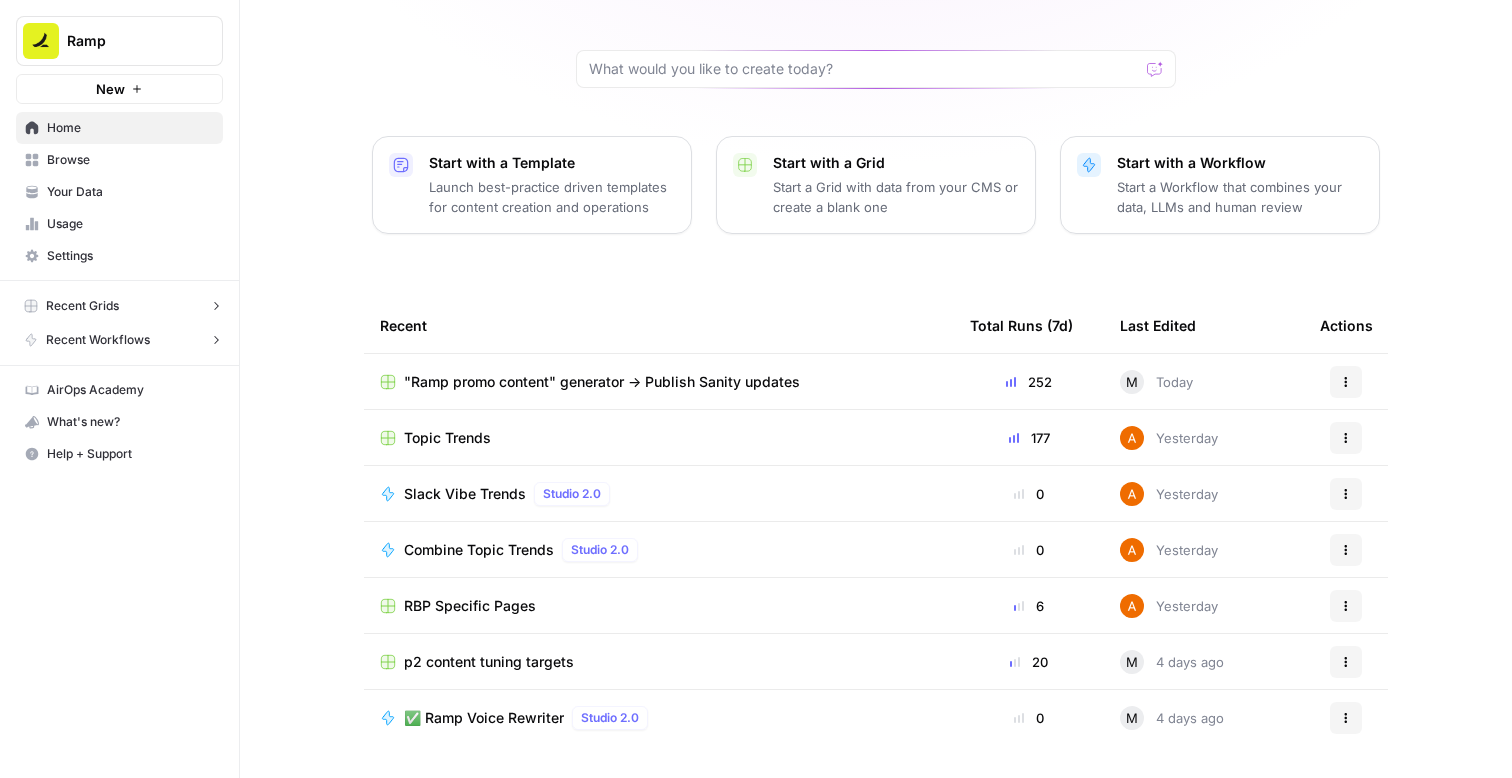 click on ""Ramp promo content" generator -> Publish Sanity updates" at bounding box center (602, 382) 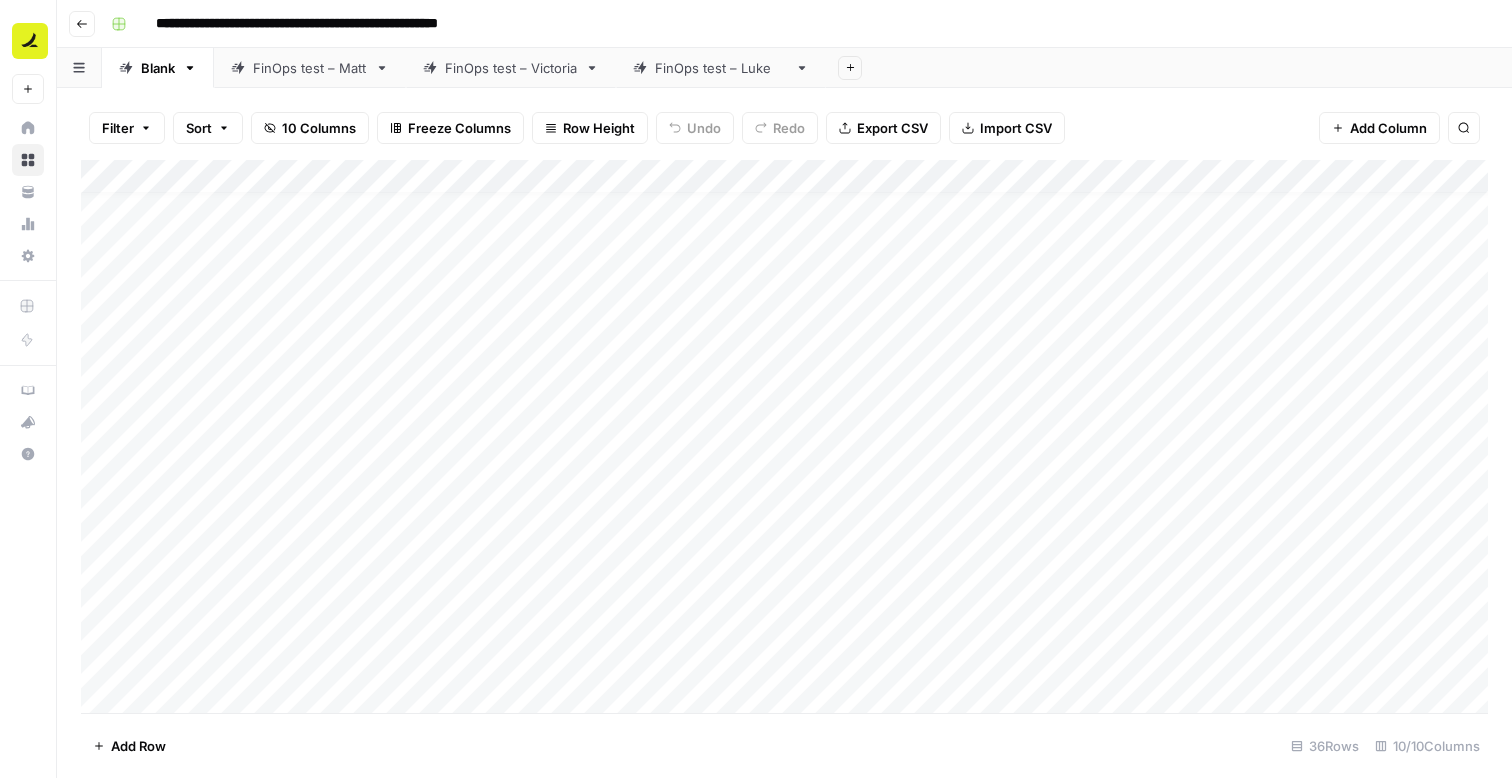 scroll, scrollTop: 737, scrollLeft: 0, axis: vertical 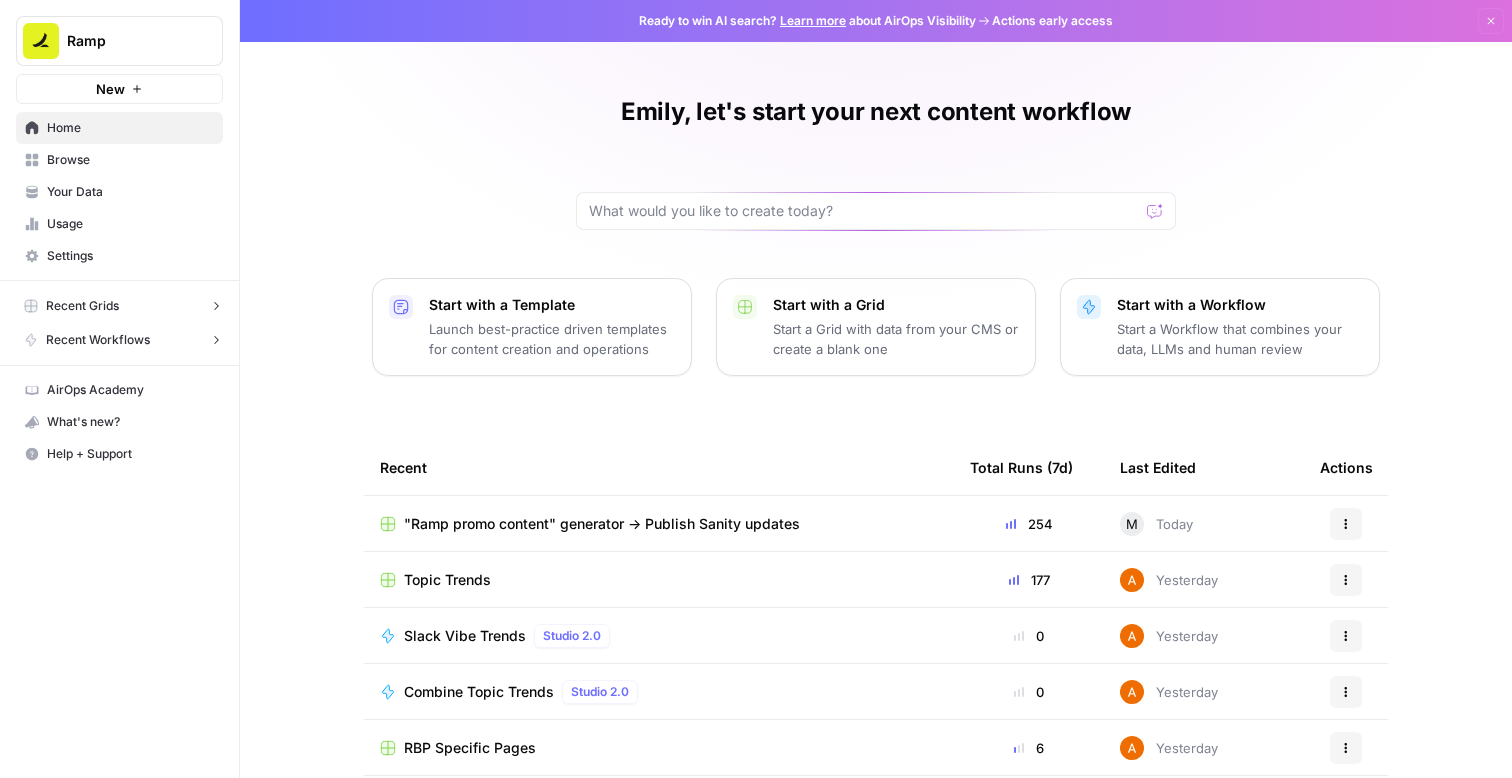 click on "Browse" at bounding box center (130, 160) 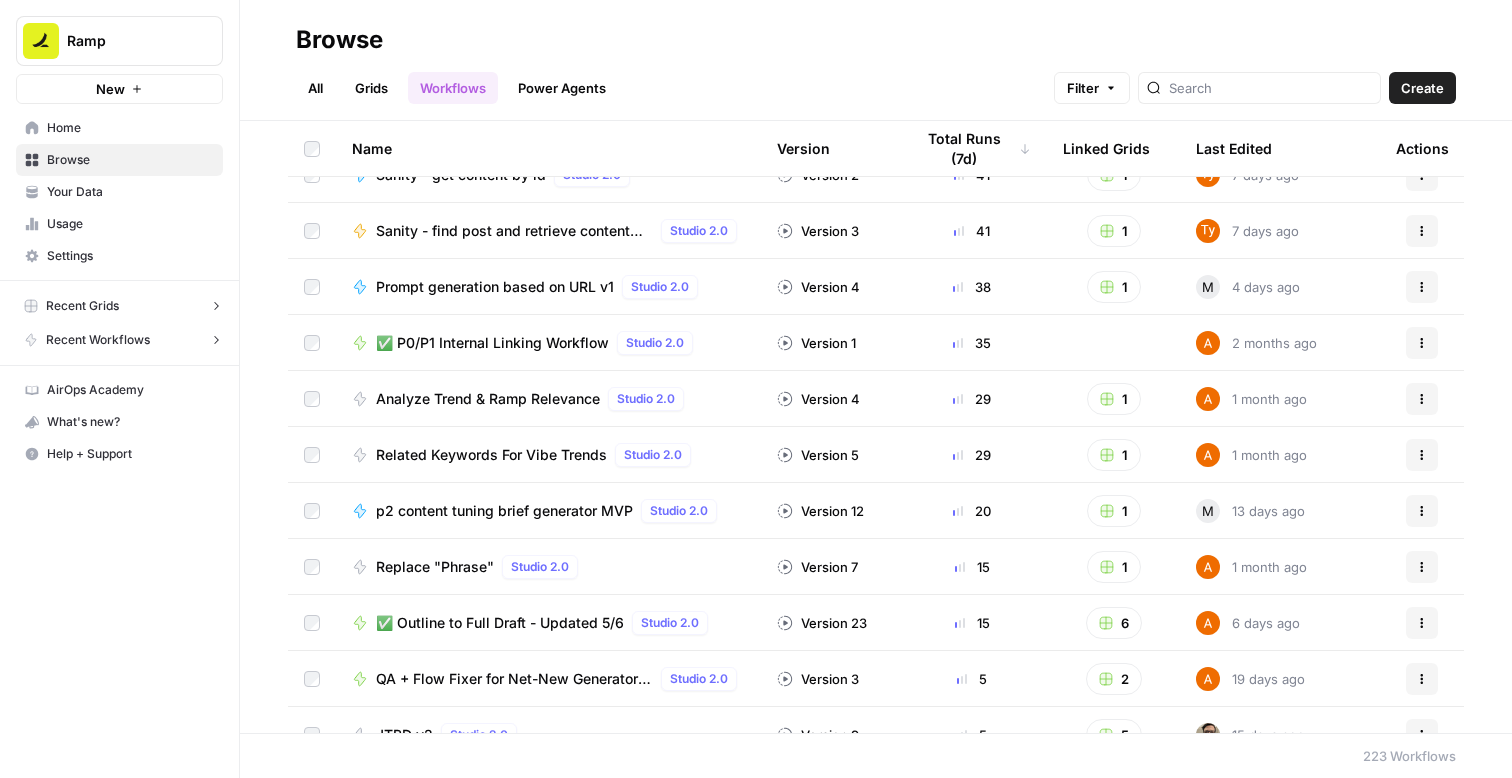 scroll, scrollTop: 0, scrollLeft: 0, axis: both 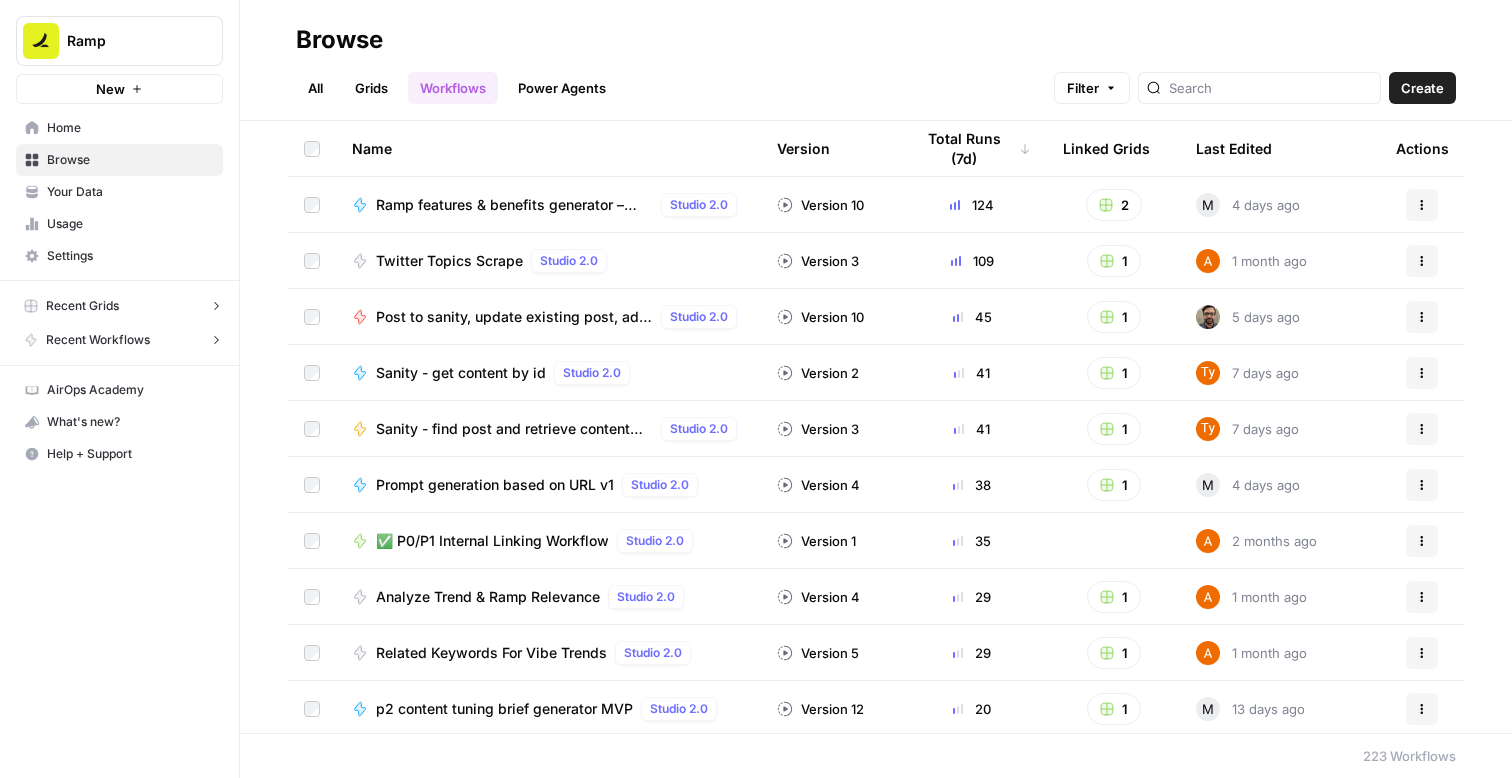 click on "Sanity - get content by id" at bounding box center [461, 373] 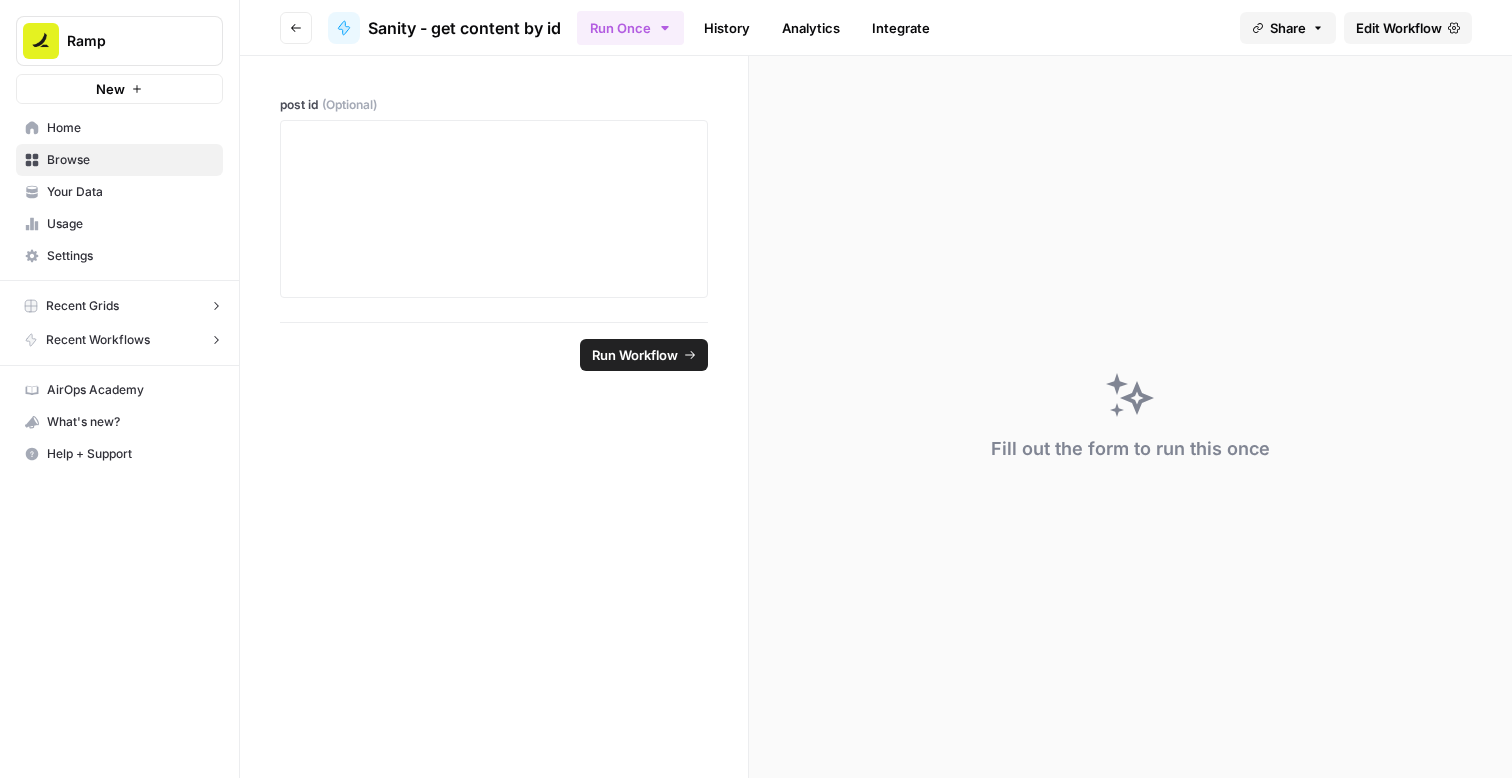 click on "History" at bounding box center (727, 28) 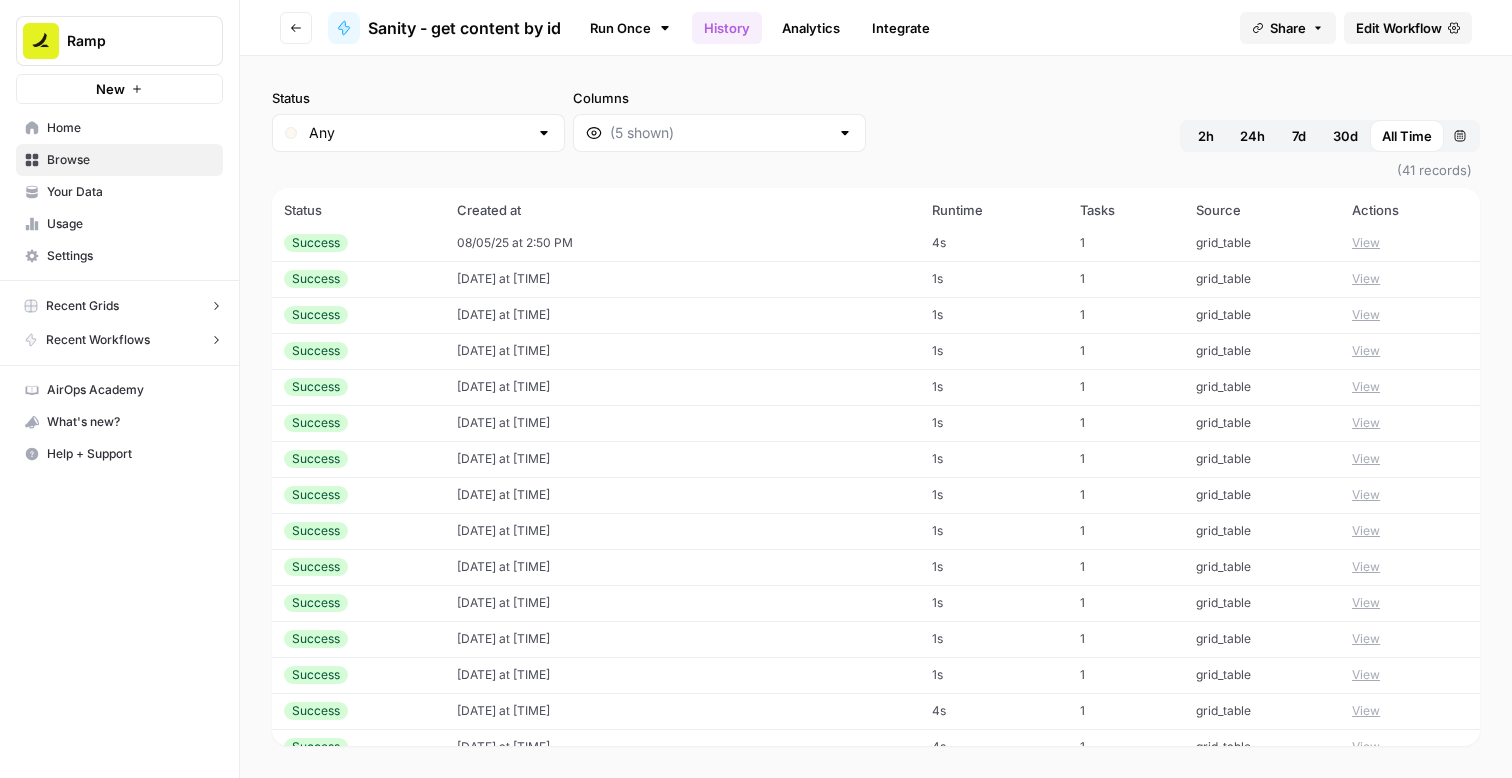 scroll, scrollTop: 0, scrollLeft: 0, axis: both 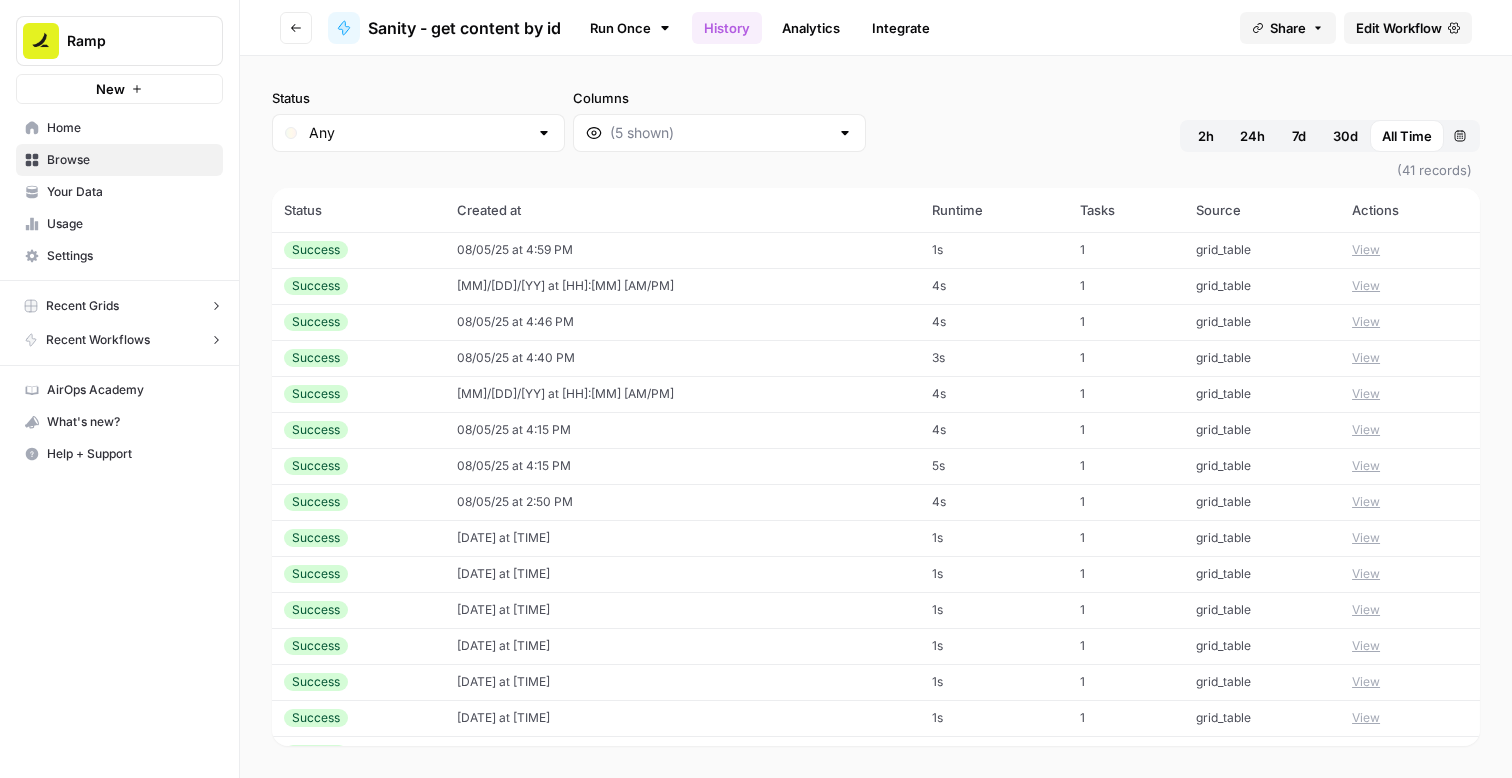 click on "Analytics" at bounding box center (811, 28) 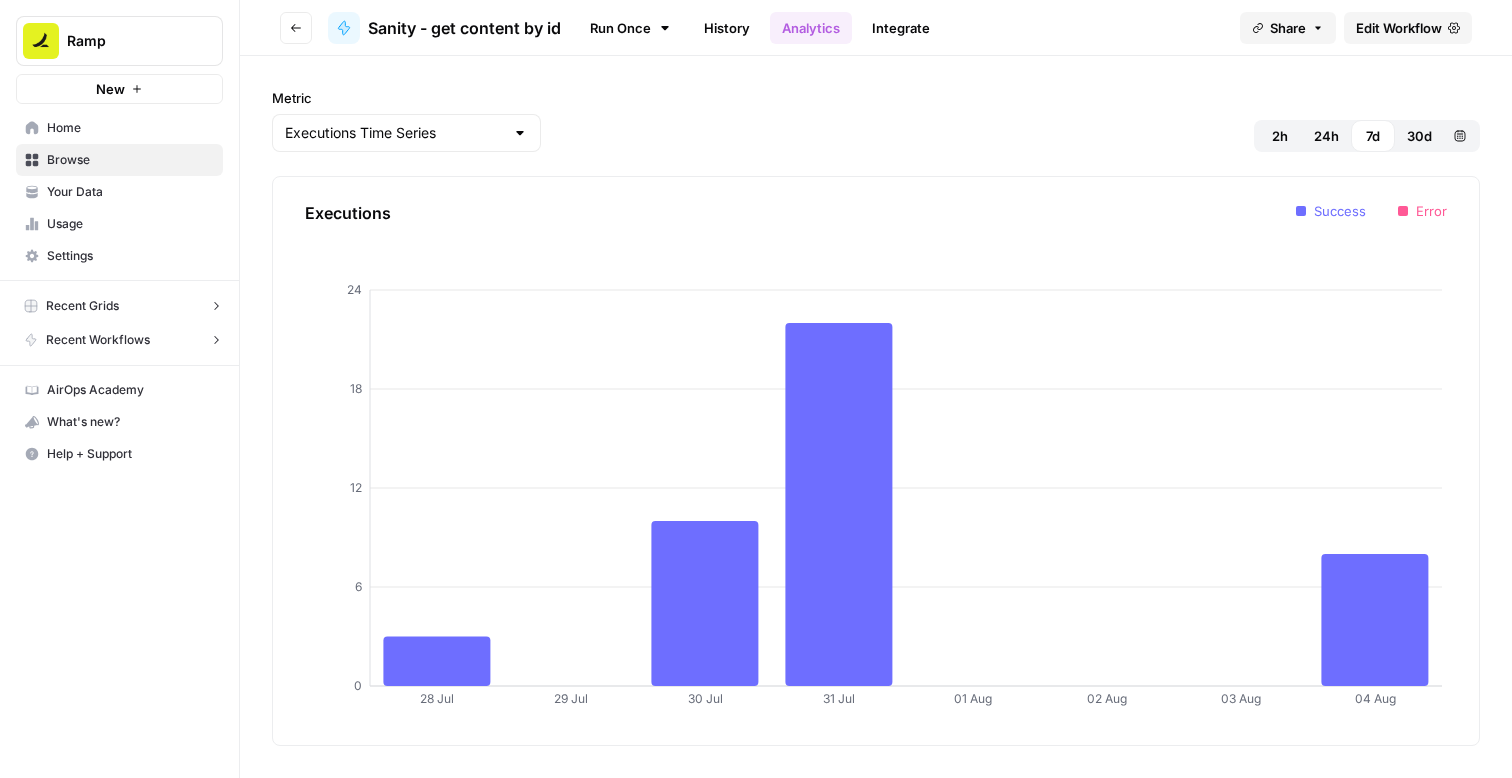 click on "Integrate" at bounding box center [901, 28] 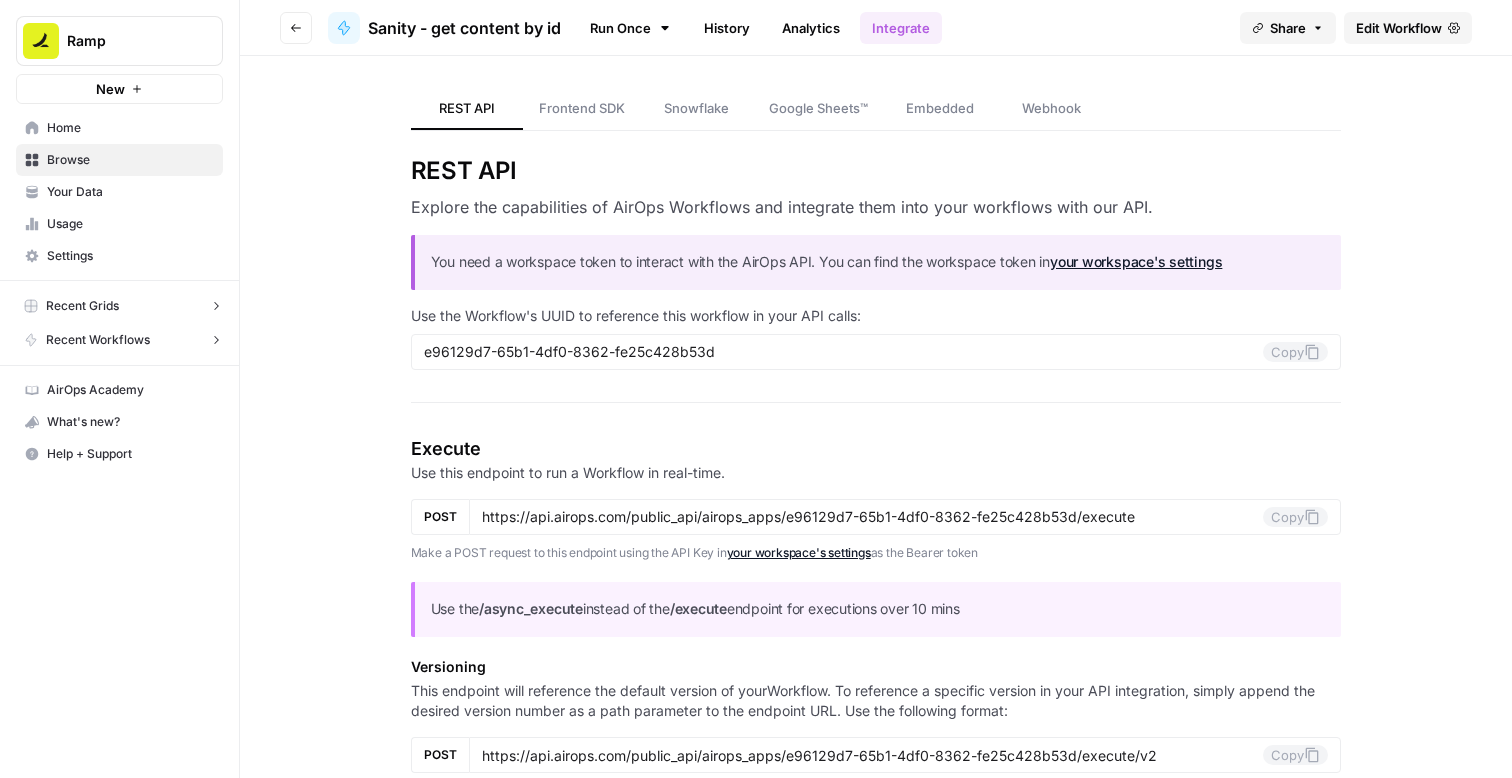 click on "History" at bounding box center [727, 28] 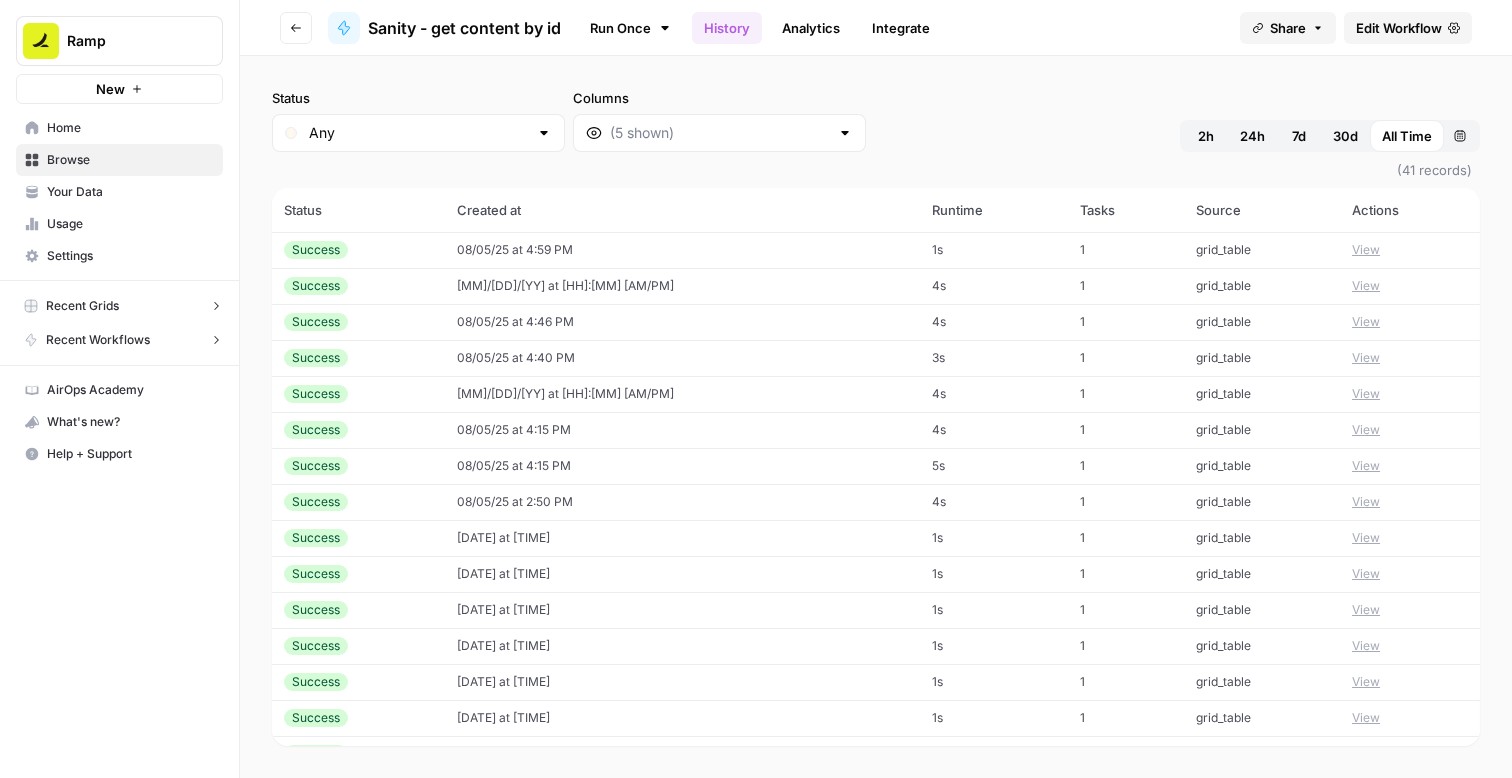 click on "Integrate" at bounding box center [901, 28] 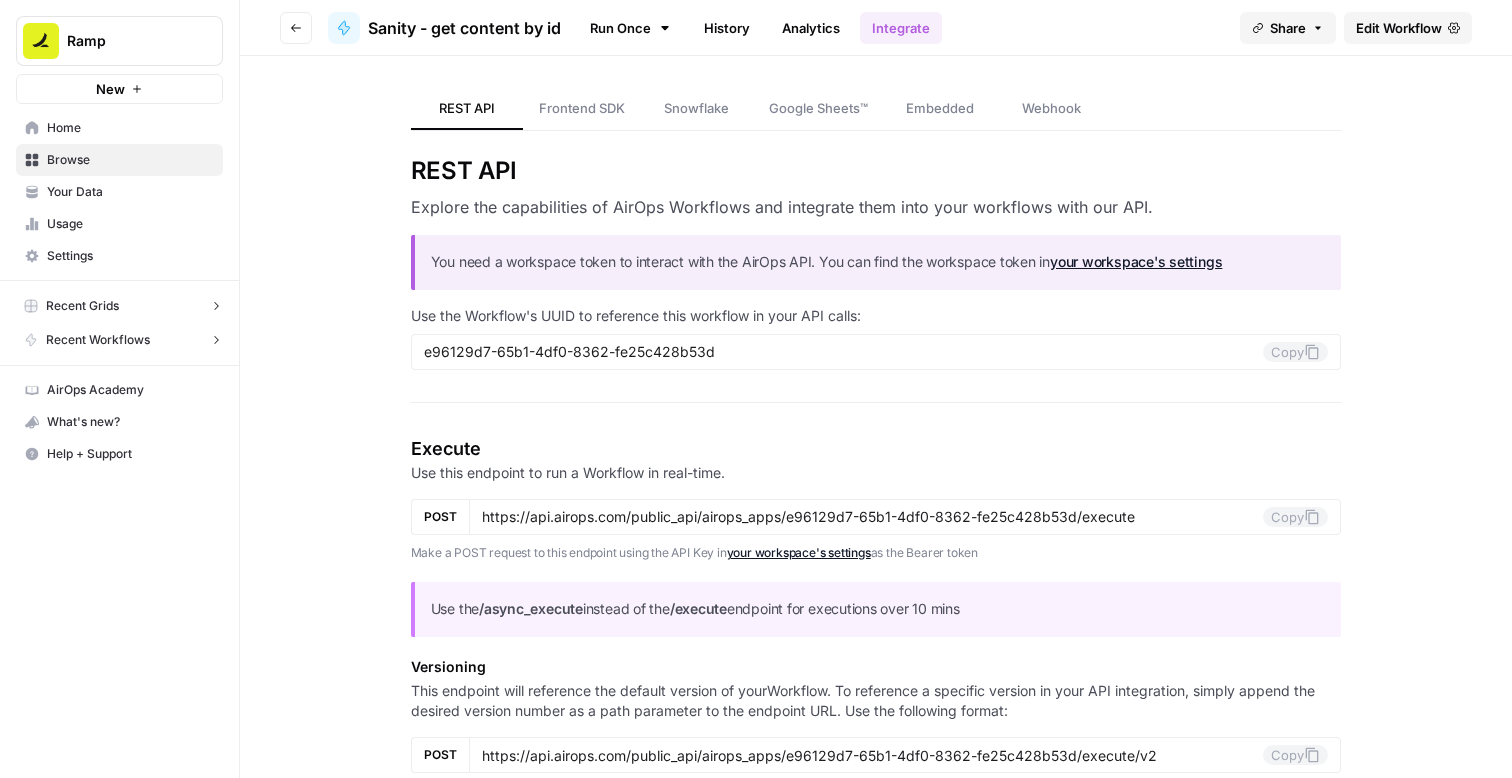 click on "Frontend SDK" at bounding box center [582, 109] 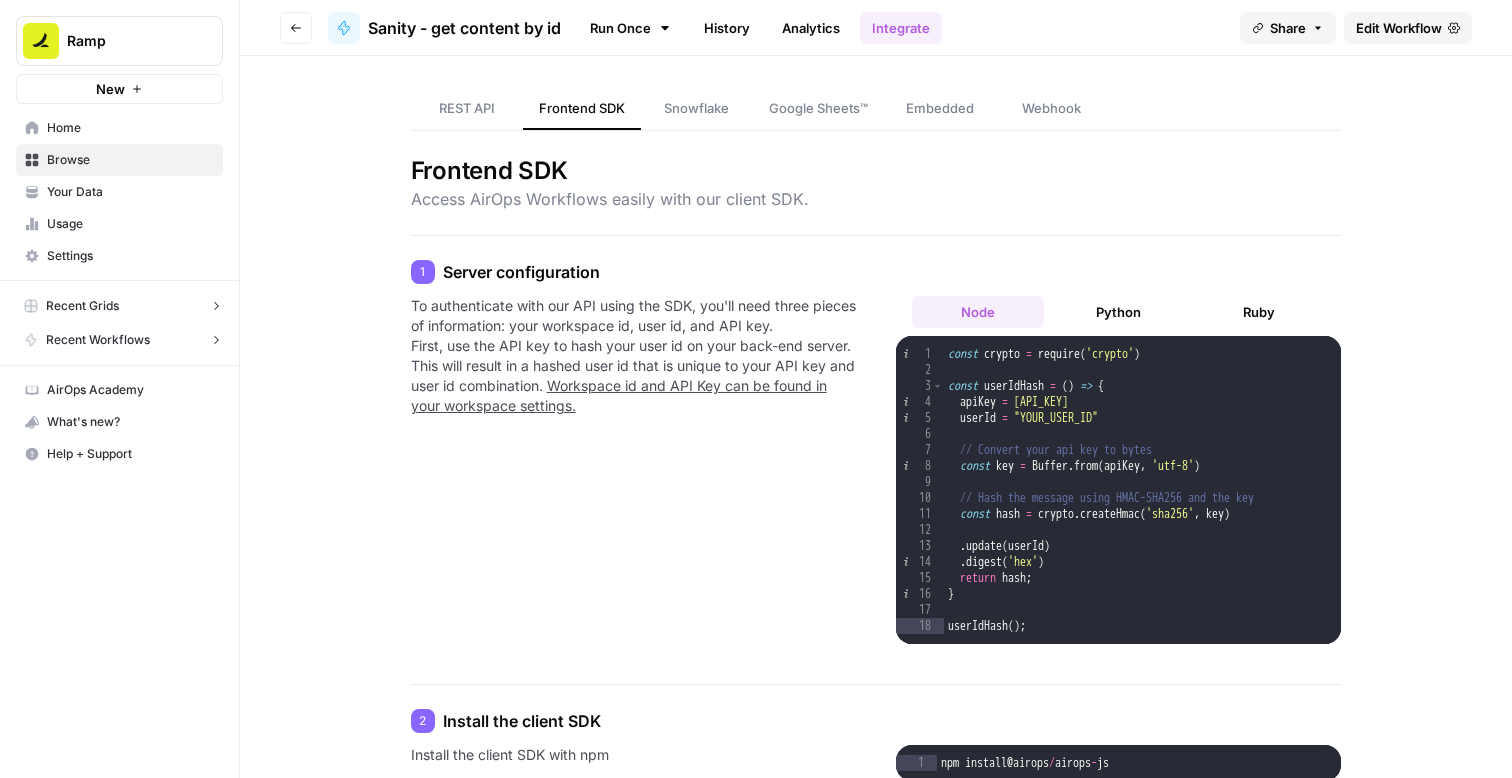 click on "REST API" at bounding box center (467, 108) 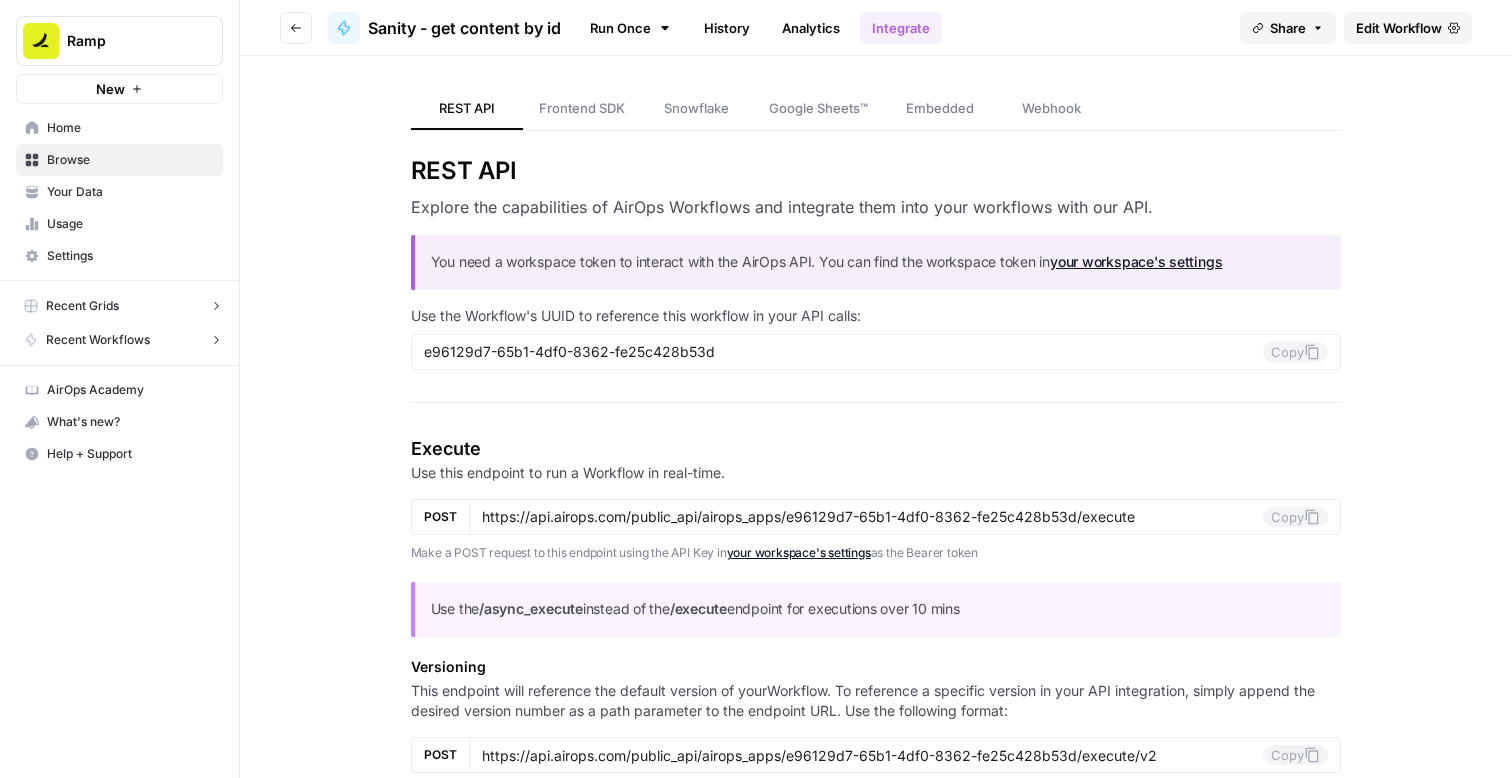 drag, startPoint x: 540, startPoint y: 209, endPoint x: 833, endPoint y: 241, distance: 294.74225 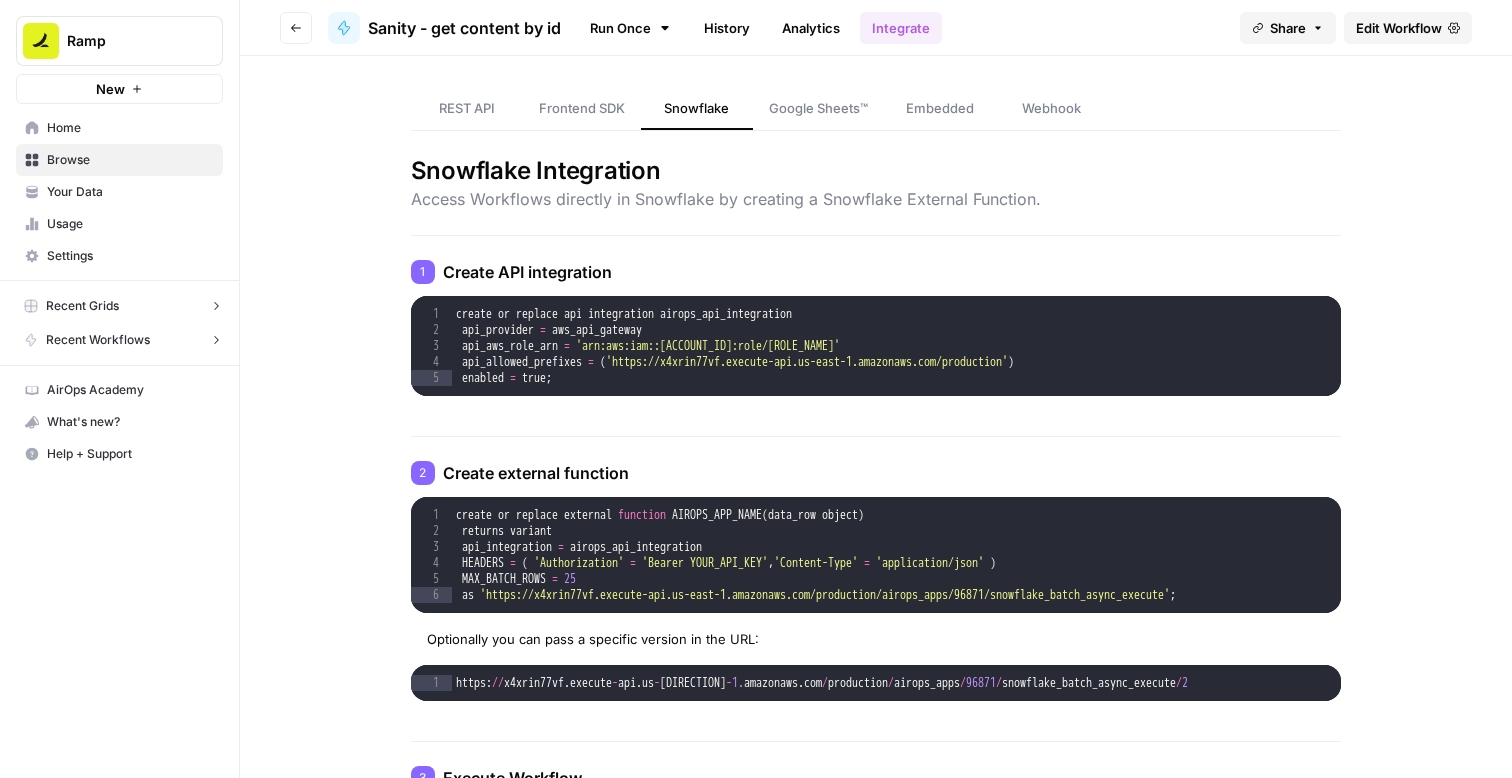 click on "Google Sheets™" at bounding box center [818, 108] 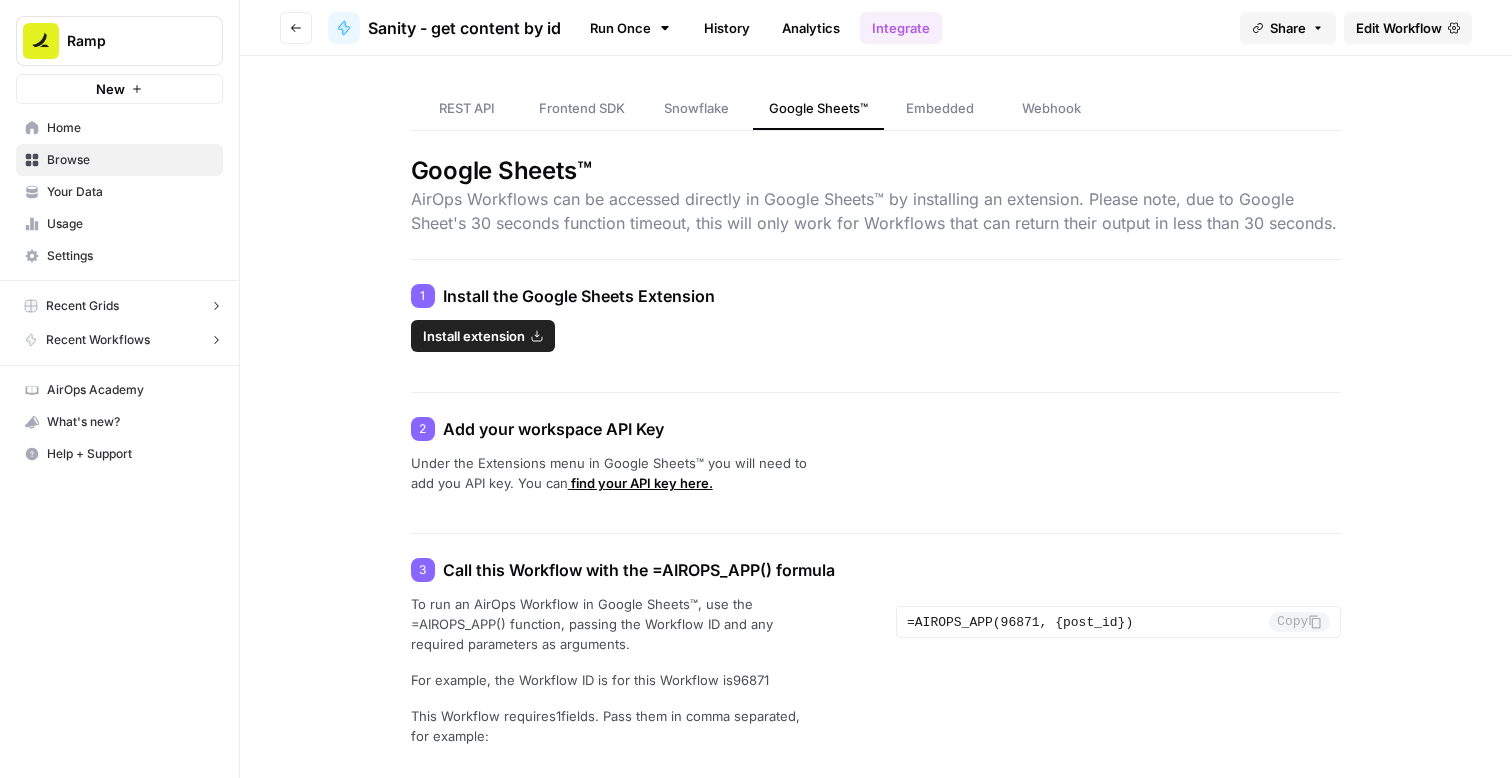 drag, startPoint x: 666, startPoint y: 172, endPoint x: 959, endPoint y: 237, distance: 300.12332 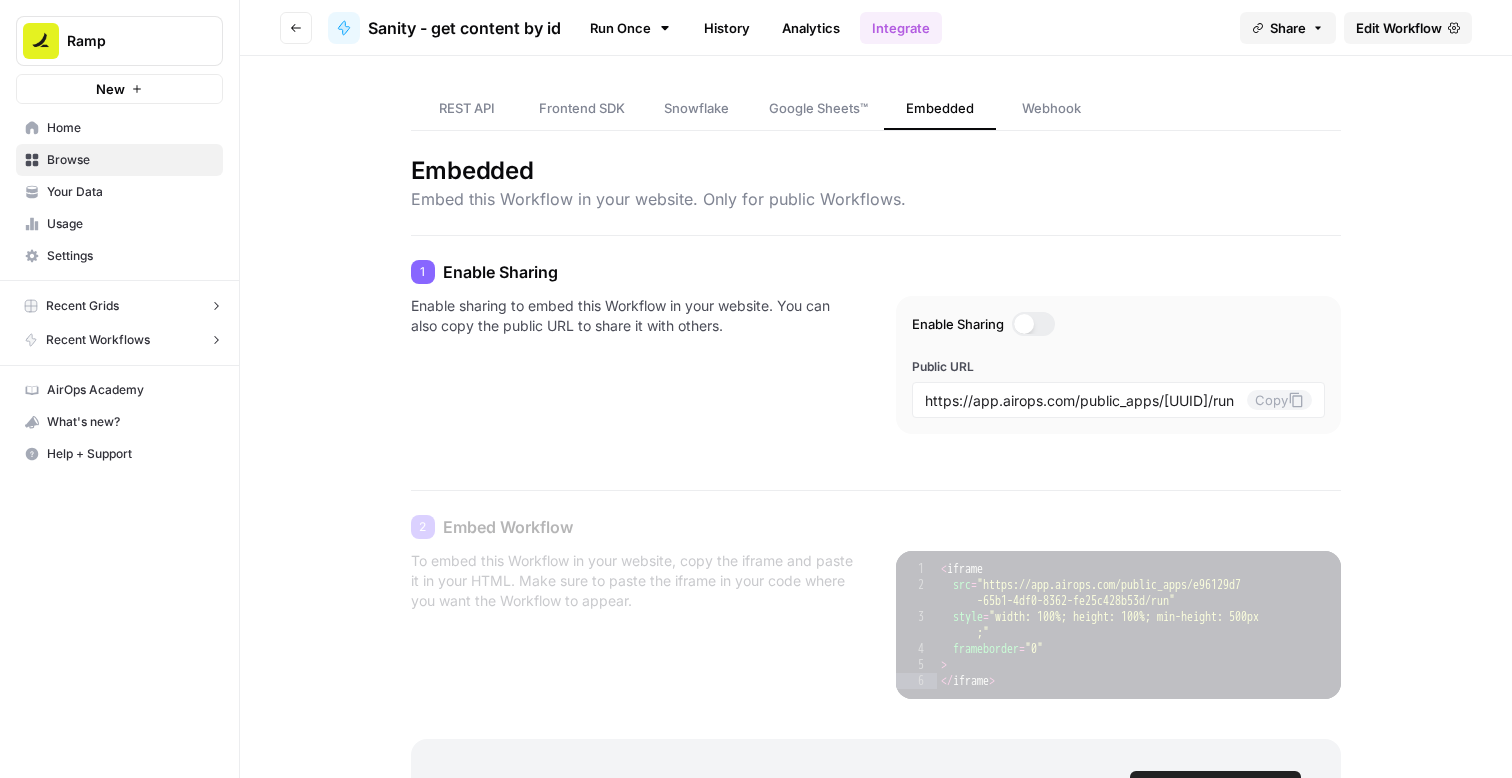 click on "Webhook" at bounding box center [1051, 108] 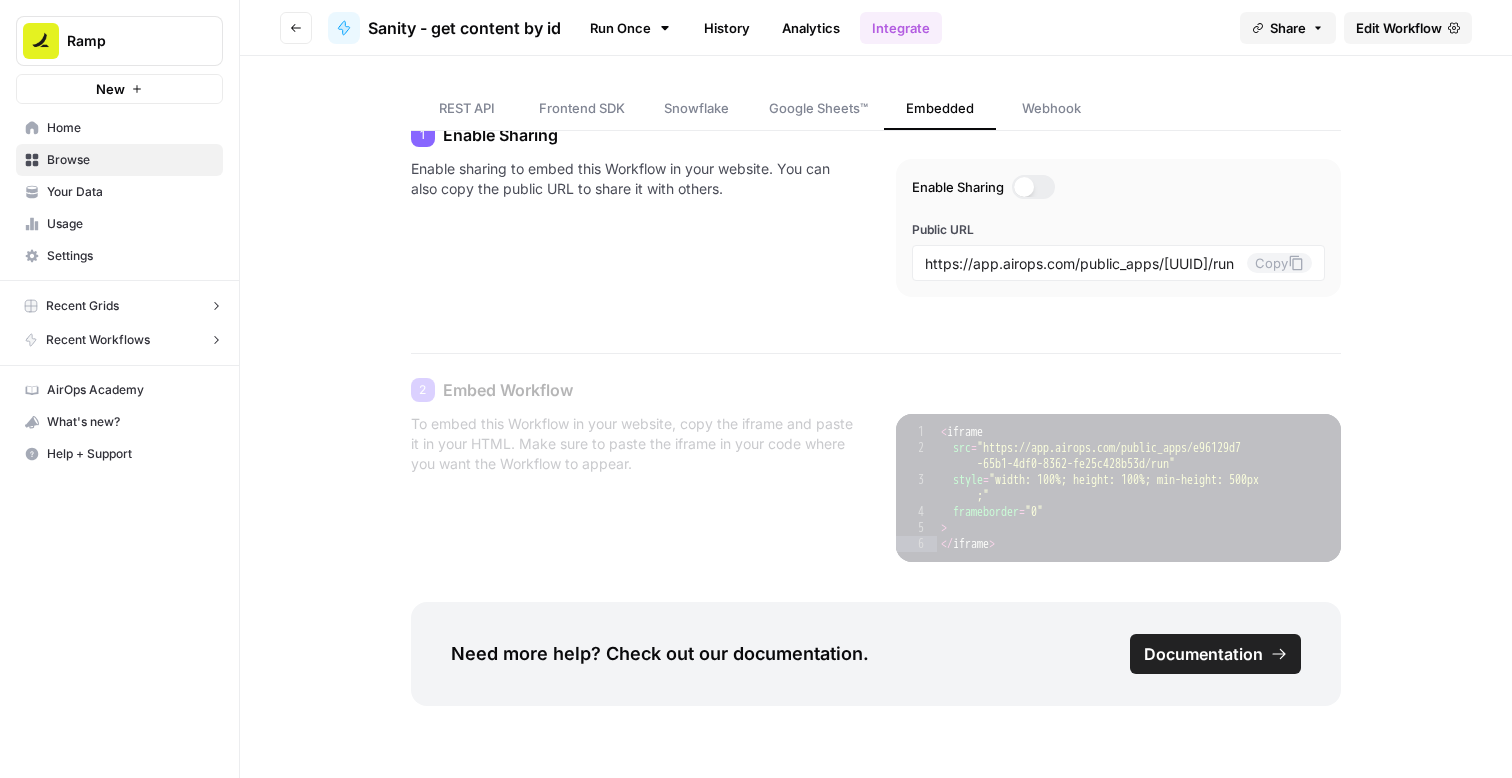 scroll, scrollTop: 0, scrollLeft: 0, axis: both 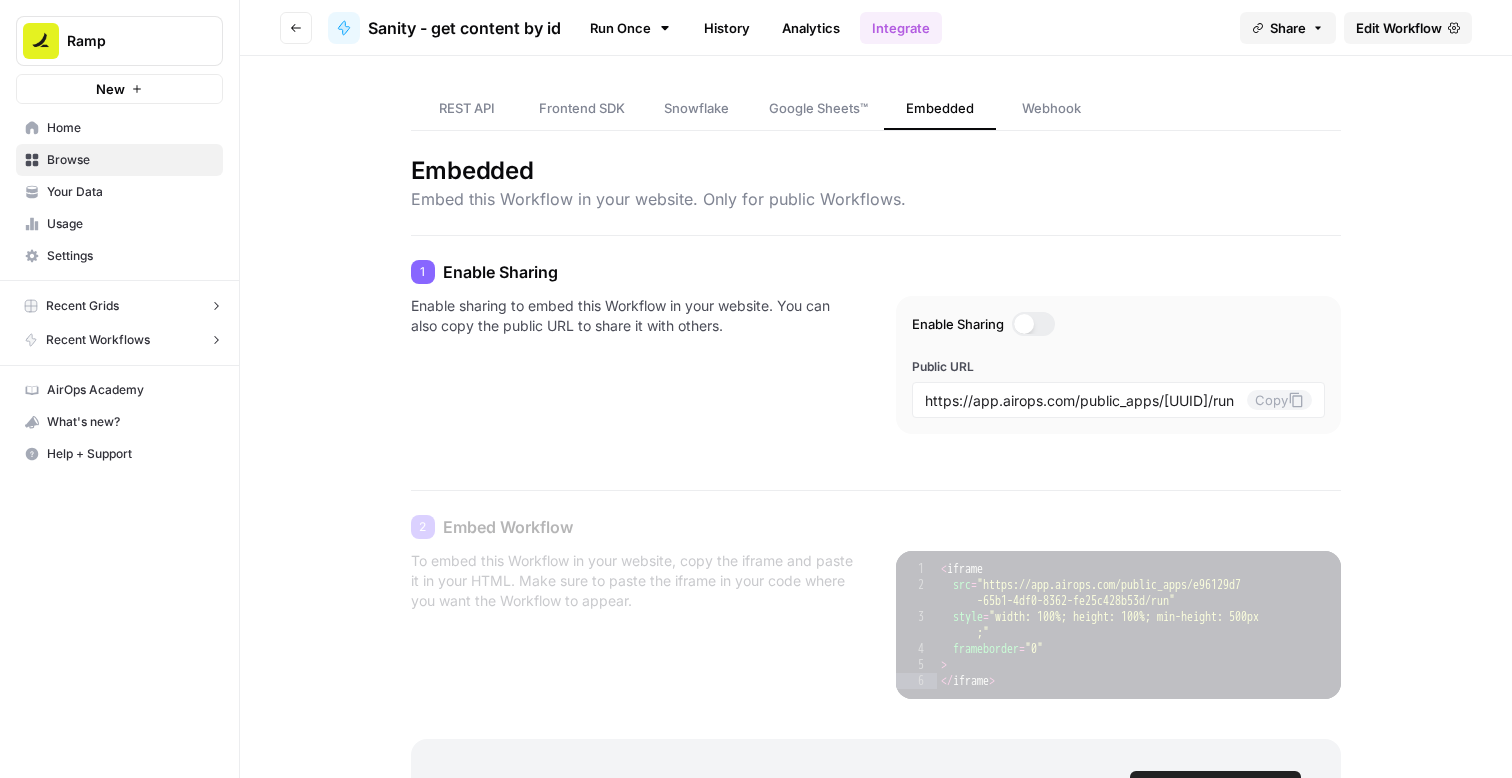 drag, startPoint x: 747, startPoint y: 334, endPoint x: 453, endPoint y: 315, distance: 294.6133 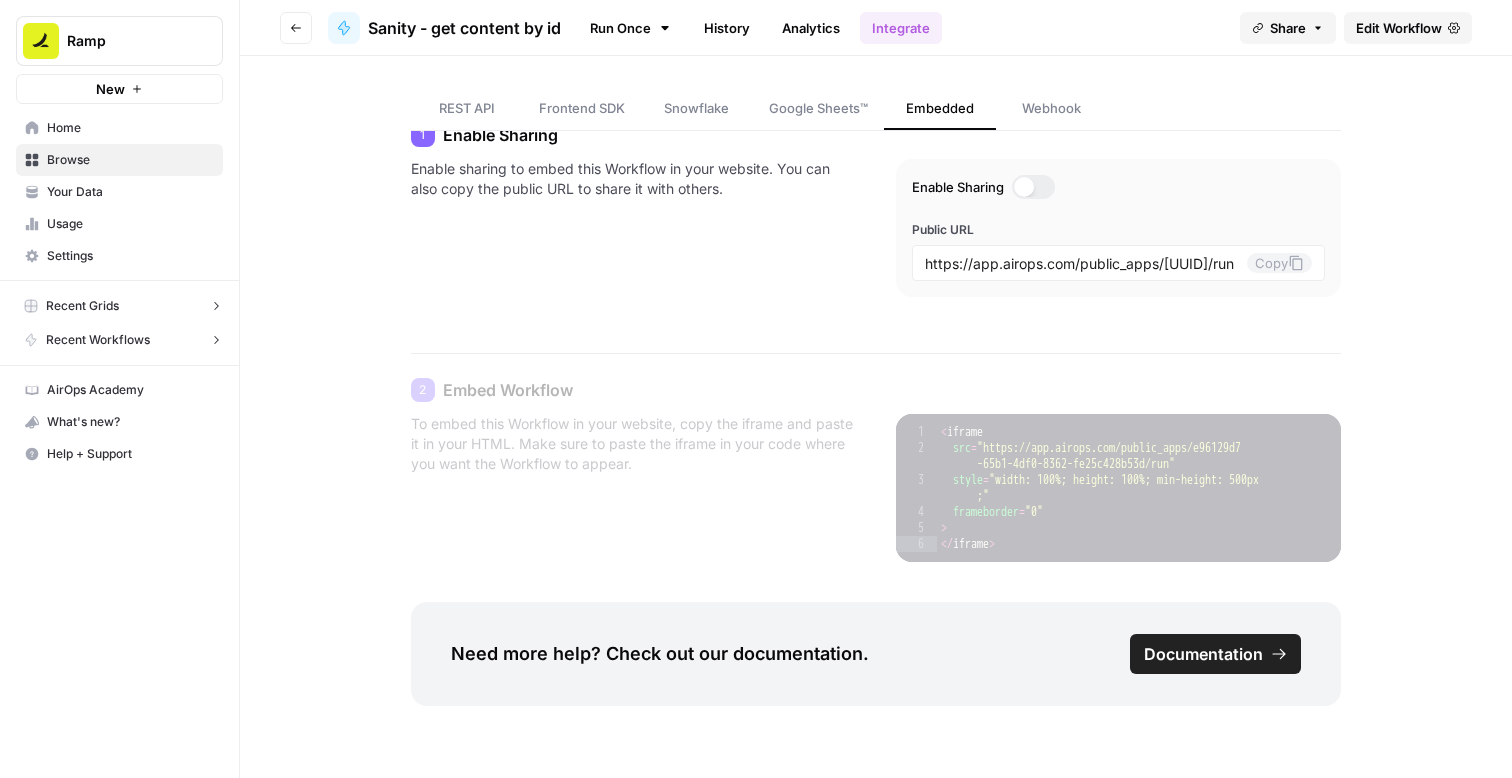 scroll, scrollTop: 0, scrollLeft: 0, axis: both 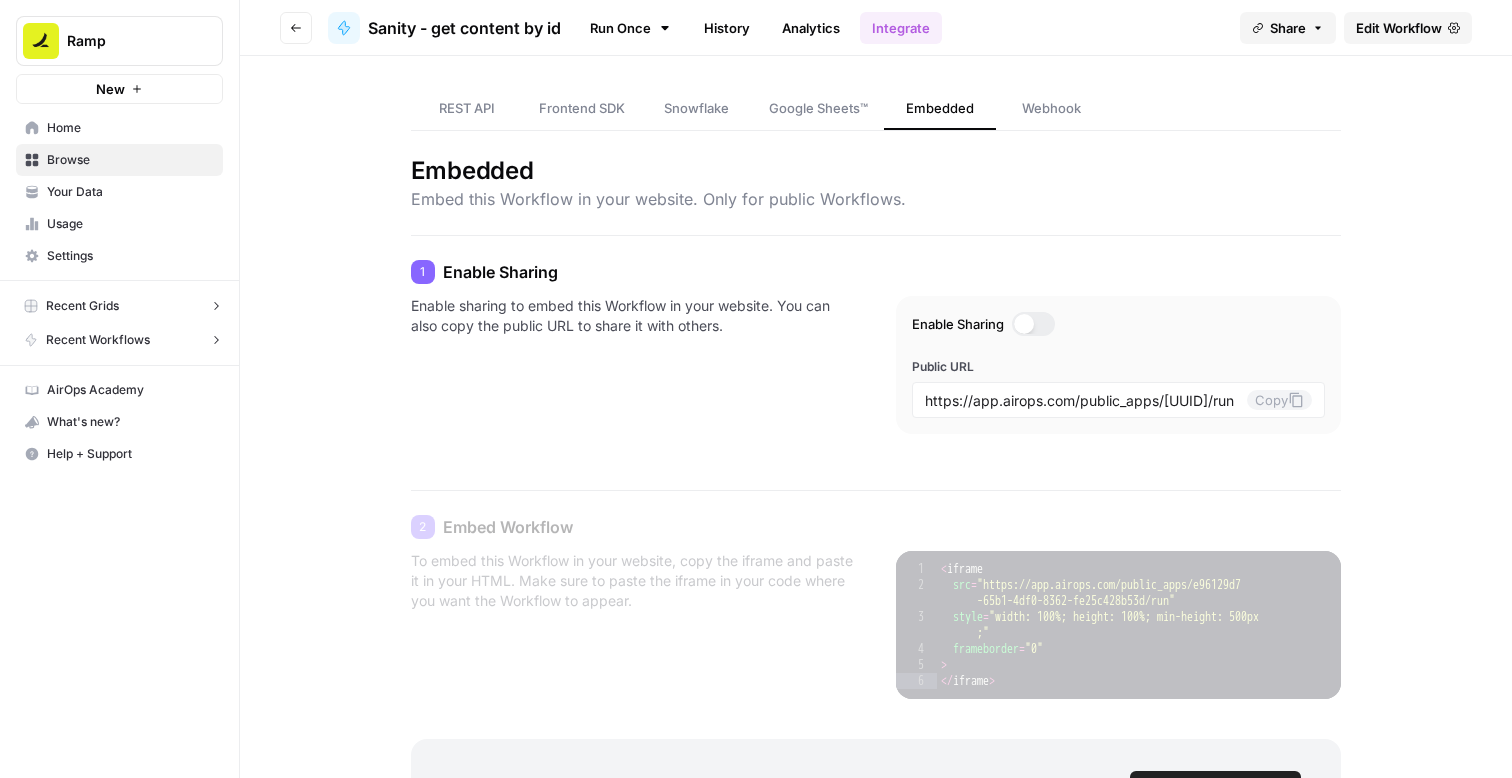 click on "REST API" at bounding box center (467, 108) 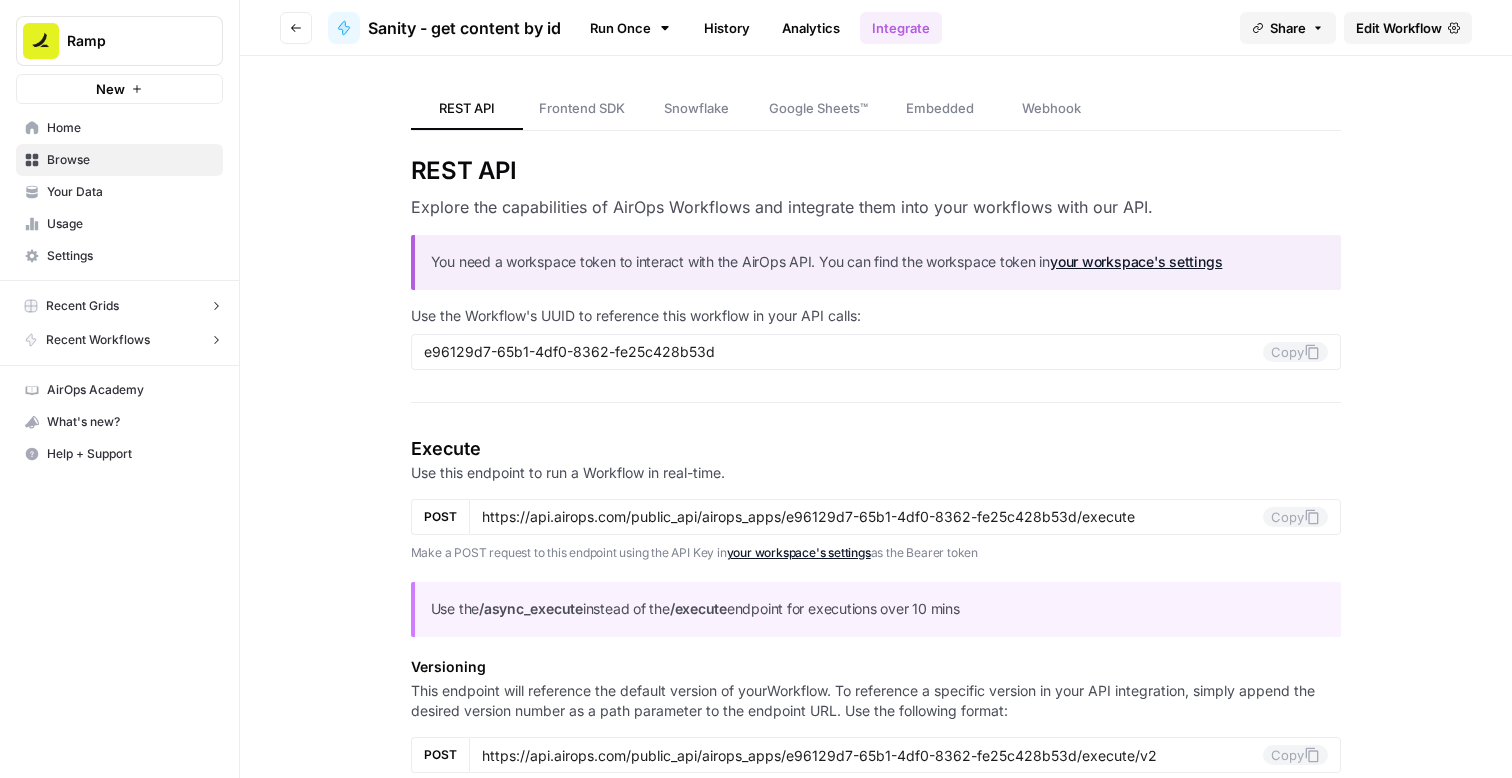 click on "Browse" at bounding box center [130, 160] 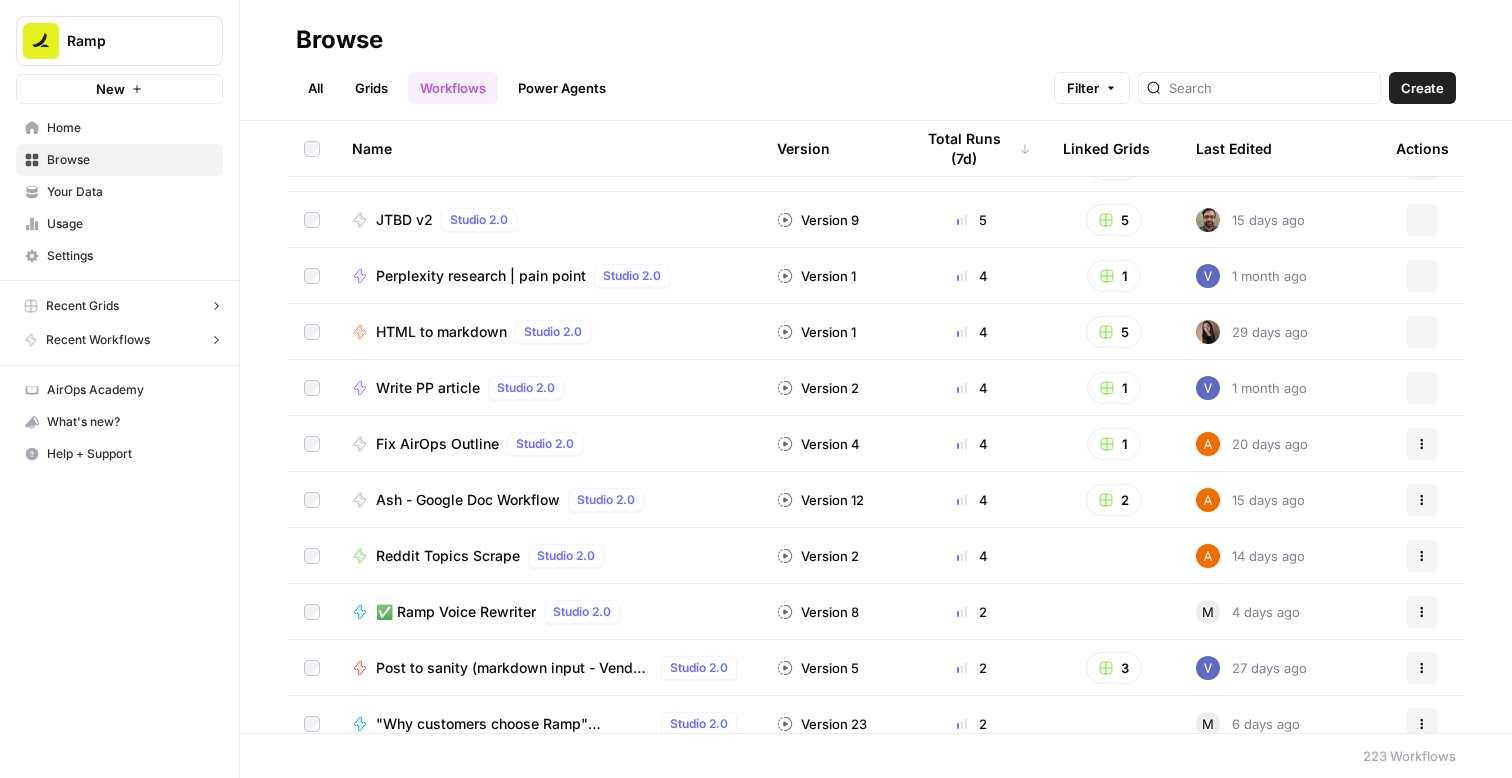 scroll, scrollTop: 0, scrollLeft: 0, axis: both 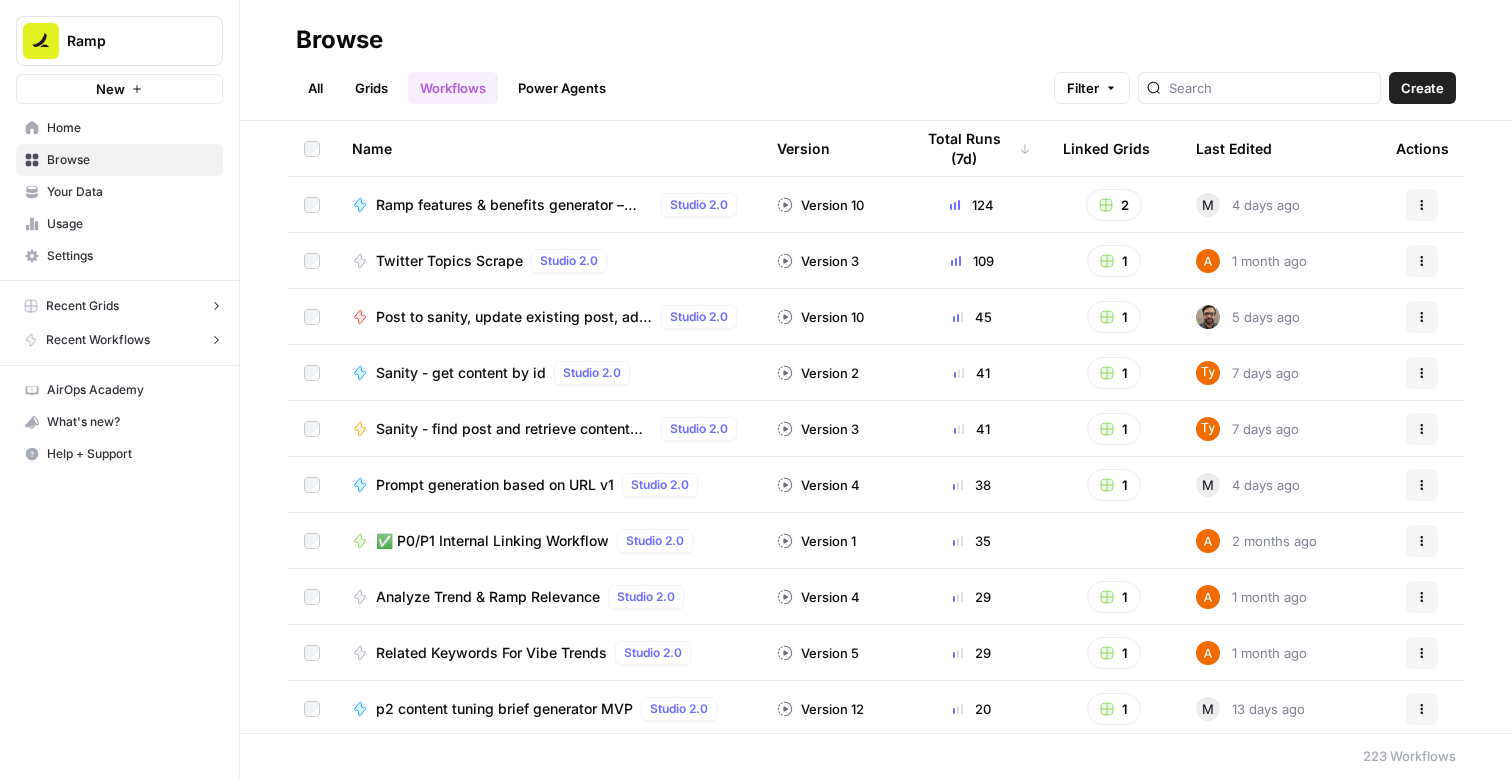 click on "Sanity - find post and retrieve content block" at bounding box center [514, 429] 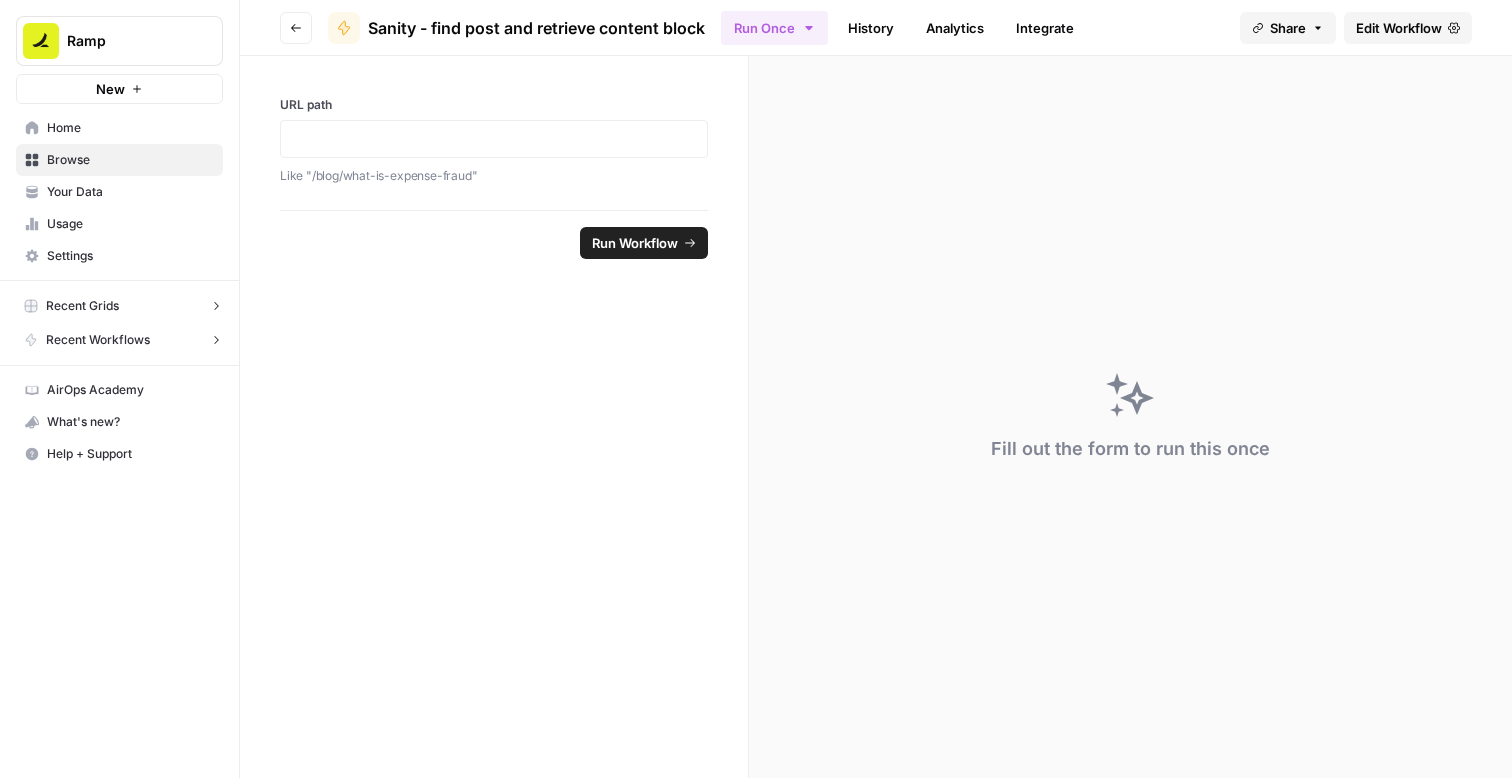 click on "History" at bounding box center (871, 28) 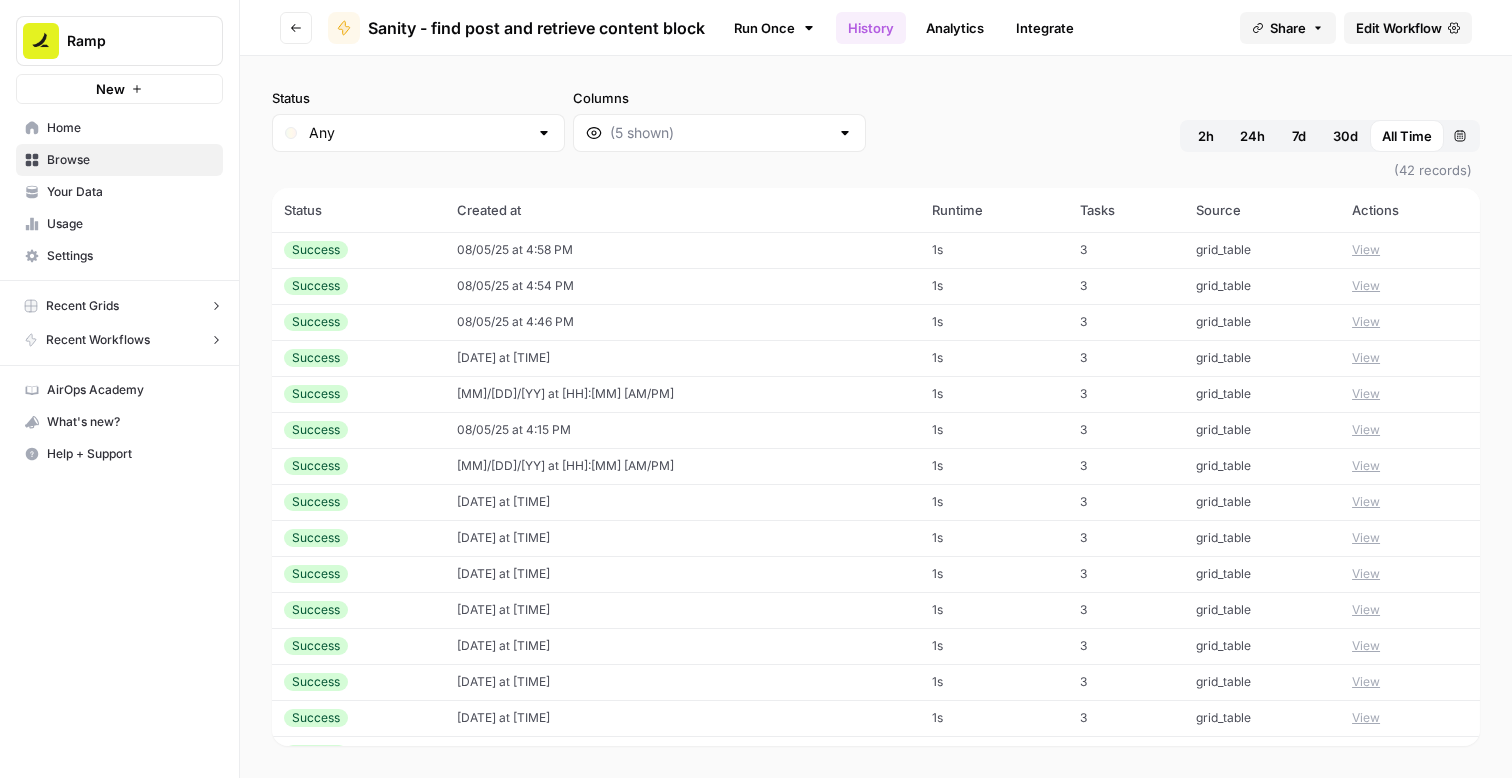 click on "08/05/25 at 4:58 PM" at bounding box center [682, 250] 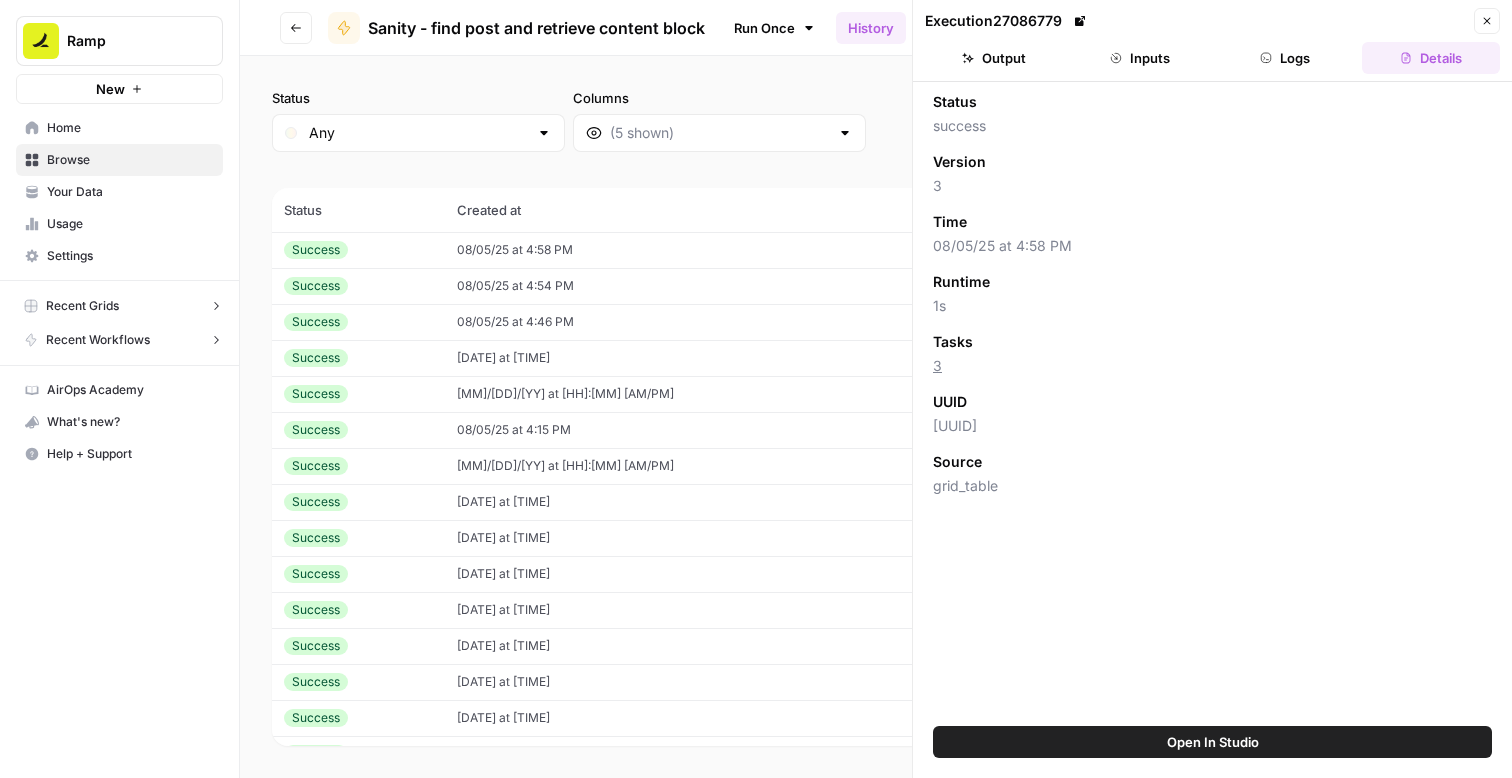 click on "Logs" at bounding box center (1286, 58) 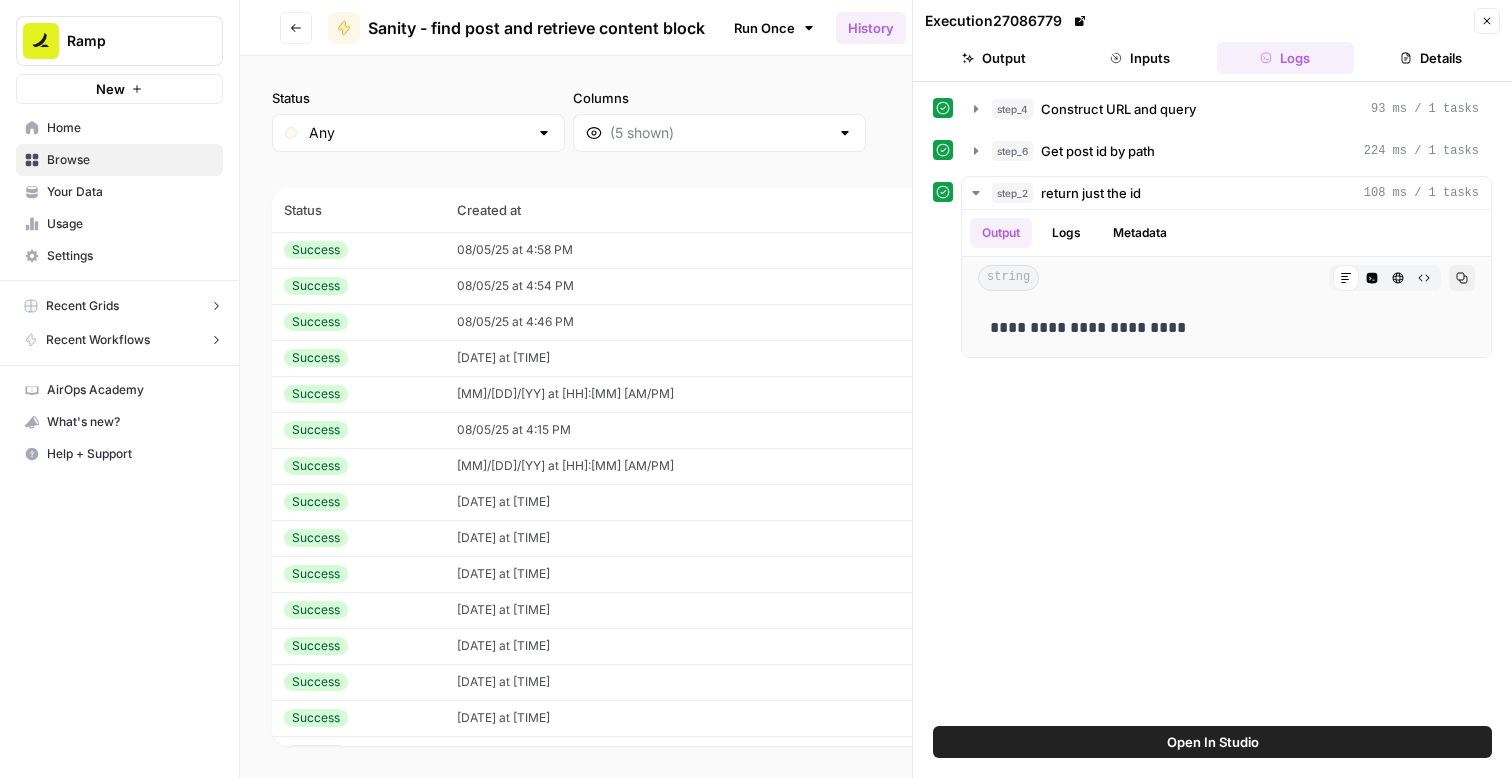 click on "Inputs" at bounding box center [1140, 58] 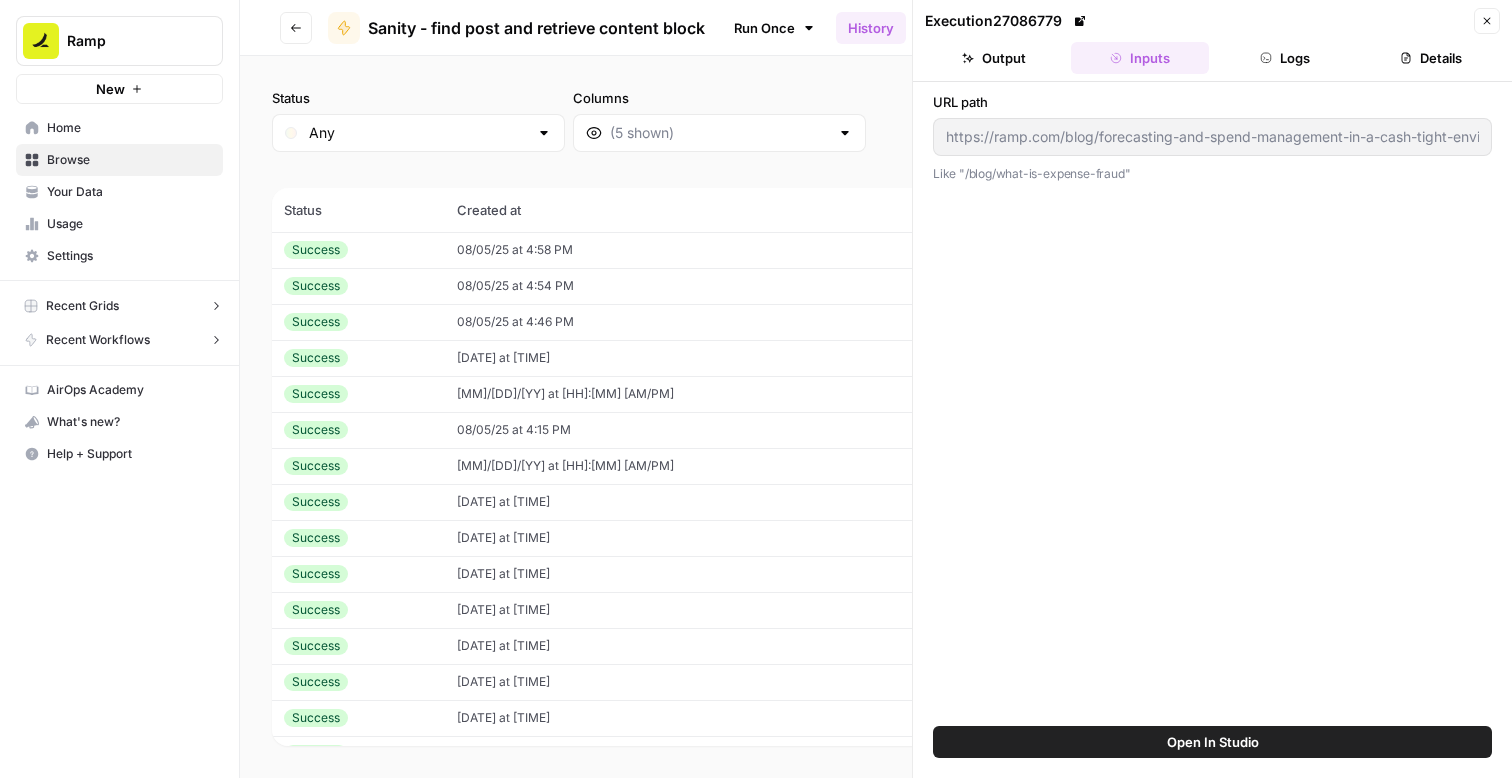 click on "Output" at bounding box center (994, 58) 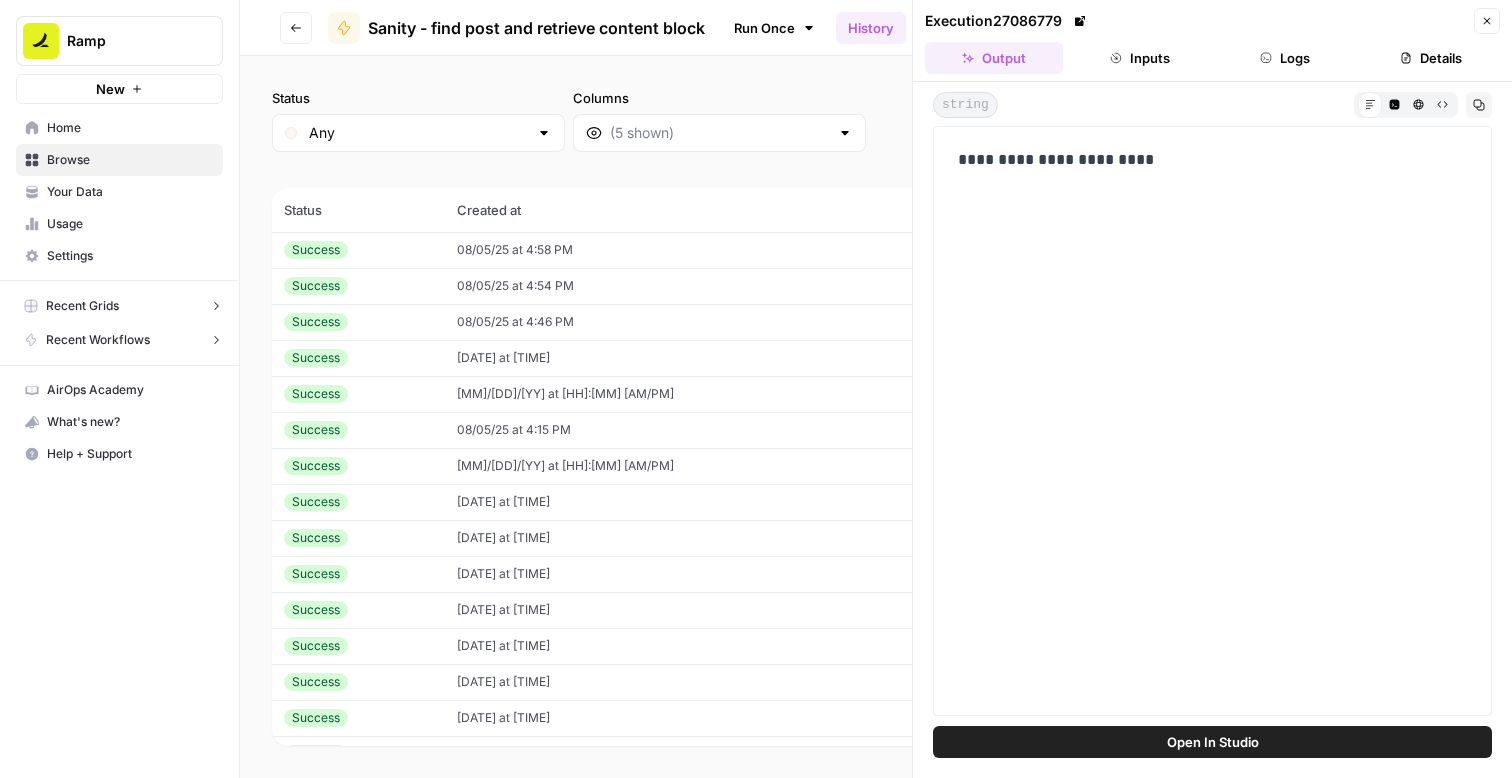 click on "Status Any Columns 2h 24h 7d 30d All Time Custom range (42 records) Status Created at Runtime Tasks Source Actions Success 08/05/25 at 4:58 PM 1s 3 grid_table View Success 08/05/25 at 4:54 PM 1s 3 grid_table View Success 08/05/25 at 4:46 PM 1s 3 grid_table View Success 08/05/25 at 4:39 PM 1s 3 grid_table View Success 08/05/25 at 4:37 PM 1s 3 grid_table View Success 08/05/25 at 4:15 PM 1s 3 grid_table View Success 08/05/25 at 4:07 PM 1s 3 grid_table View Success 08/01/25 at 8:13 AM 1s 3 grid_table View Success 08/01/25 at 8:13 AM 1s 3 grid_table View Success 08/01/25 at 8:13 AM 1s 3 grid_table View Success 08/01/25 at 8:13 AM 1s 3 grid_table View Success 08/01/25 at 8:13 AM 1s 3 grid_table View Success 08/01/25 at 8:13 AM 1s 3 grid_table View Success 08/01/25 at 8:13 AM 1s 3 grid_table View Success 08/01/25 at 8:13 AM 1s 3 grid_table View Success 08/01/25 at 8:13 AM 1s 3 grid_table View Success 08/01/25 at 8:13 AM 1s 3 grid_table View Success 08/01/25 at 8:13 AM 1s 3 grid_table View Success 08/01/25 at 8:13 AM" at bounding box center (876, 417) 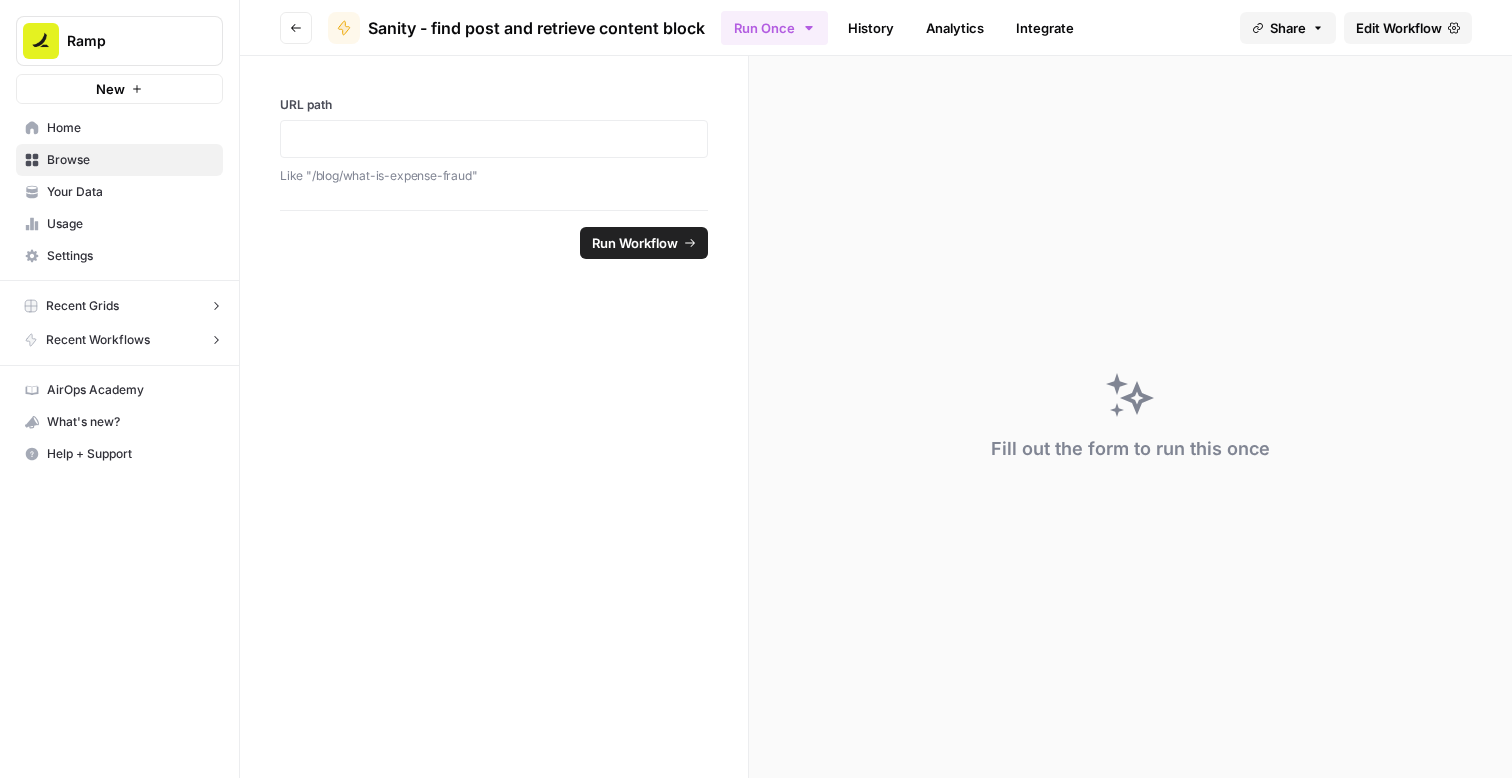 click on "Home" at bounding box center (130, 128) 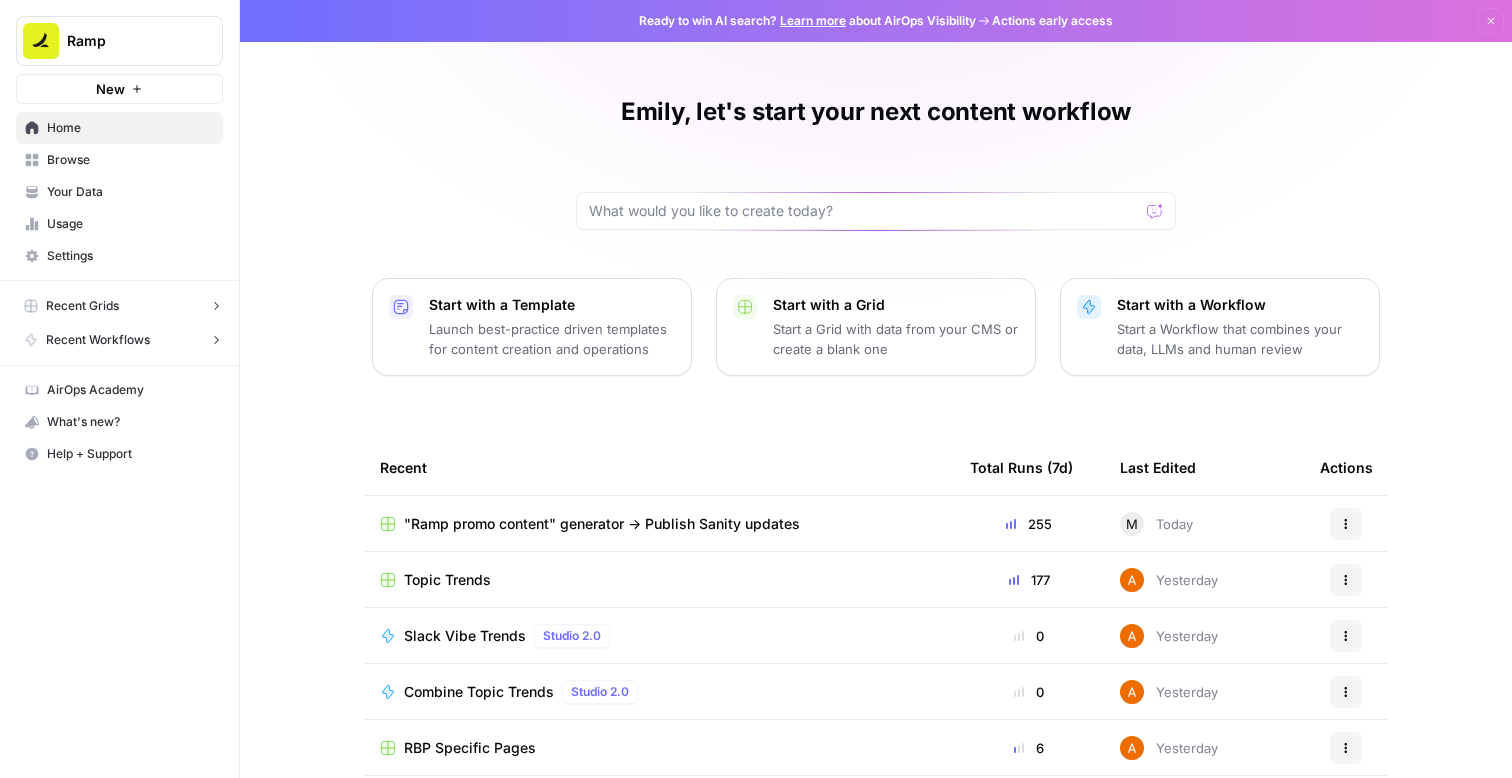 scroll, scrollTop: 142, scrollLeft: 0, axis: vertical 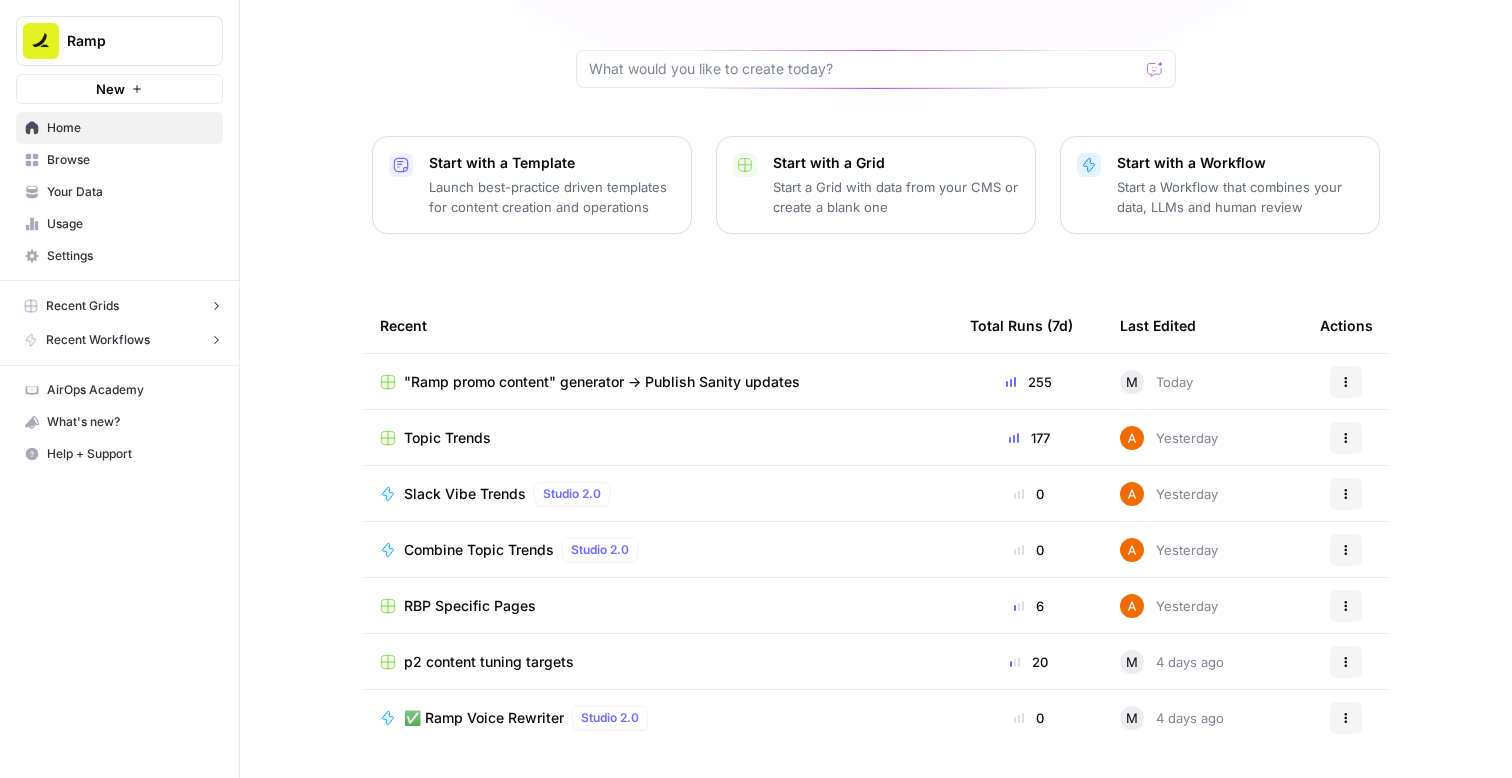click on "Browse" at bounding box center (130, 160) 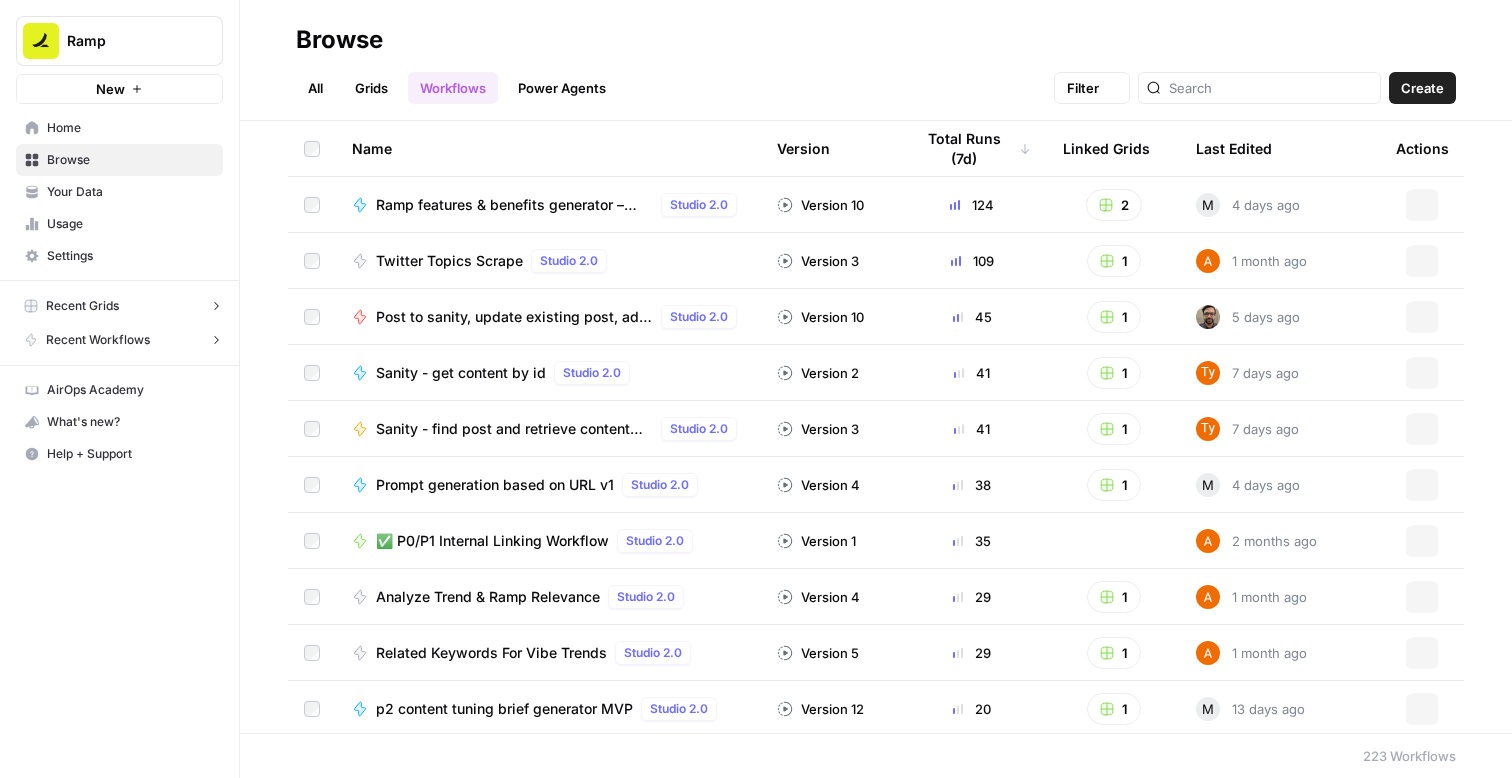 scroll, scrollTop: 0, scrollLeft: 0, axis: both 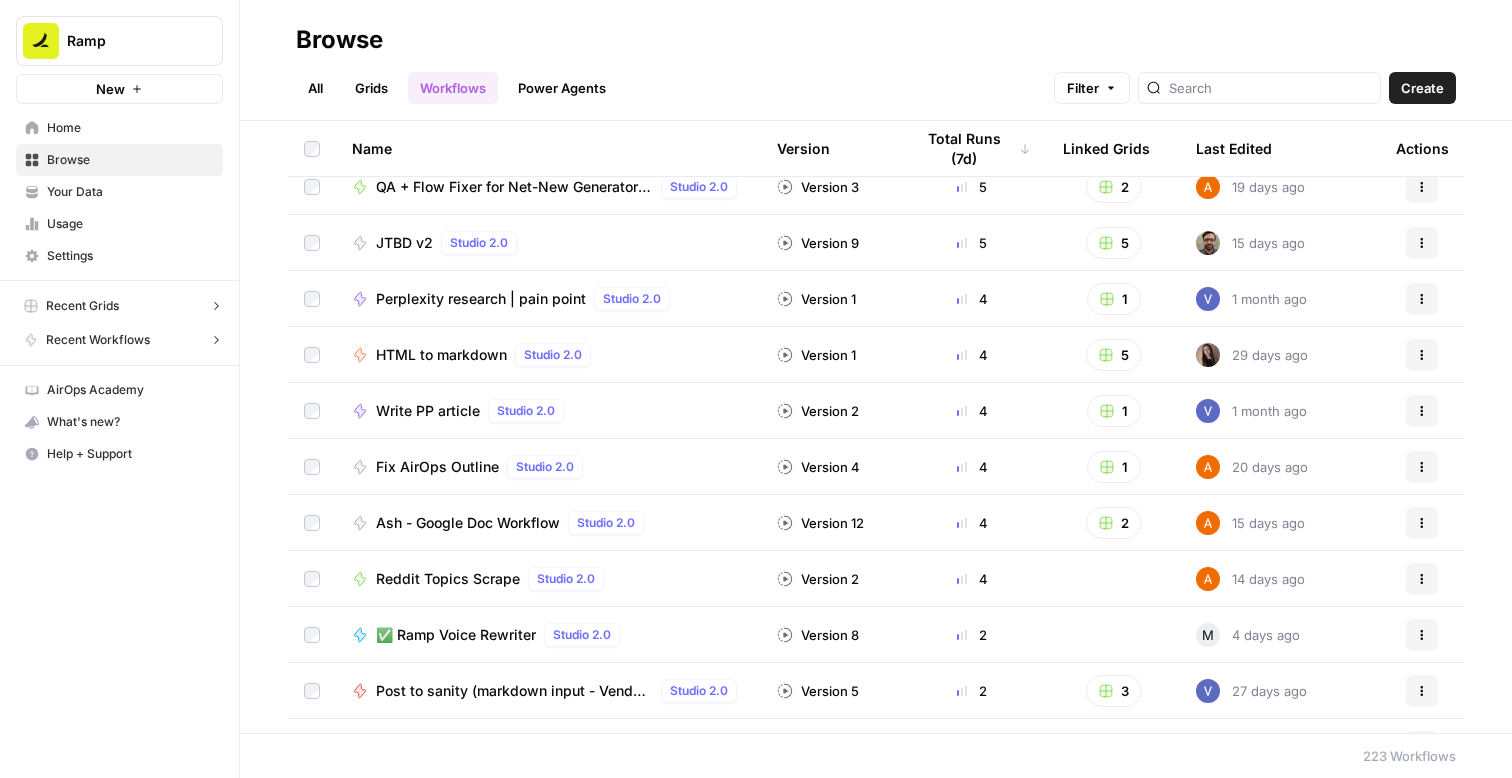 click on "HTML to markdown" at bounding box center (441, 355) 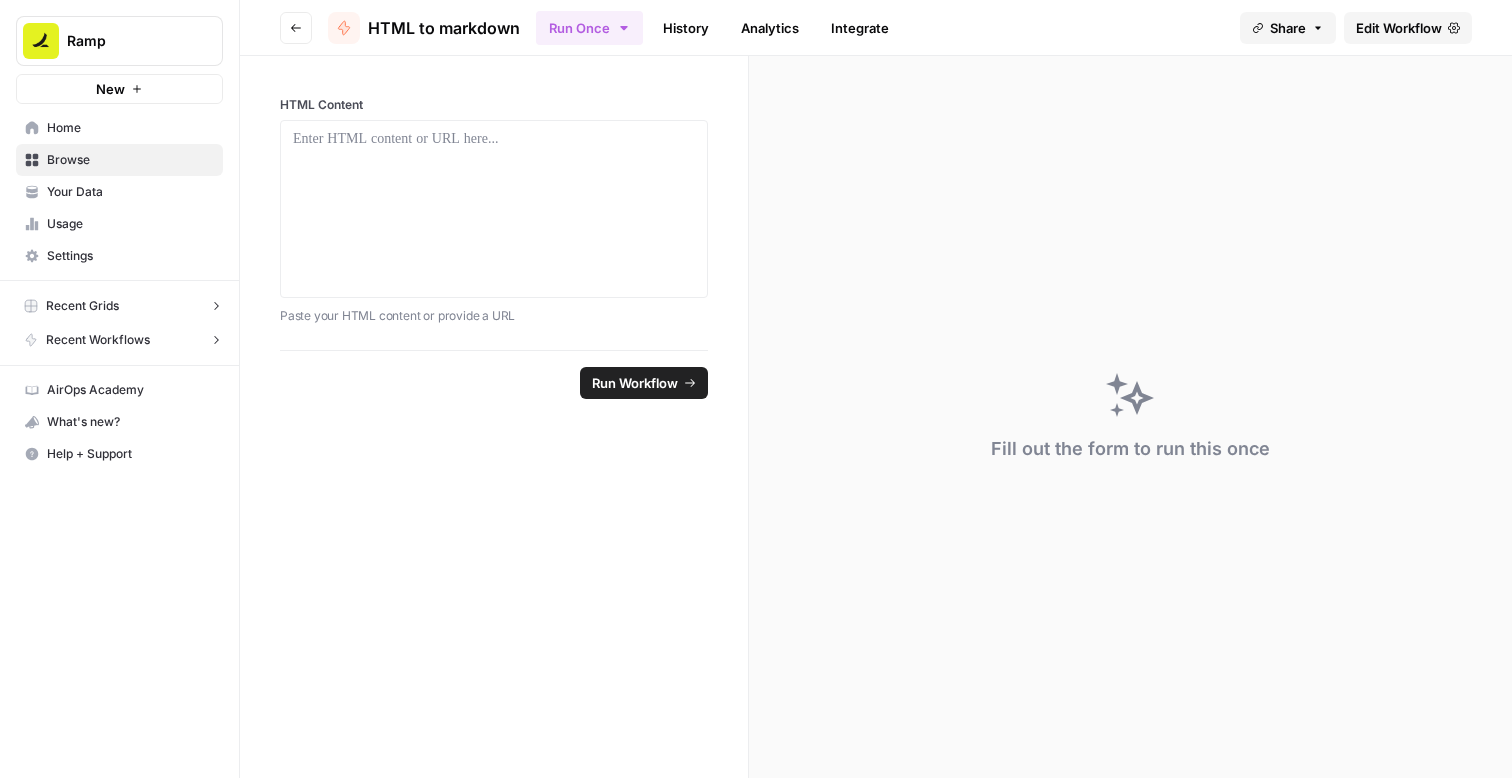 click on "History" at bounding box center [686, 28] 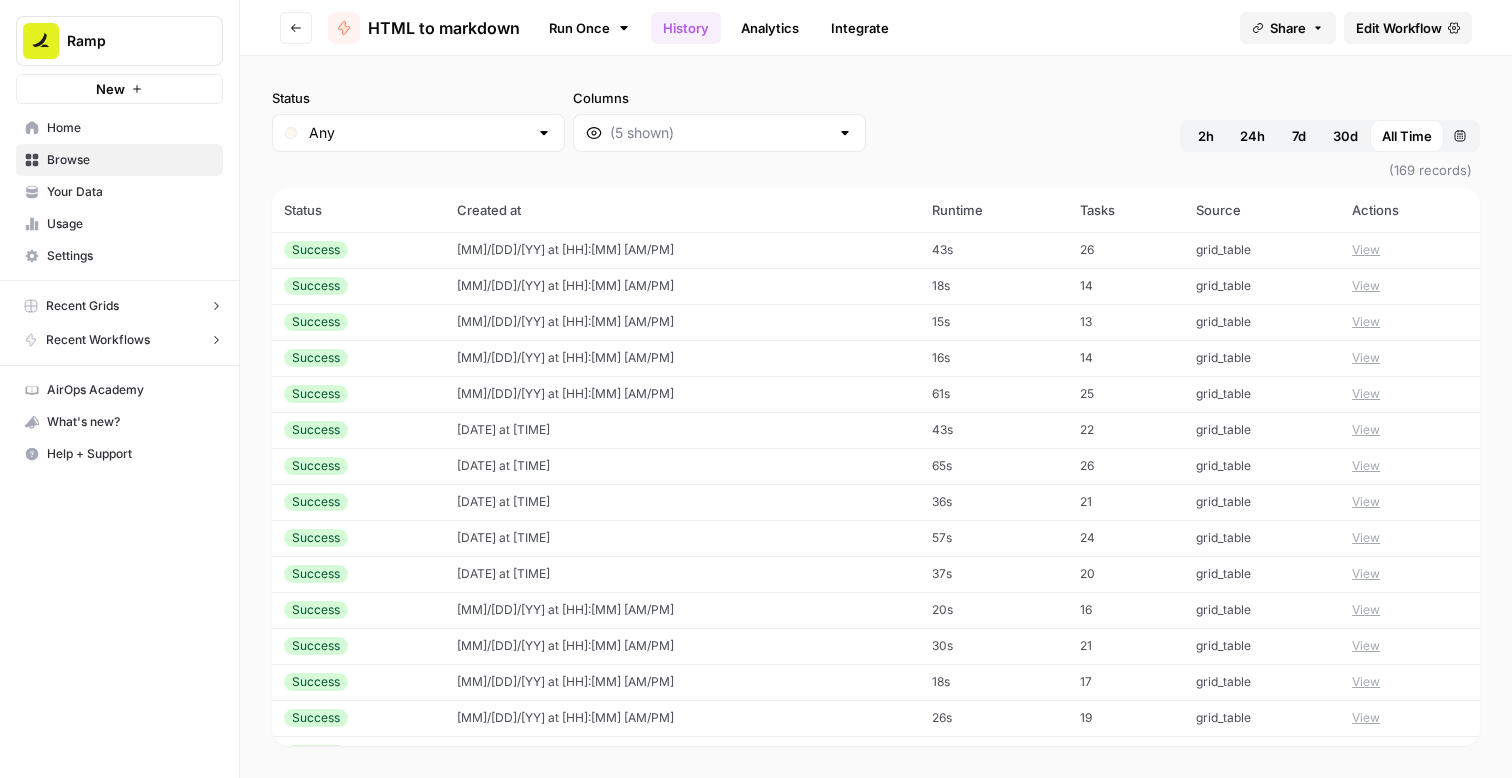 click on "Analytics" at bounding box center (770, 28) 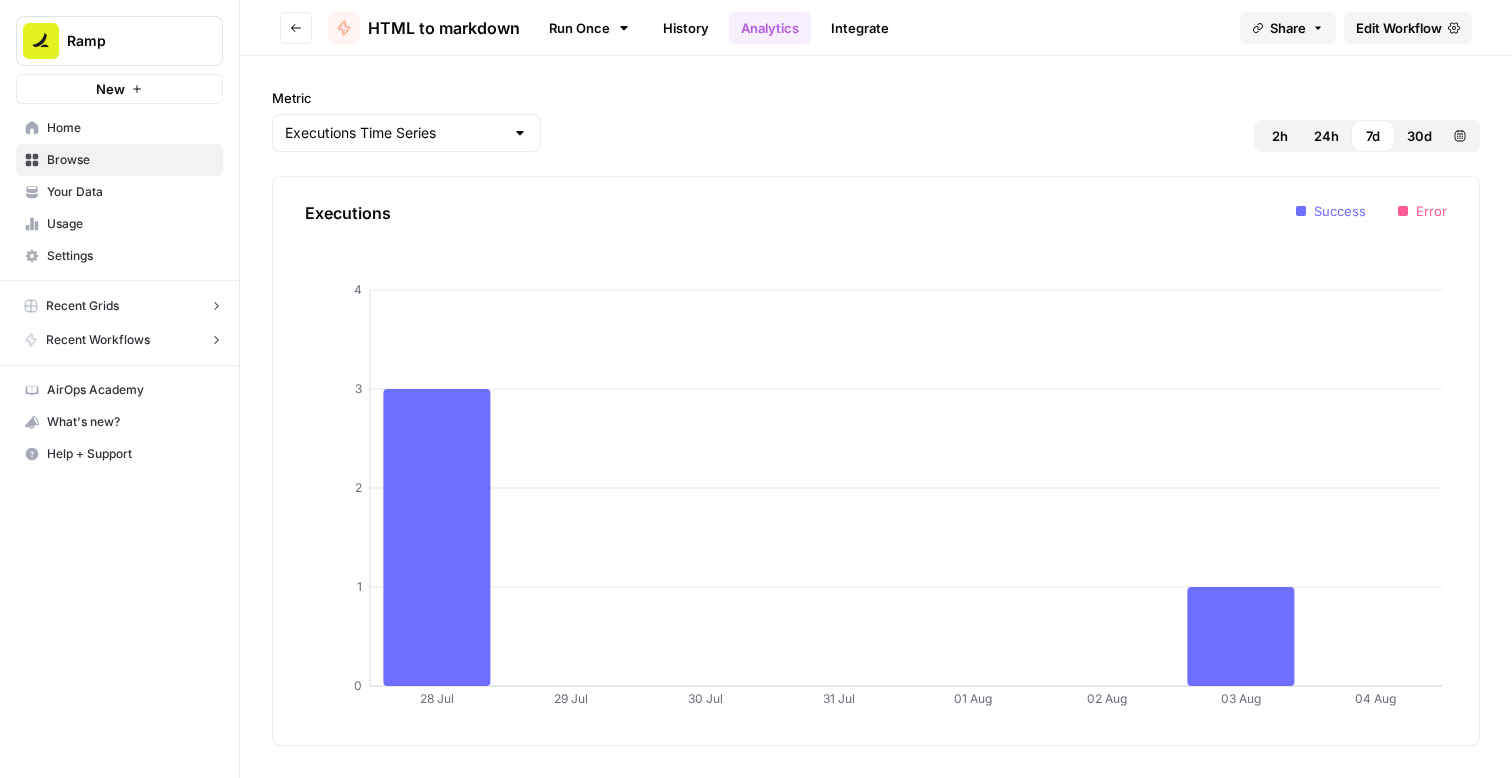 click on "Integrate" at bounding box center (860, 28) 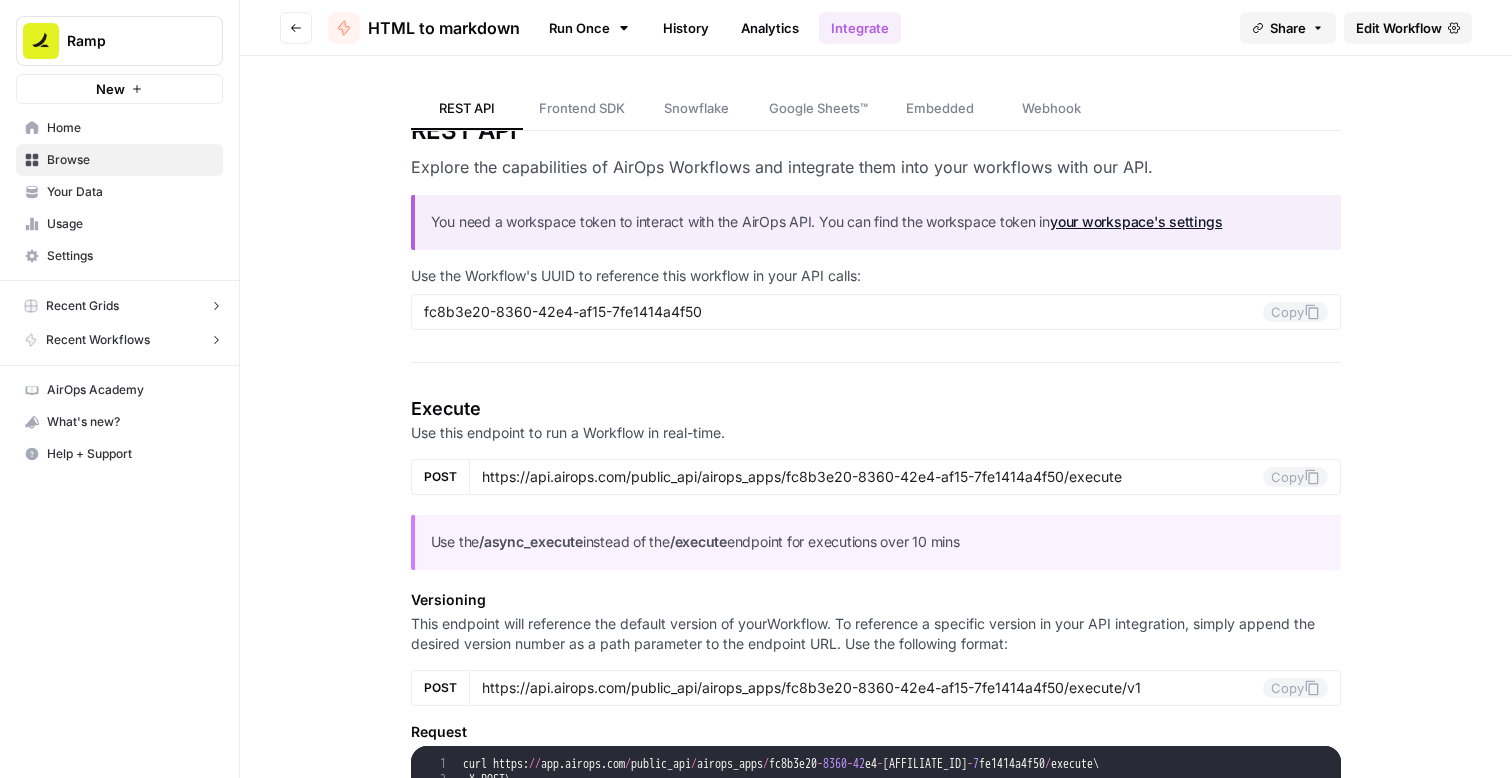 scroll, scrollTop: 0, scrollLeft: 0, axis: both 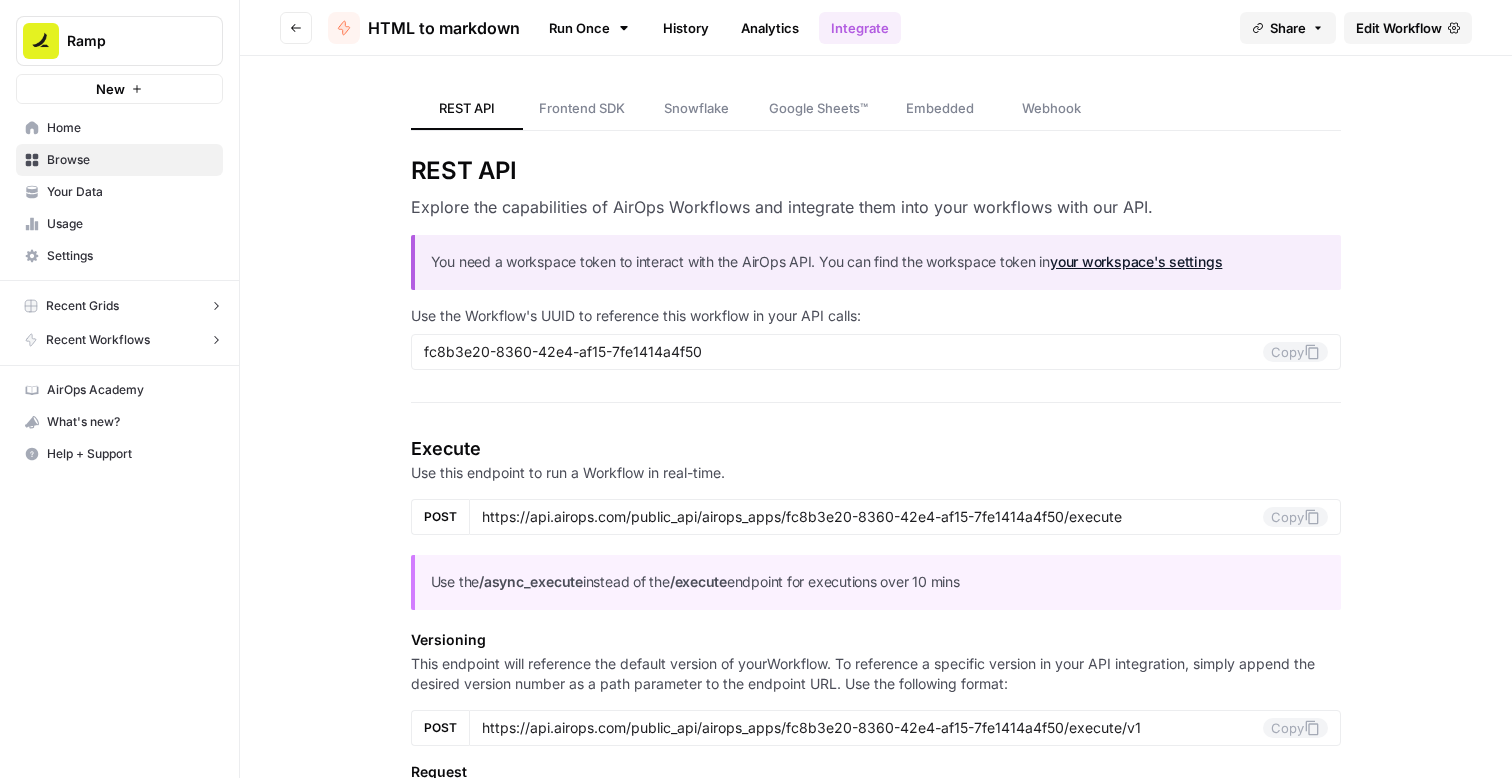 click on "Run Once" at bounding box center [589, 28] 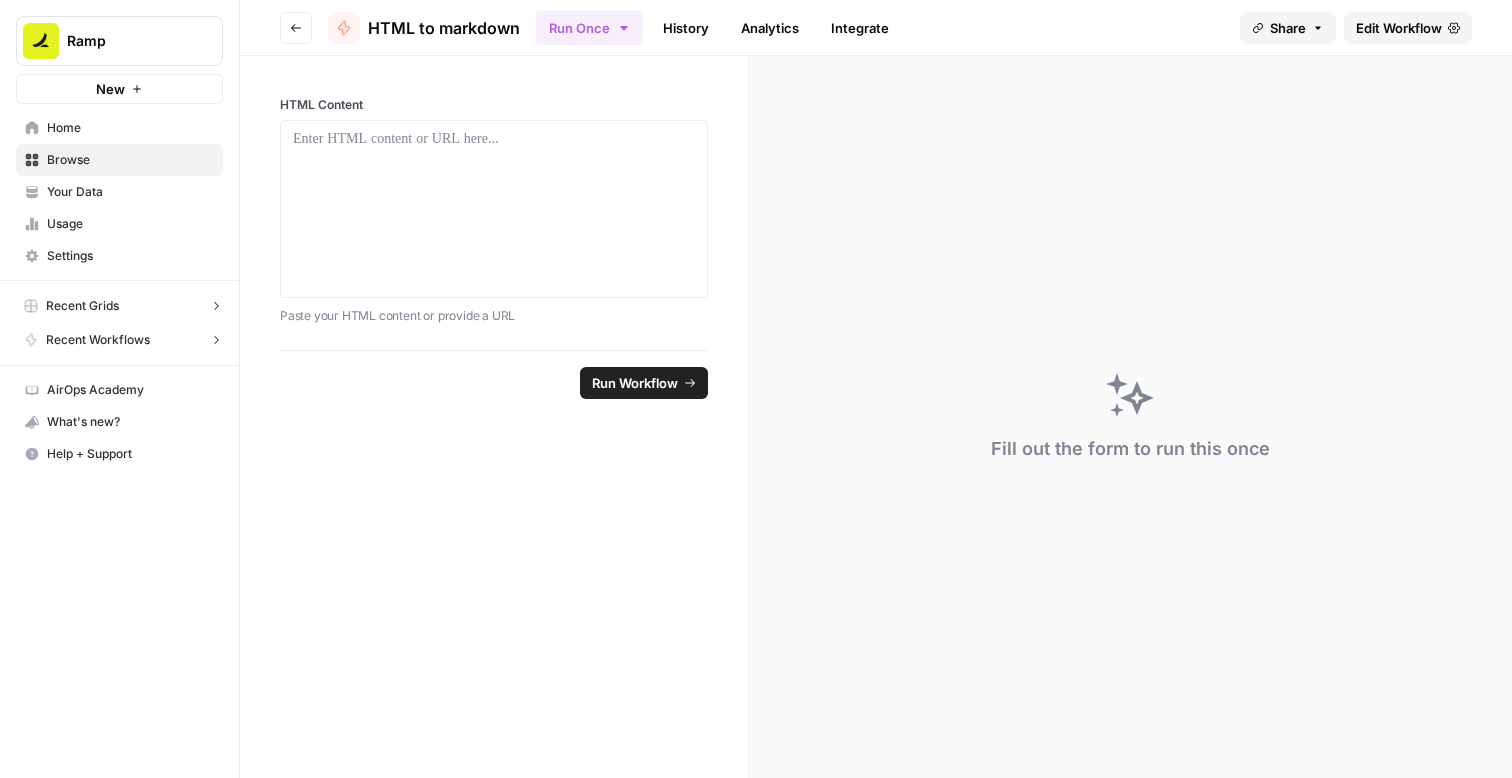click 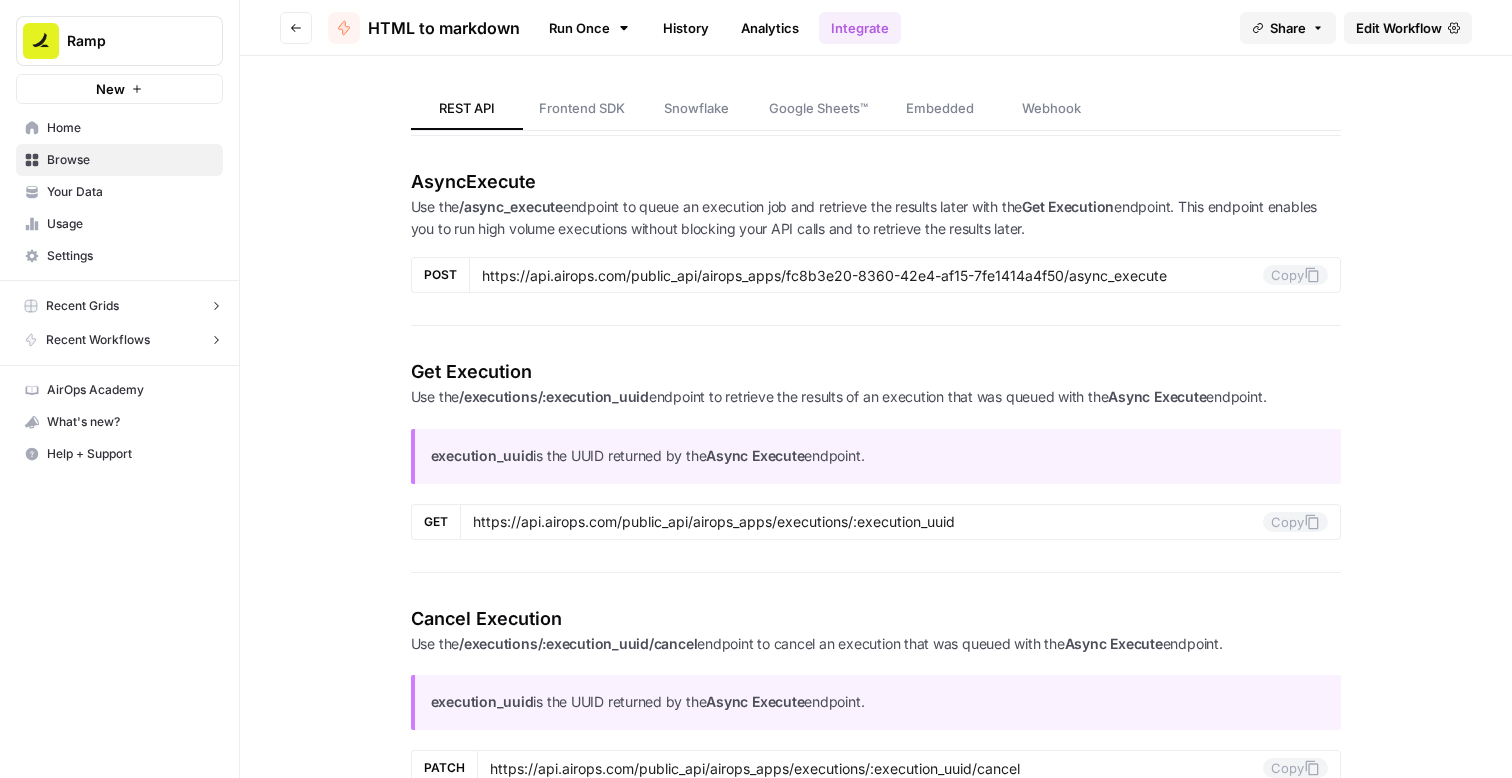 scroll, scrollTop: 1717, scrollLeft: 0, axis: vertical 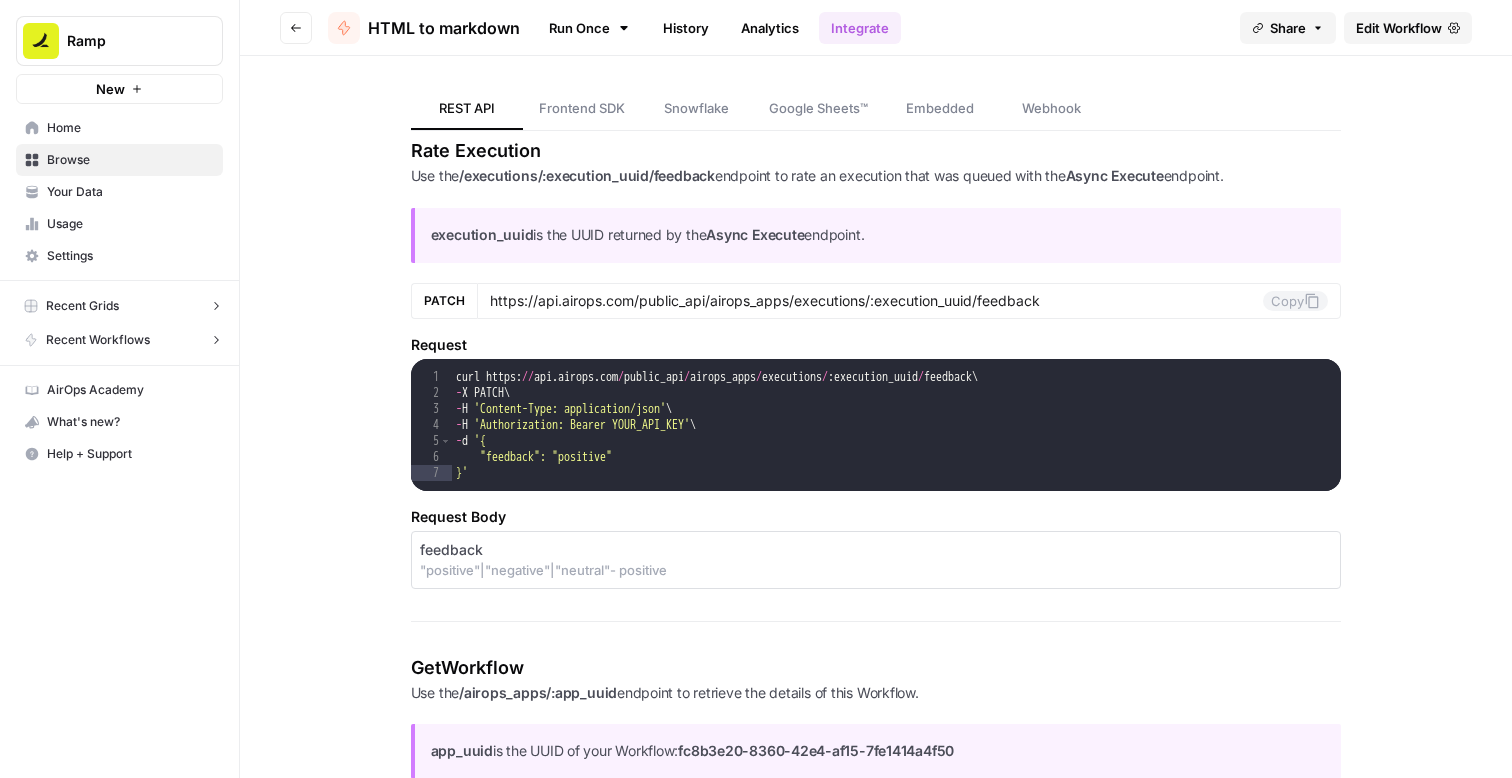 click on "Browse" at bounding box center [130, 160] 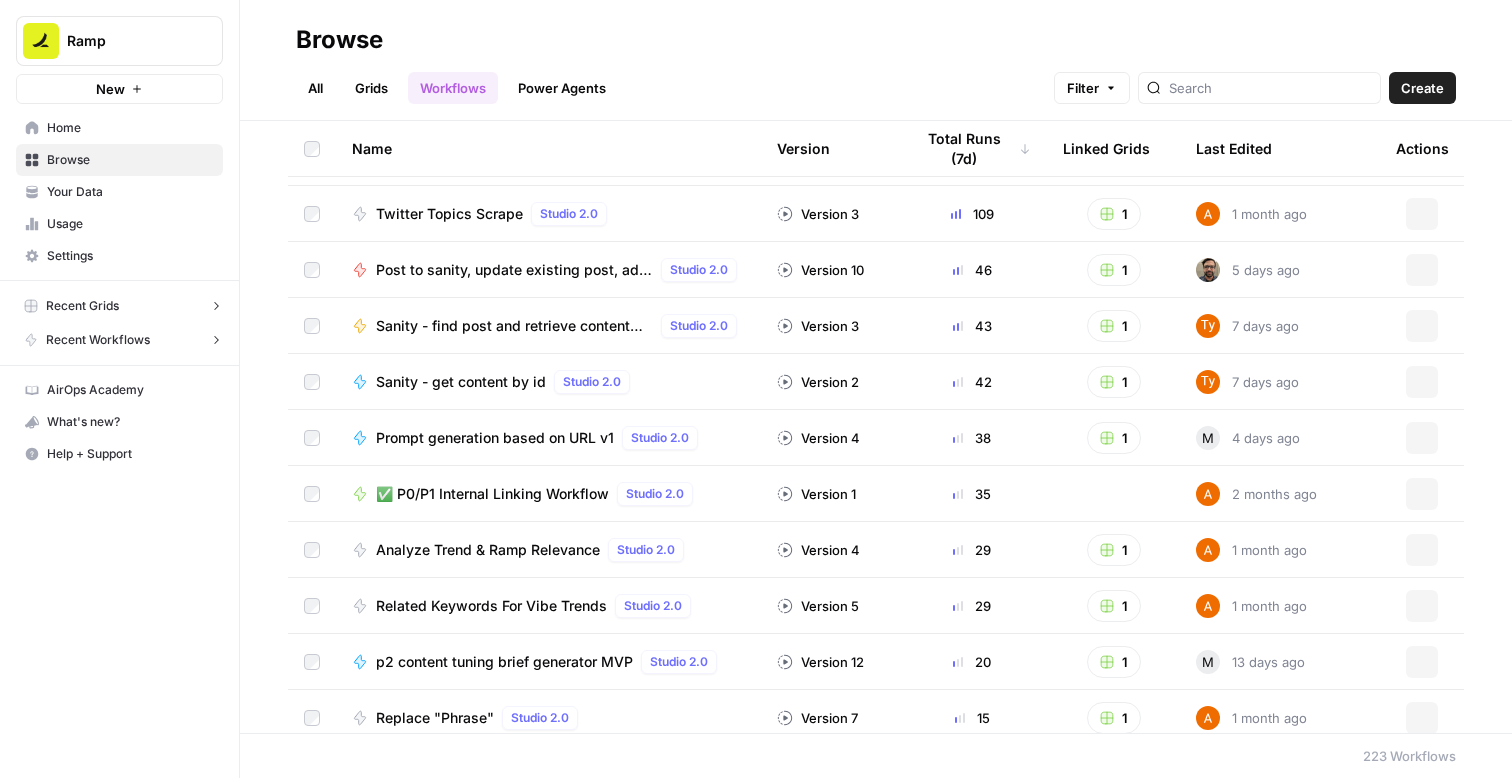 scroll, scrollTop: 0, scrollLeft: 0, axis: both 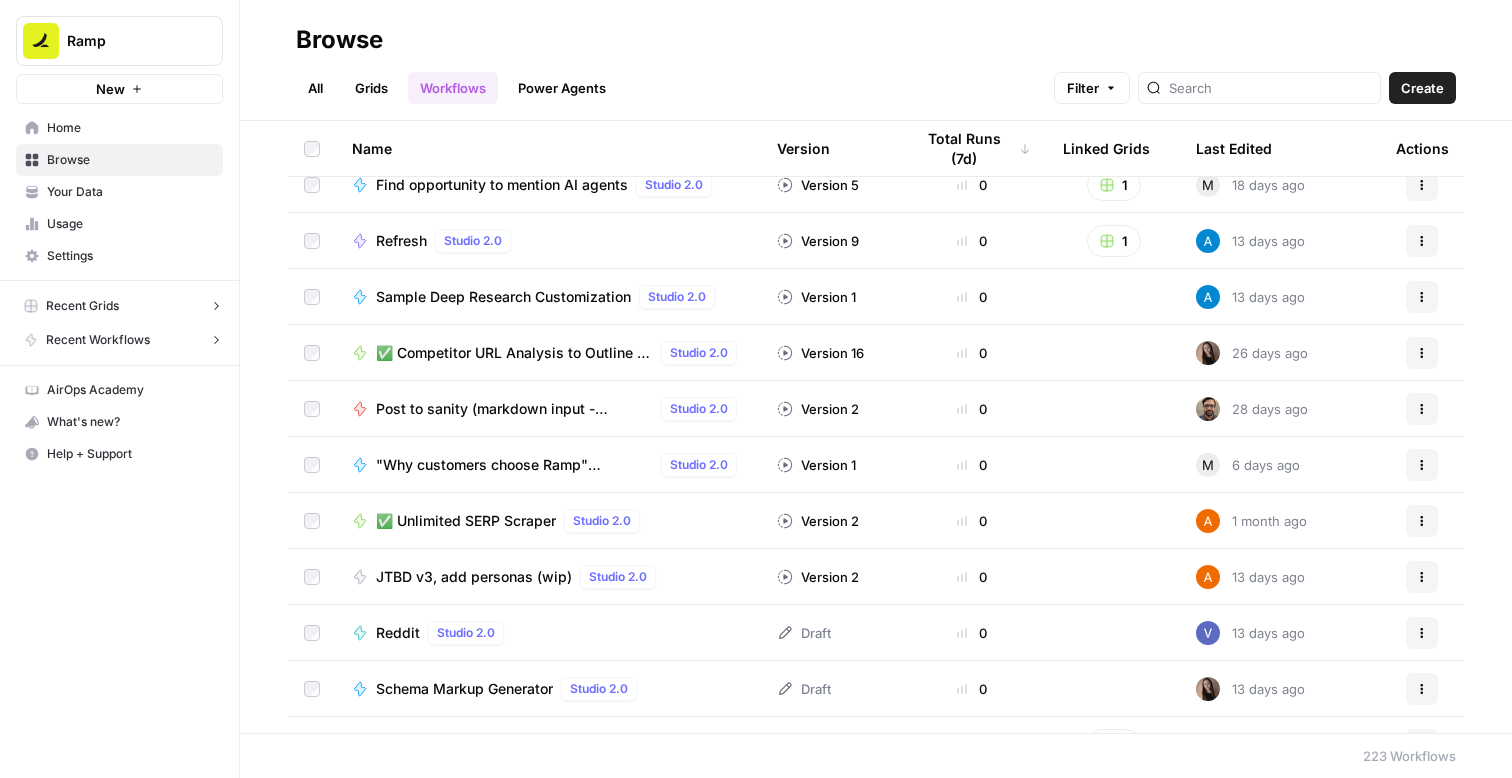 click on "Post to sanity (markdown input - Accounting)" at bounding box center (514, 409) 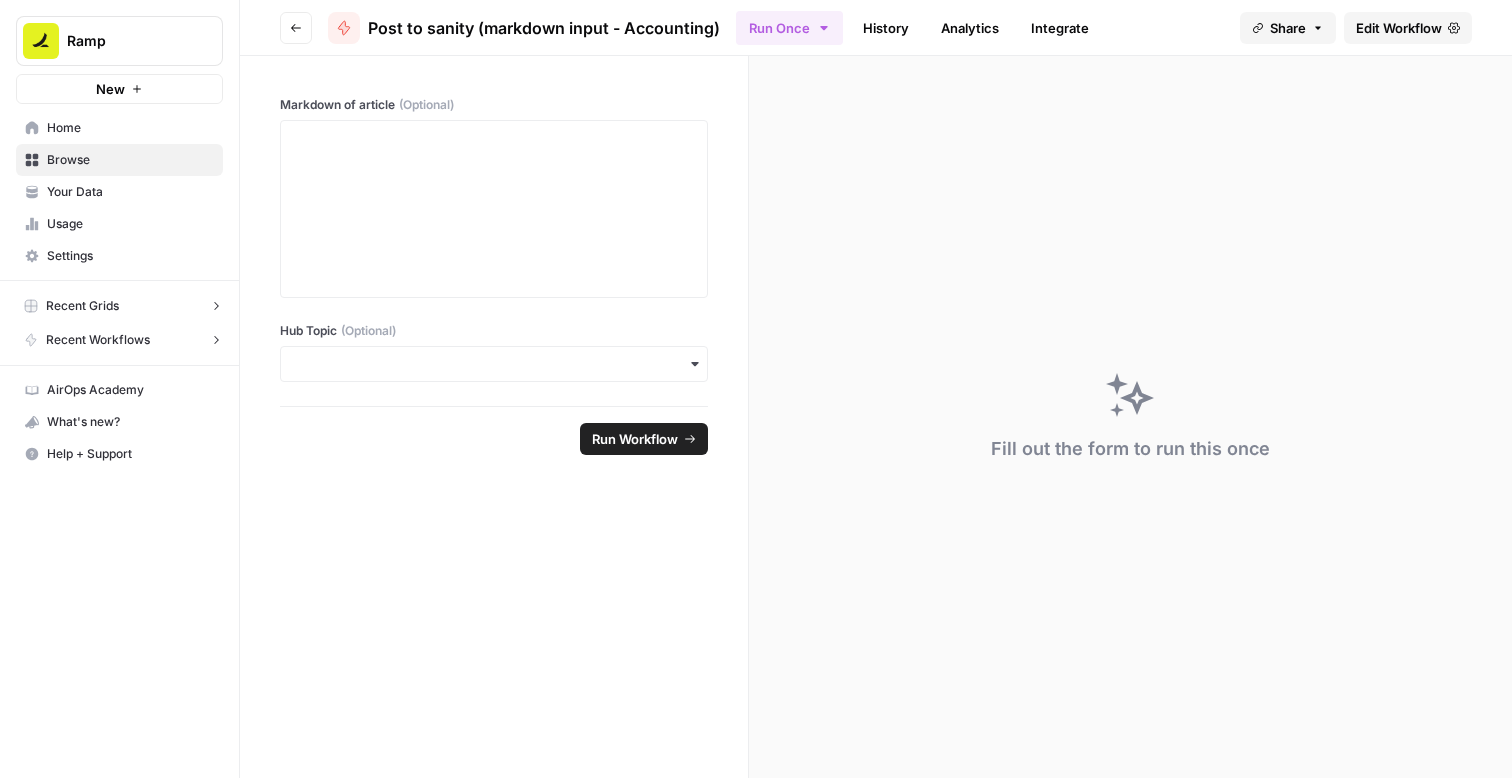 click on "History" at bounding box center (886, 28) 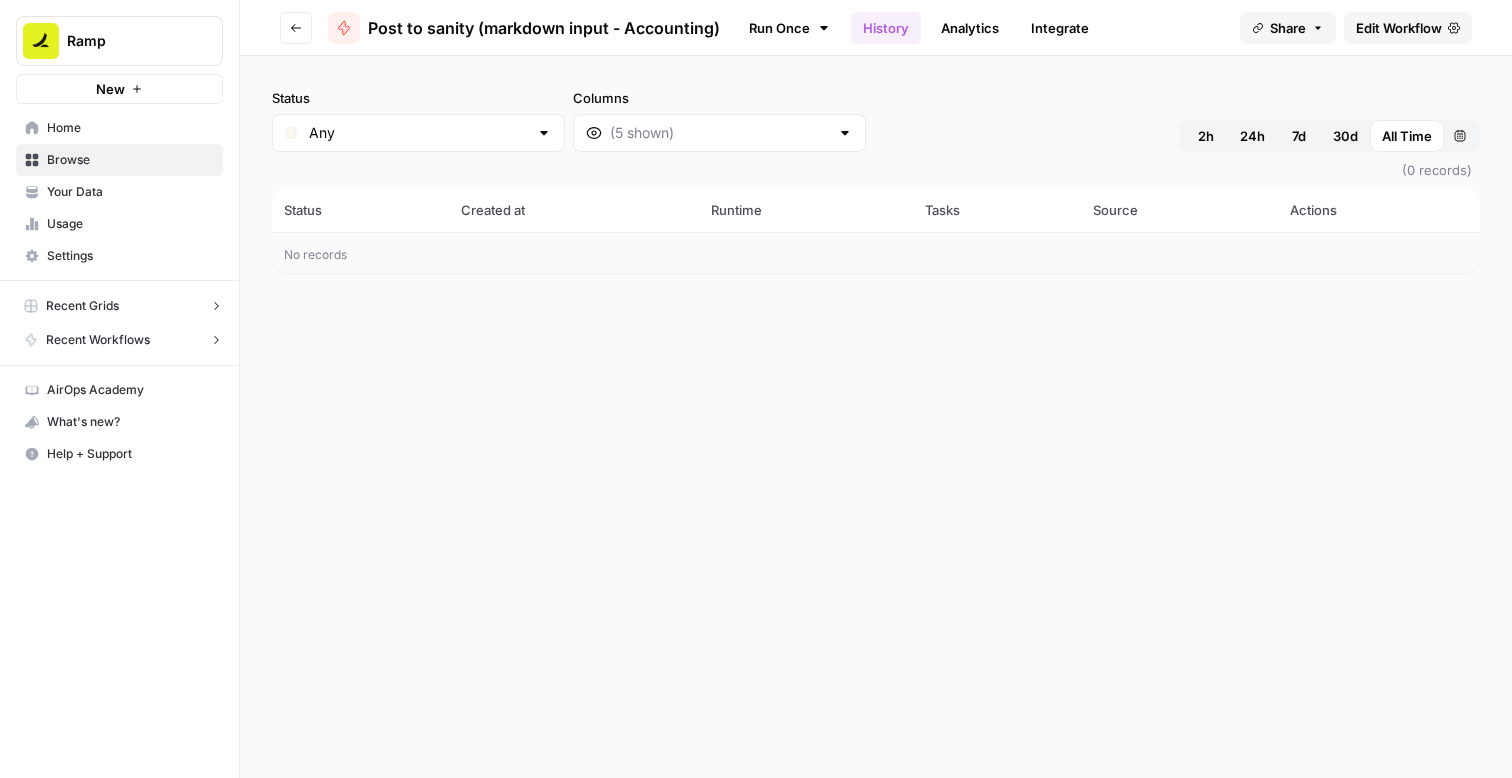 click on "Analytics" at bounding box center [970, 28] 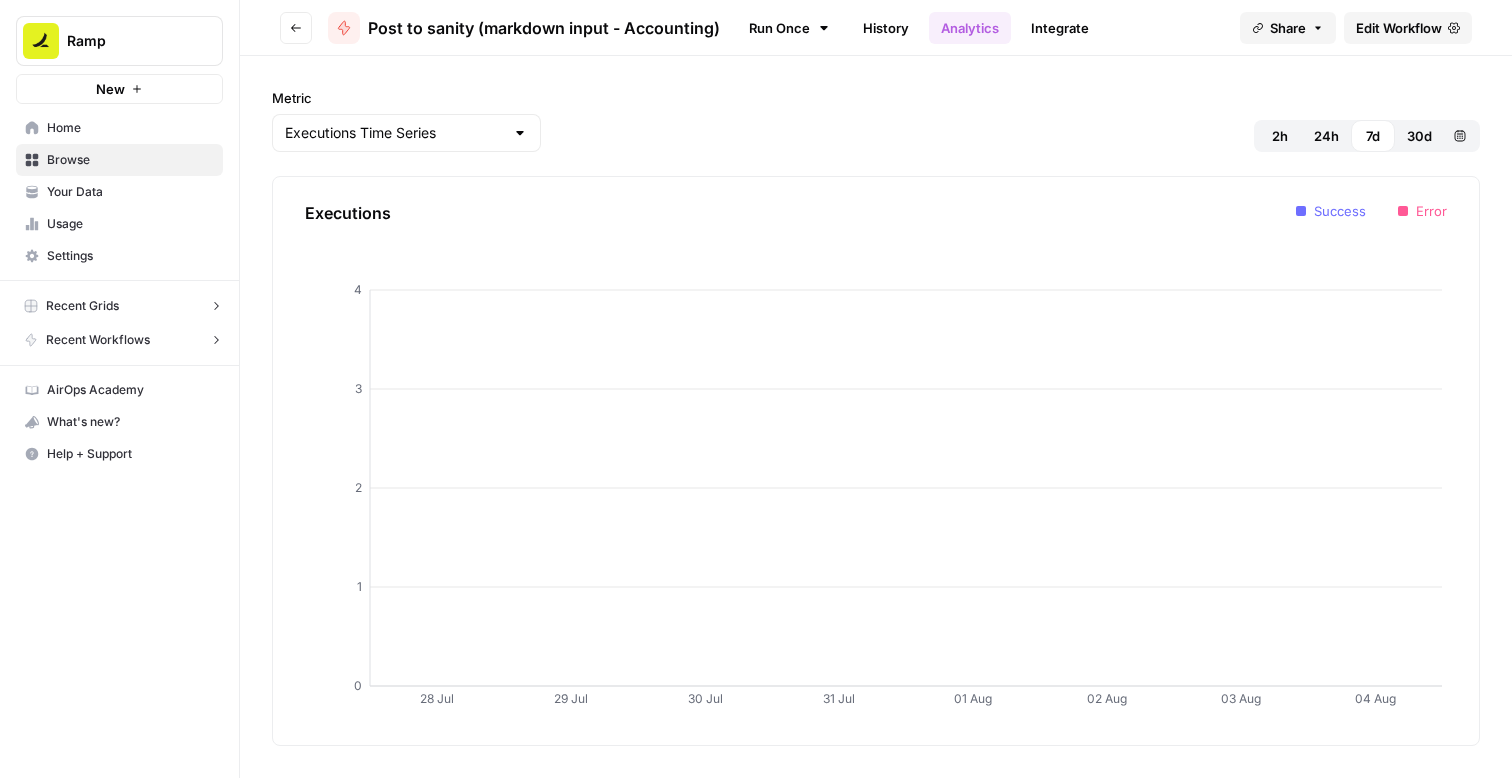 click on "Integrate" at bounding box center [1060, 28] 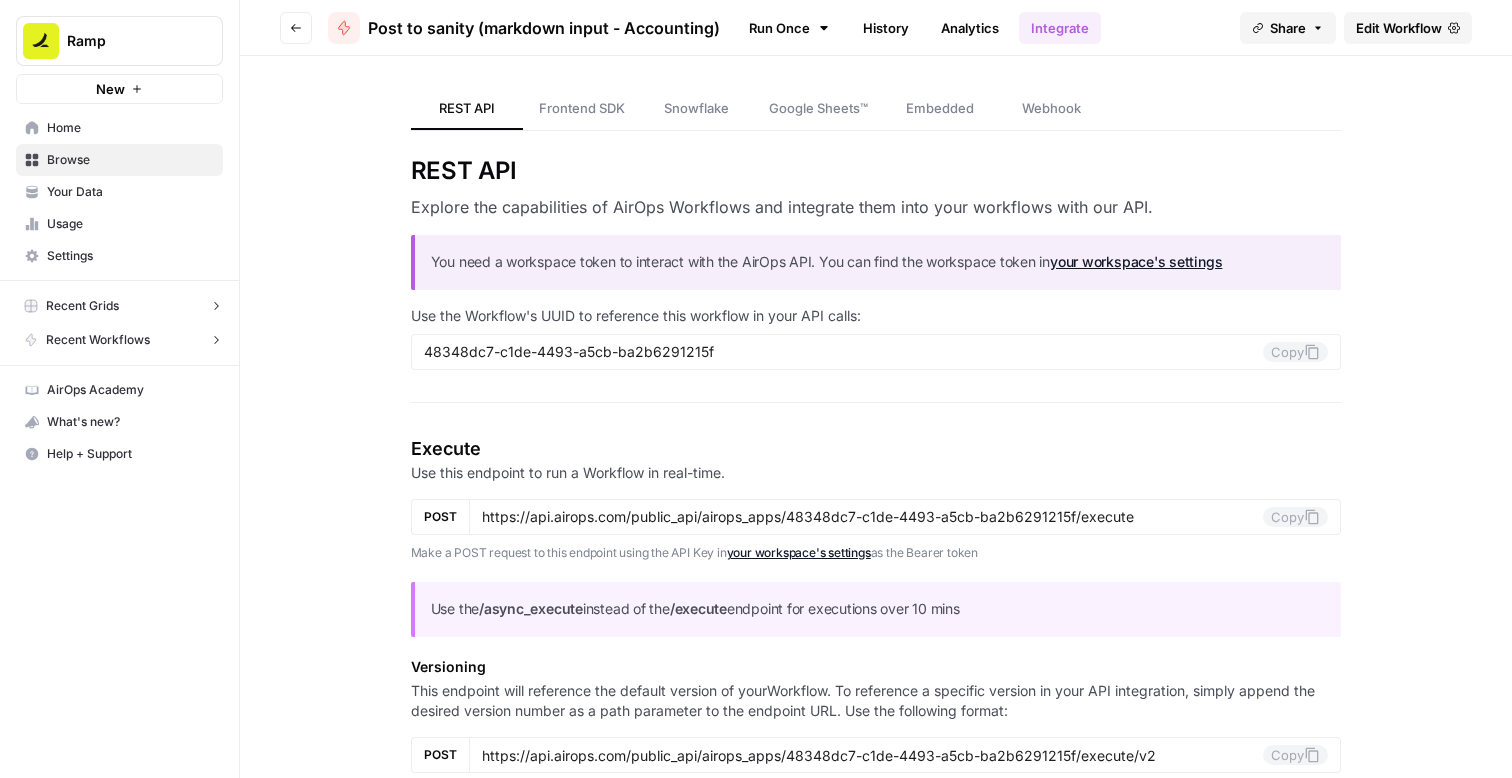 click on "History" at bounding box center [886, 28] 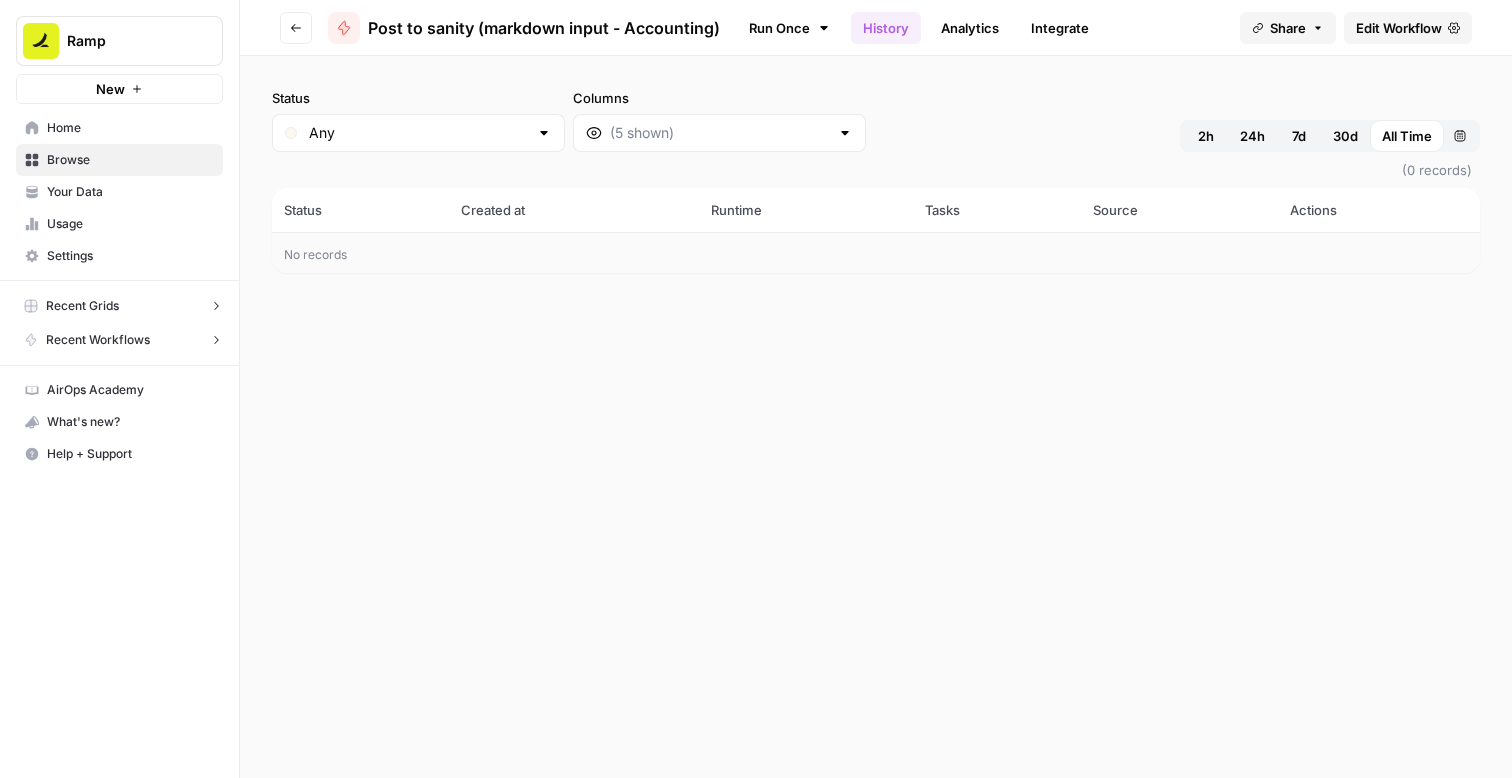click on "Analytics" at bounding box center (970, 28) 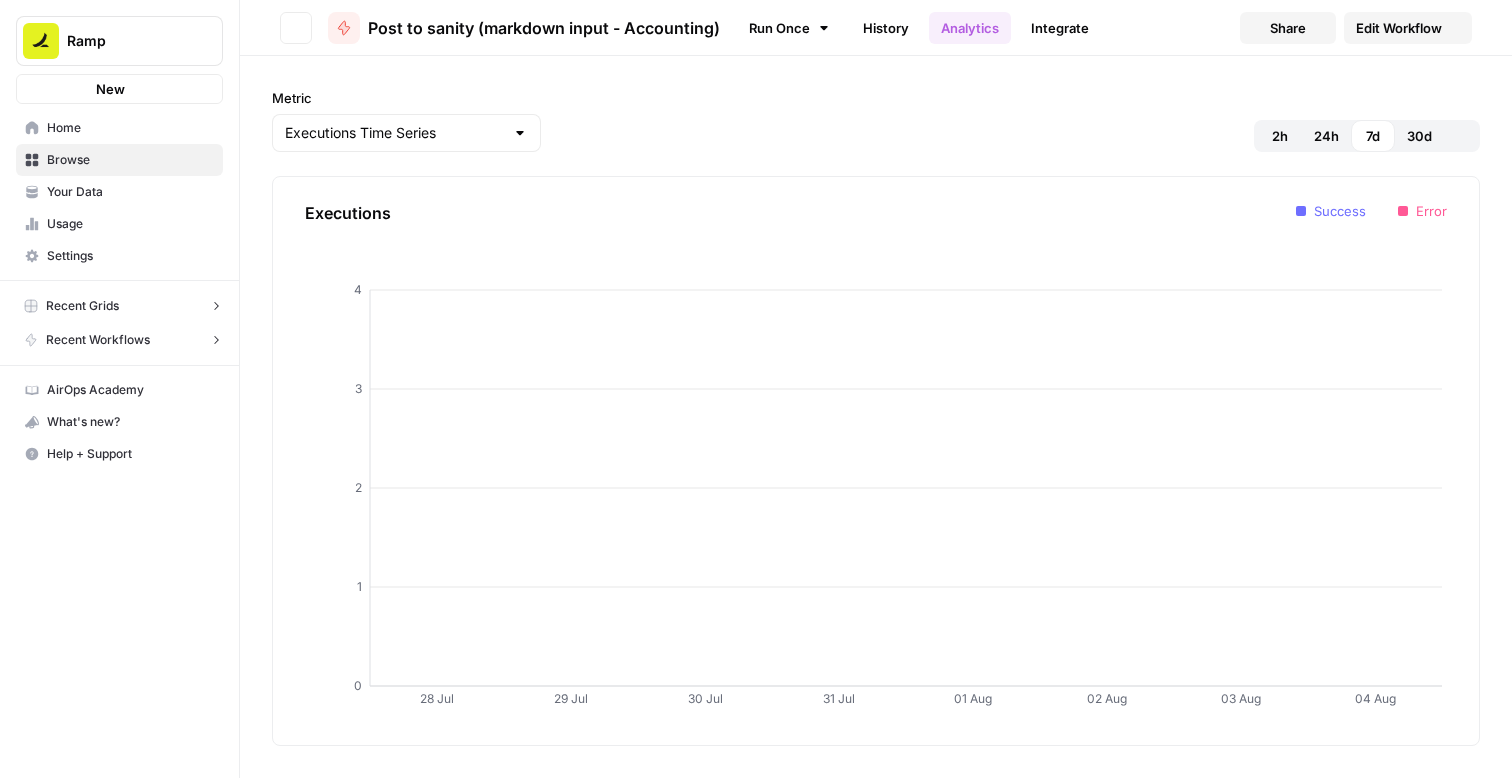 scroll, scrollTop: 0, scrollLeft: 0, axis: both 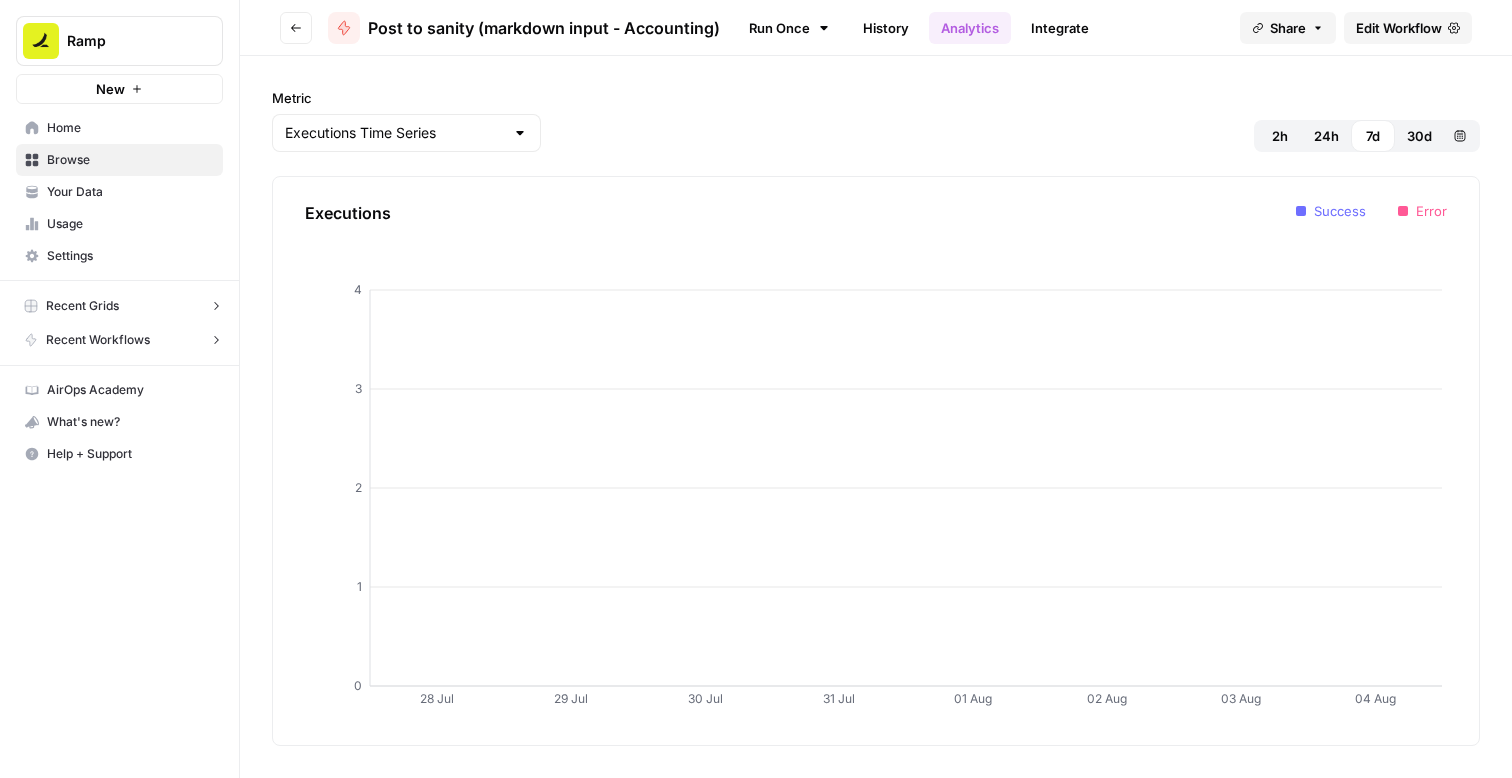 click on "Browse" at bounding box center (130, 160) 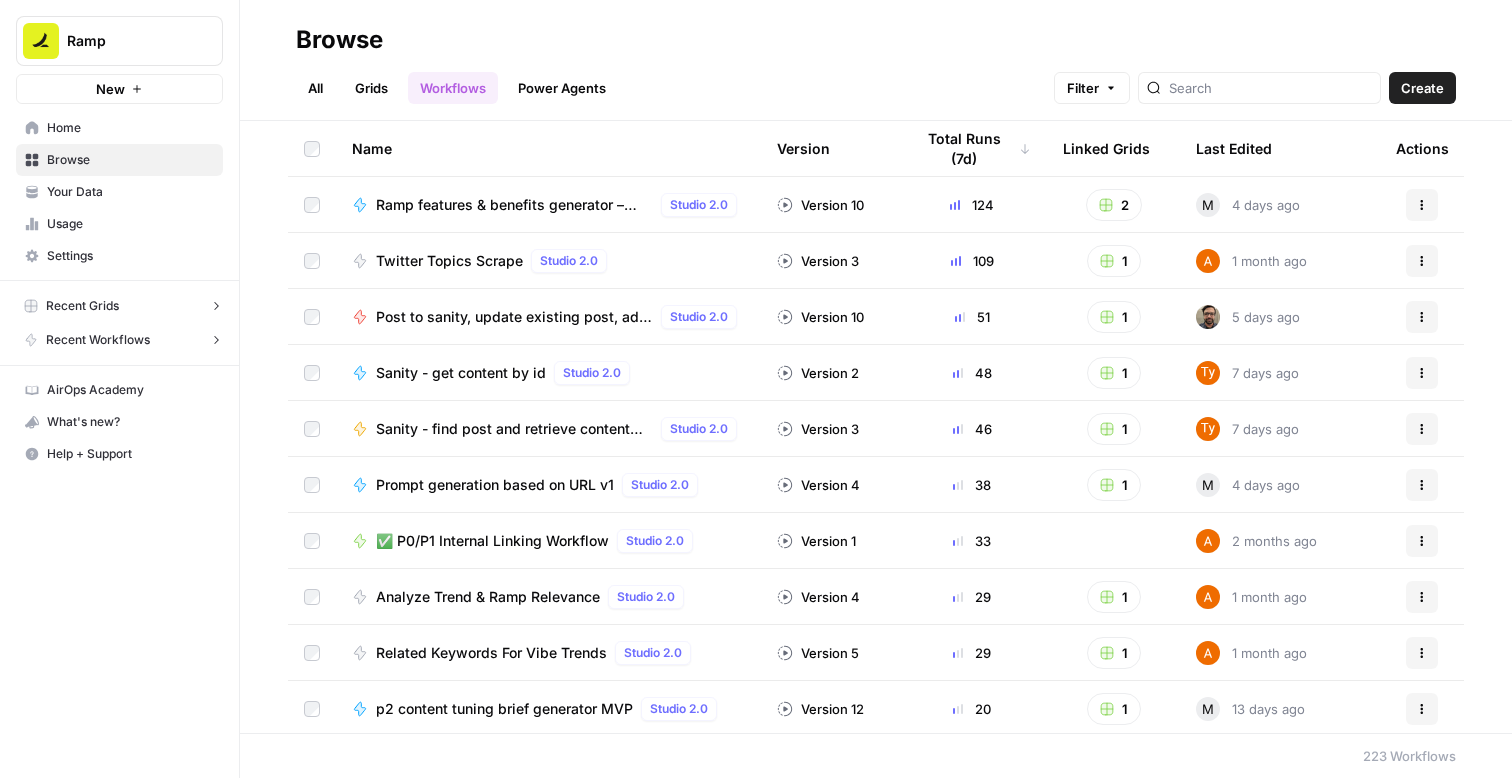 click on "All" at bounding box center [315, 88] 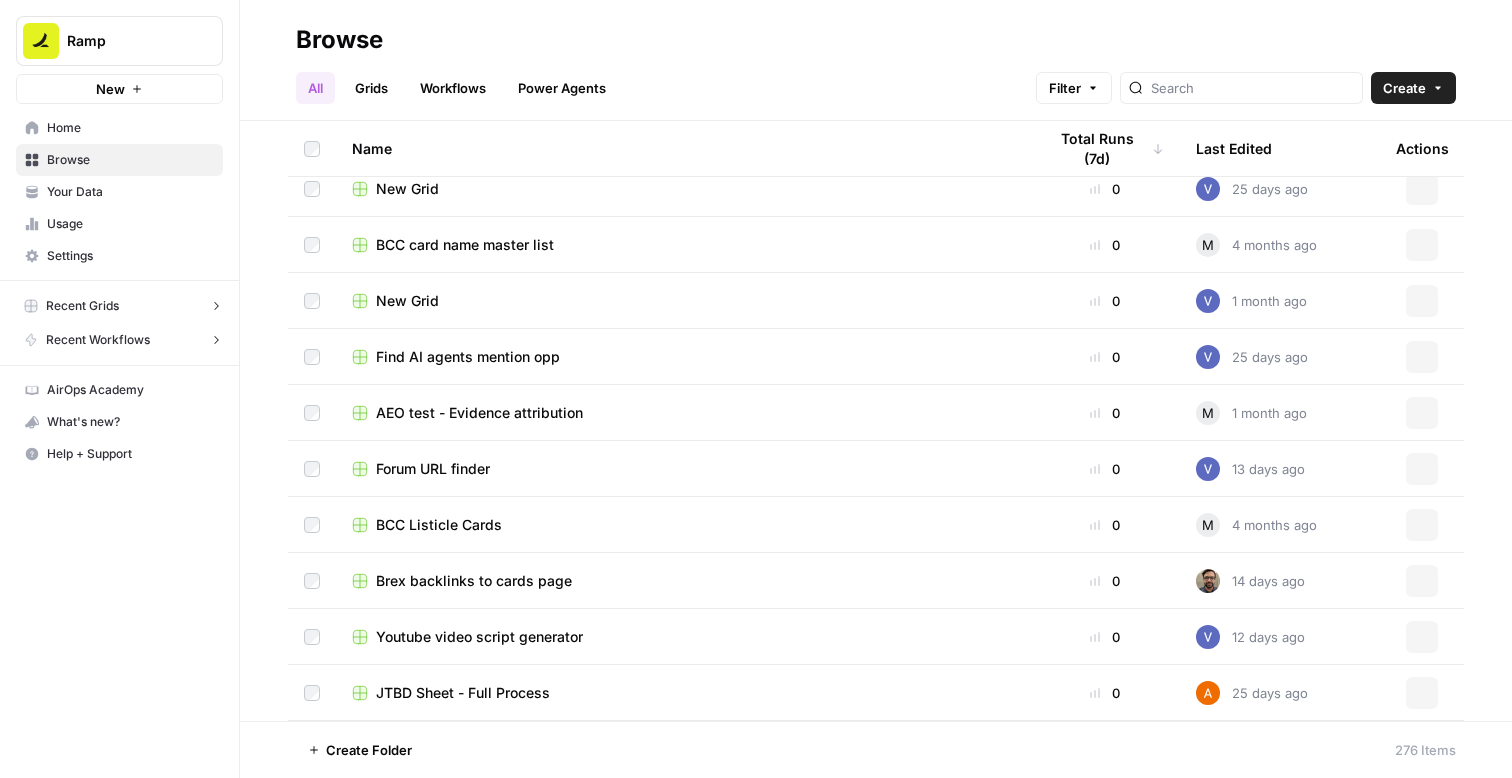 scroll, scrollTop: 0, scrollLeft: 0, axis: both 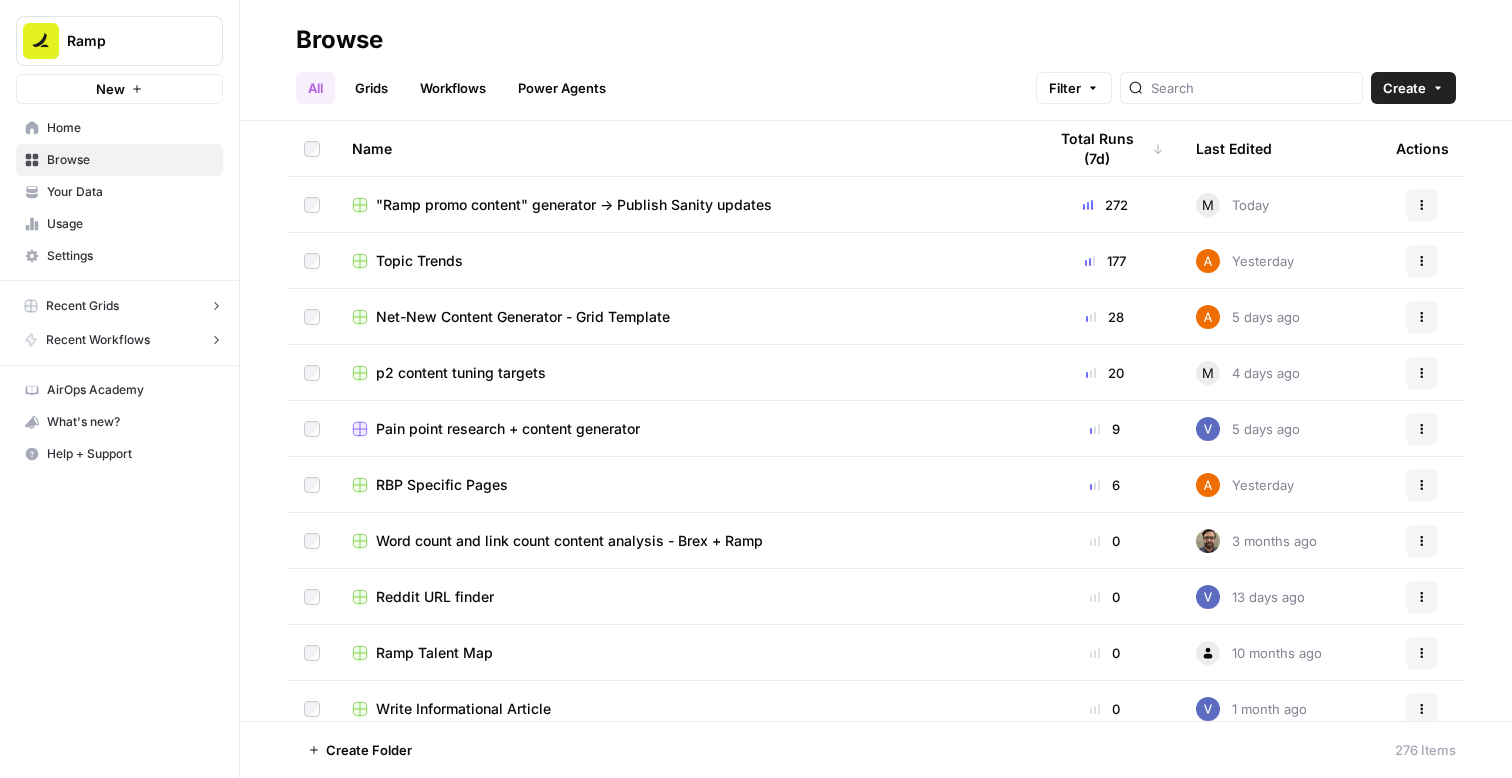 click on "Topic Trends" at bounding box center (419, 261) 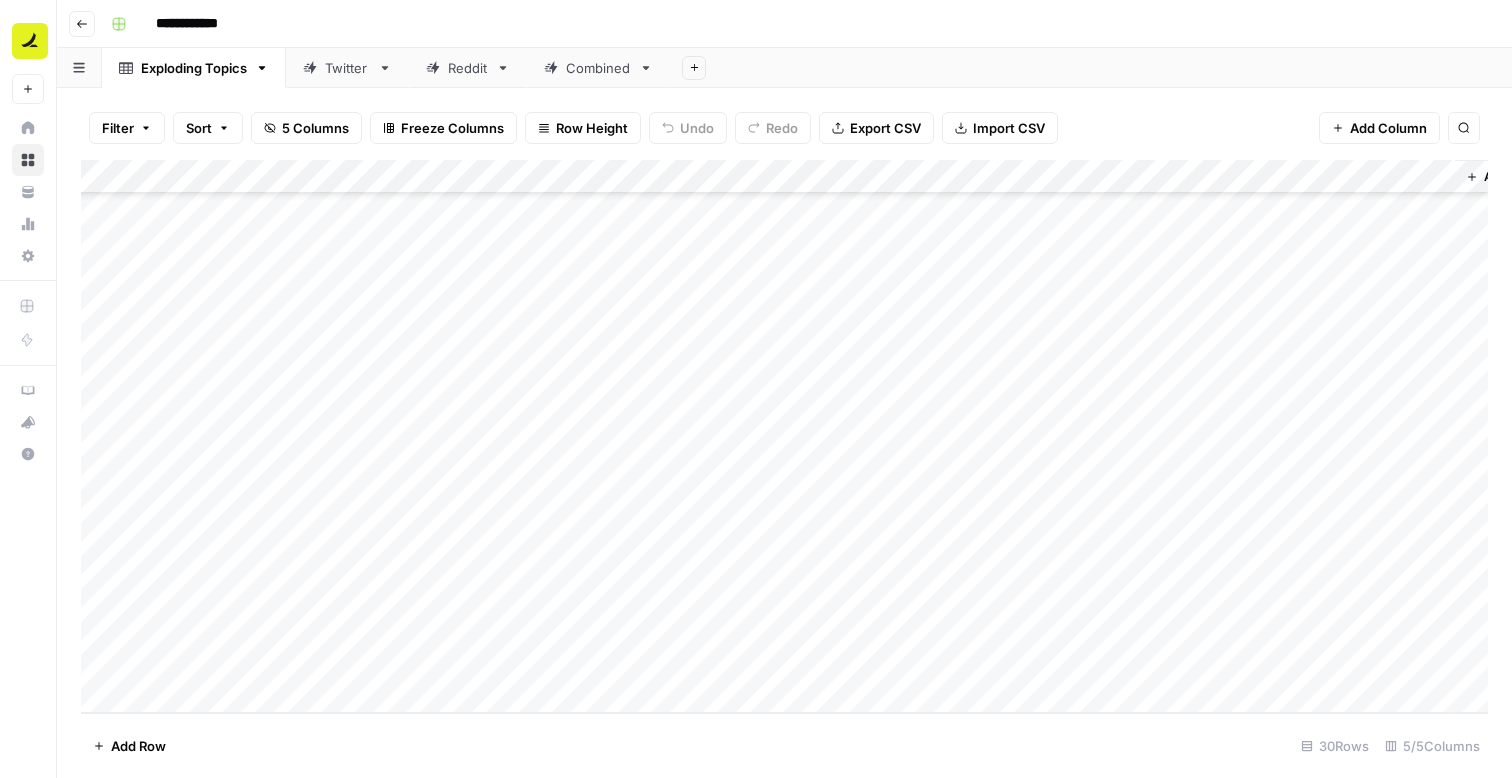 scroll, scrollTop: 0, scrollLeft: 0, axis: both 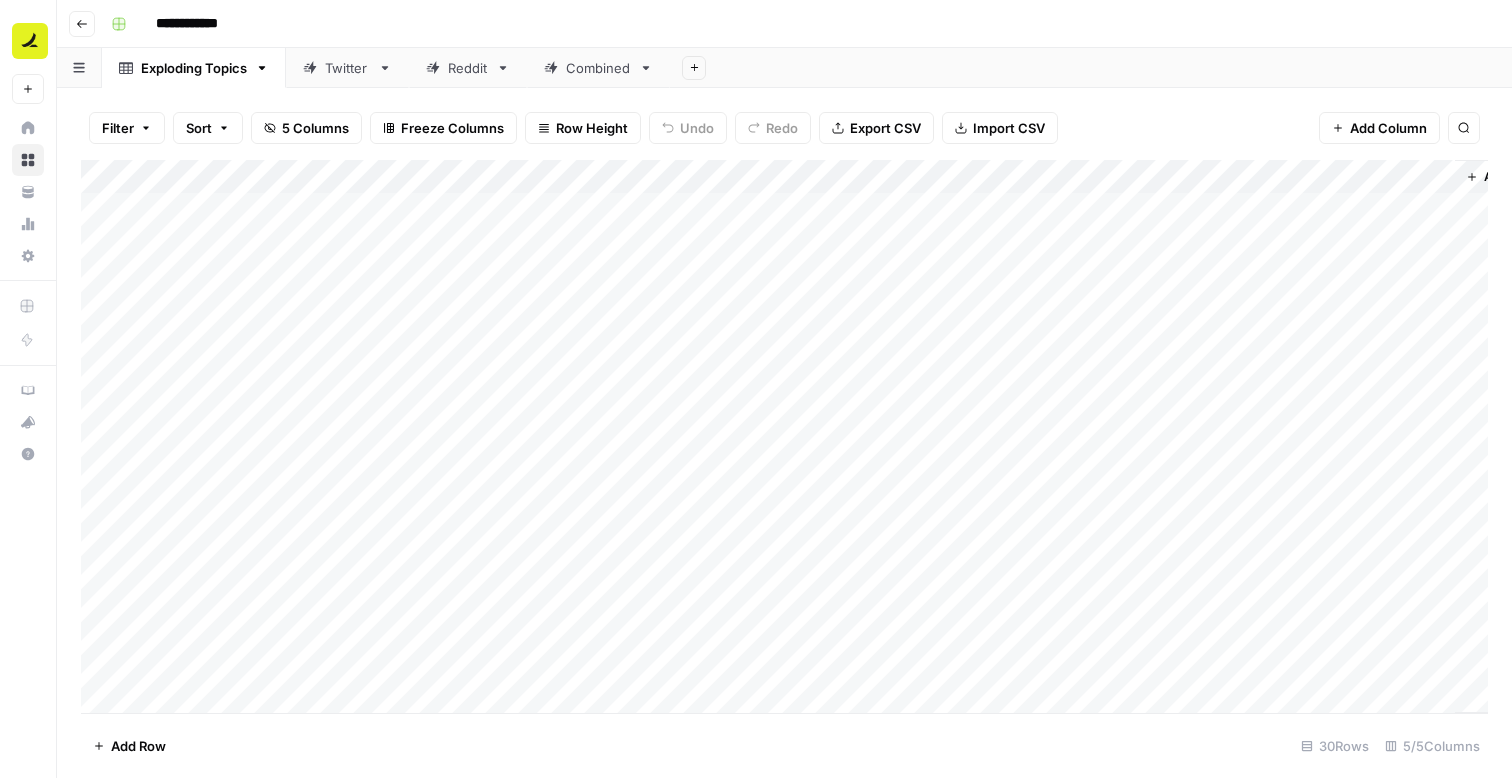 click on "Twitter" at bounding box center (347, 68) 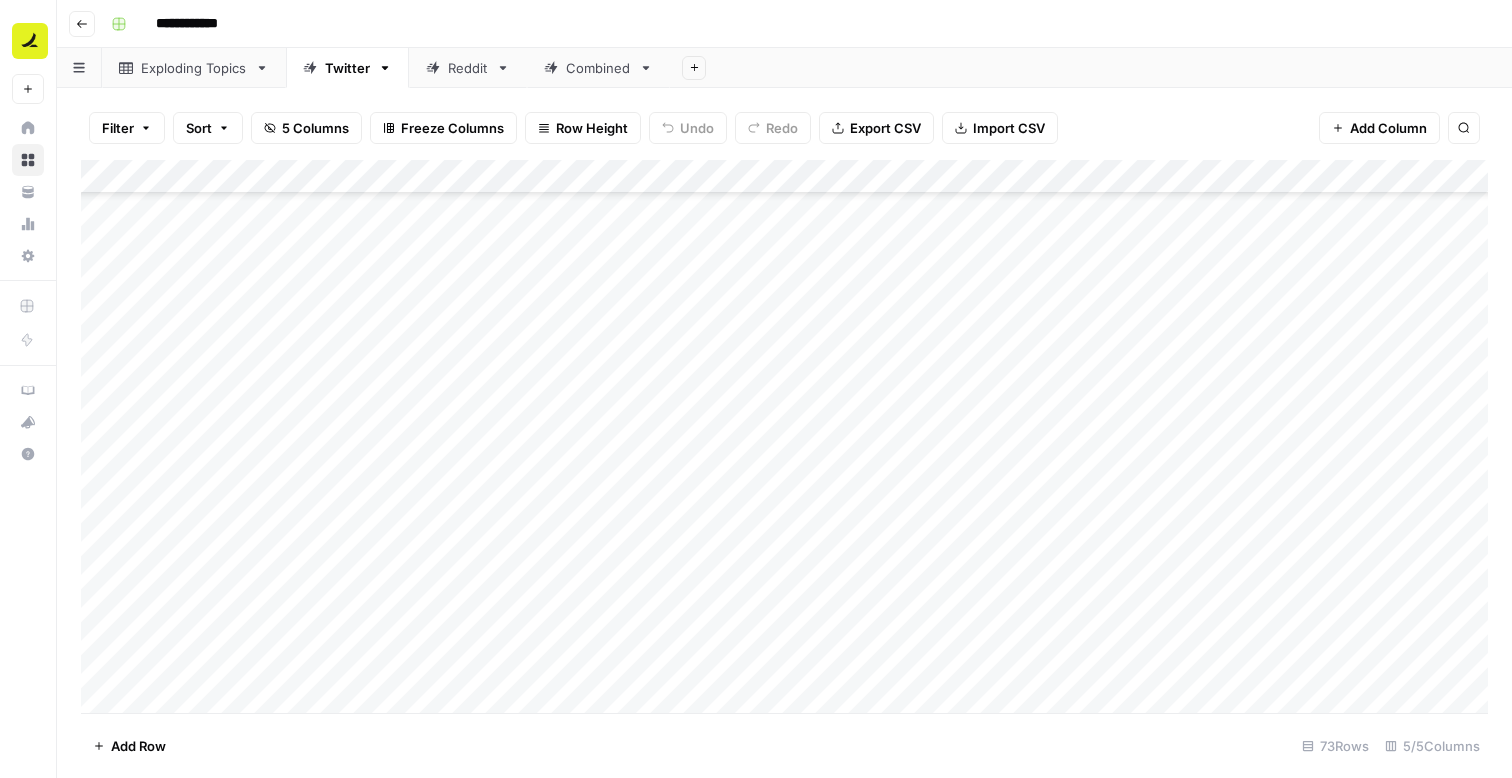 scroll, scrollTop: 0, scrollLeft: 0, axis: both 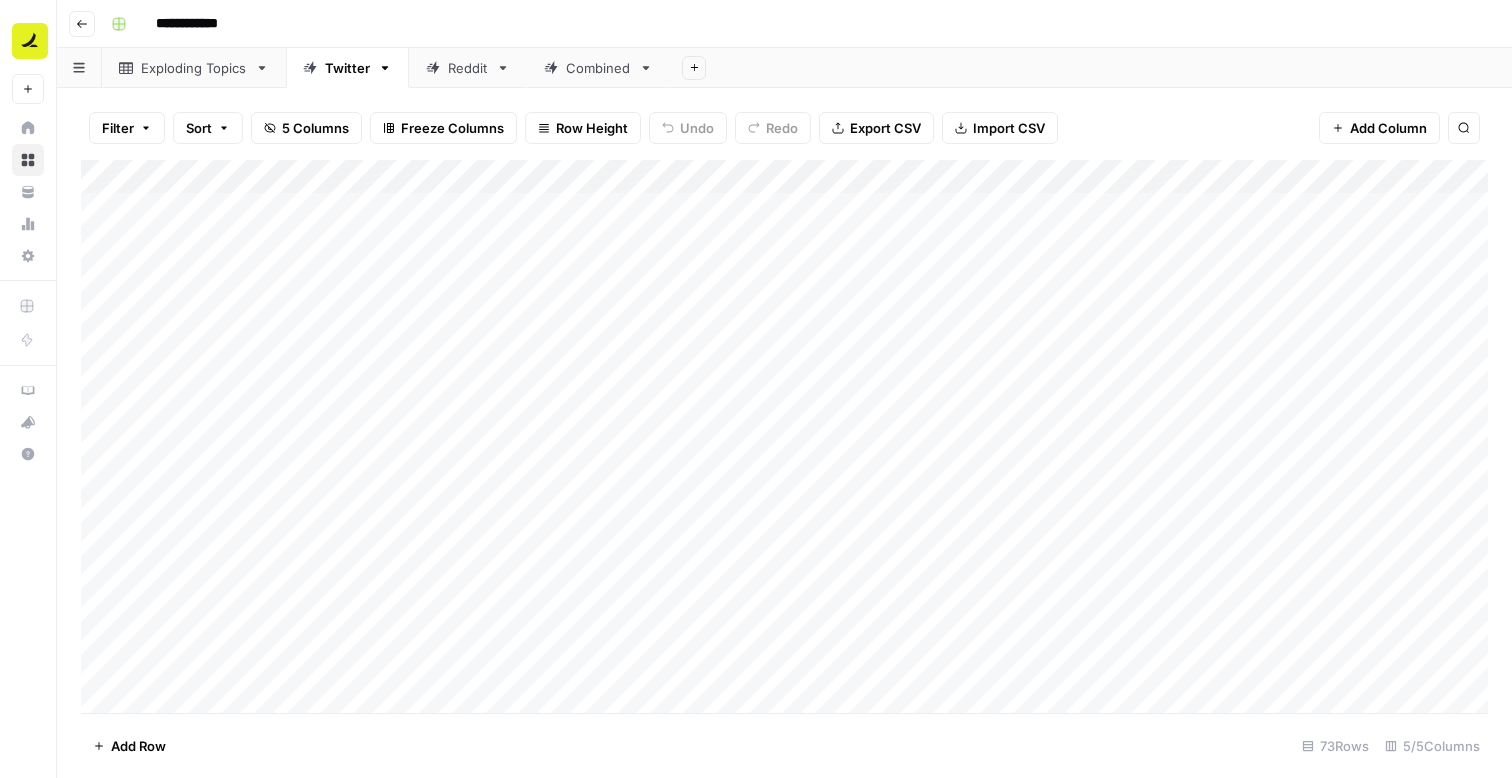 click on "Reddit" at bounding box center (457, 68) 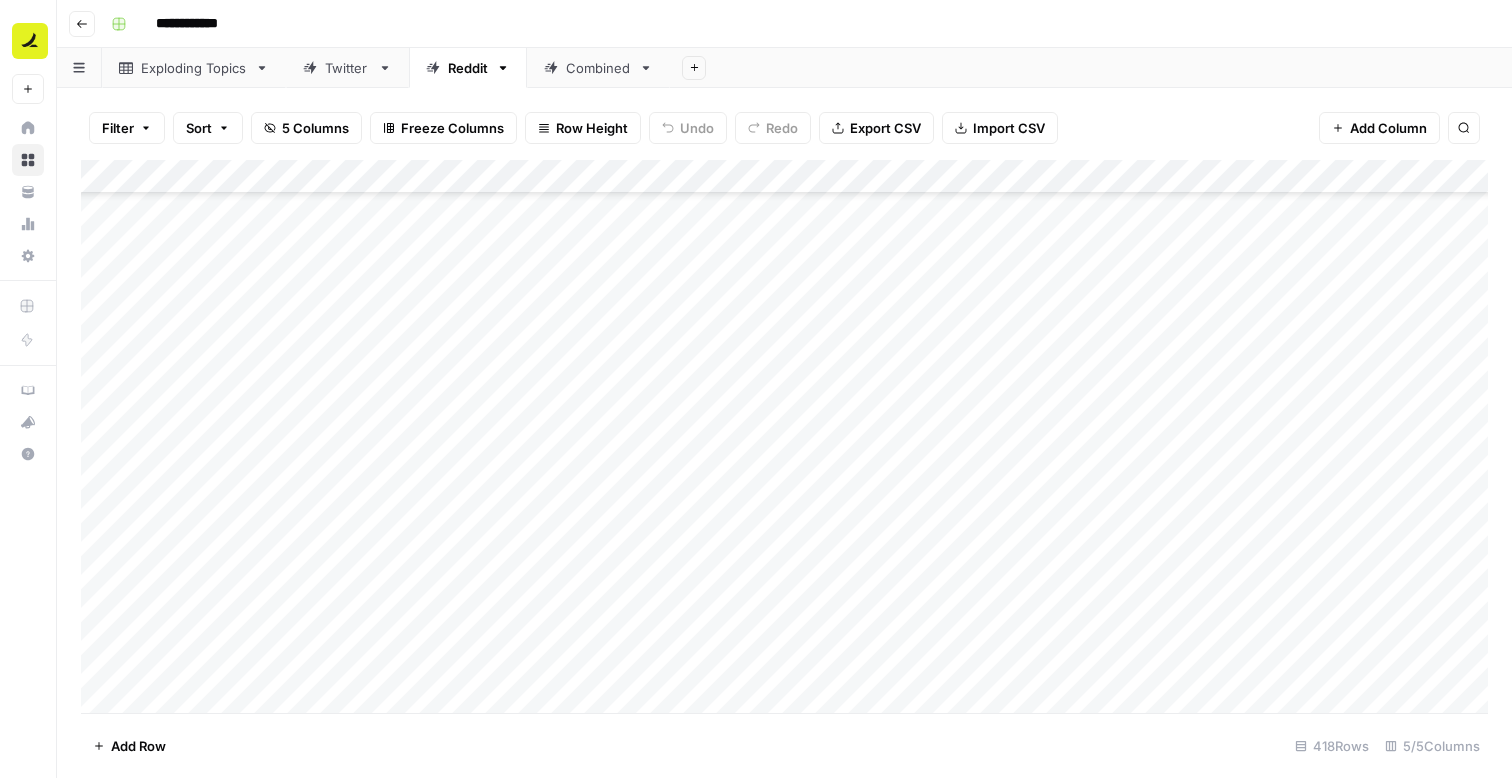 scroll, scrollTop: 226, scrollLeft: 0, axis: vertical 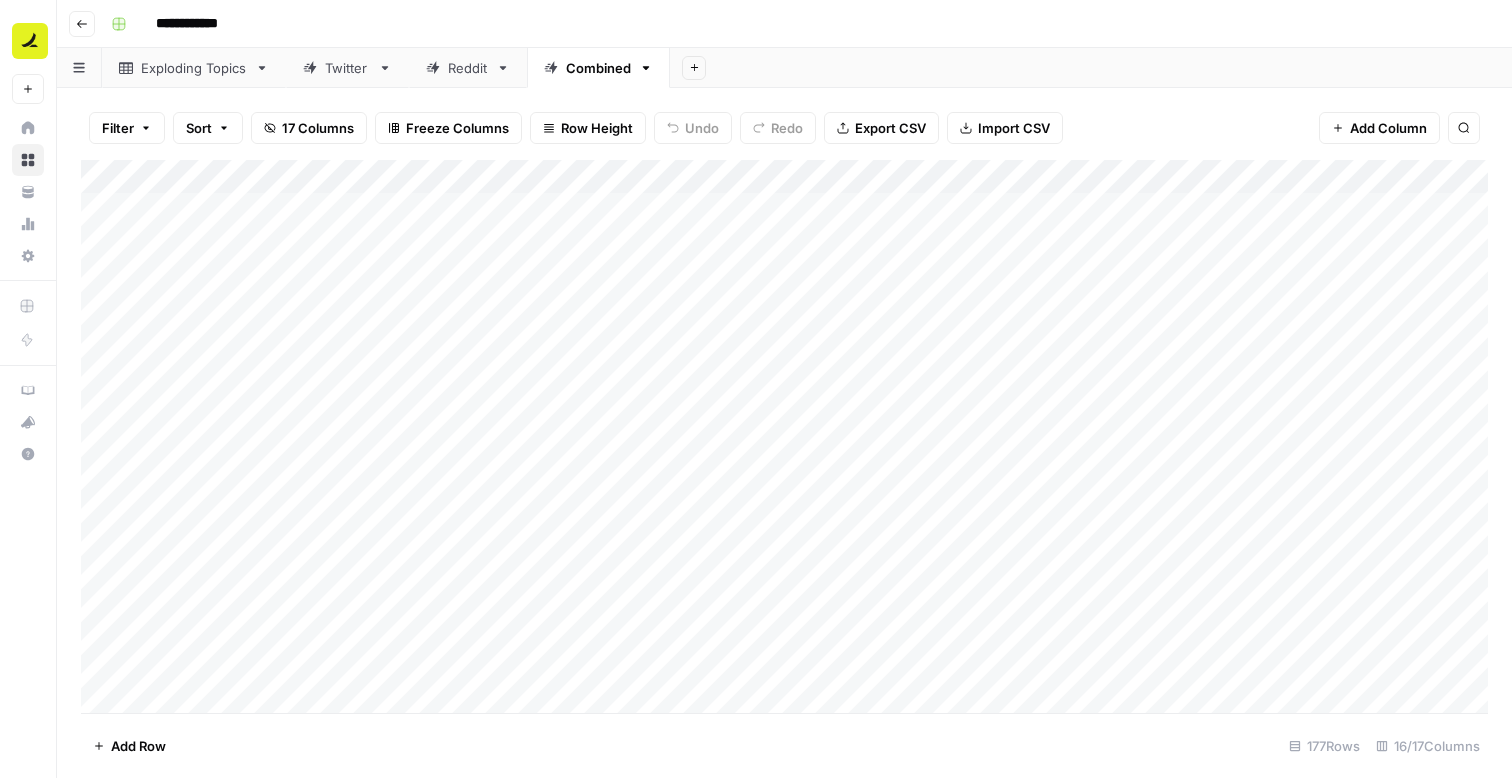 click on "Exploding Topics" at bounding box center (194, 68) 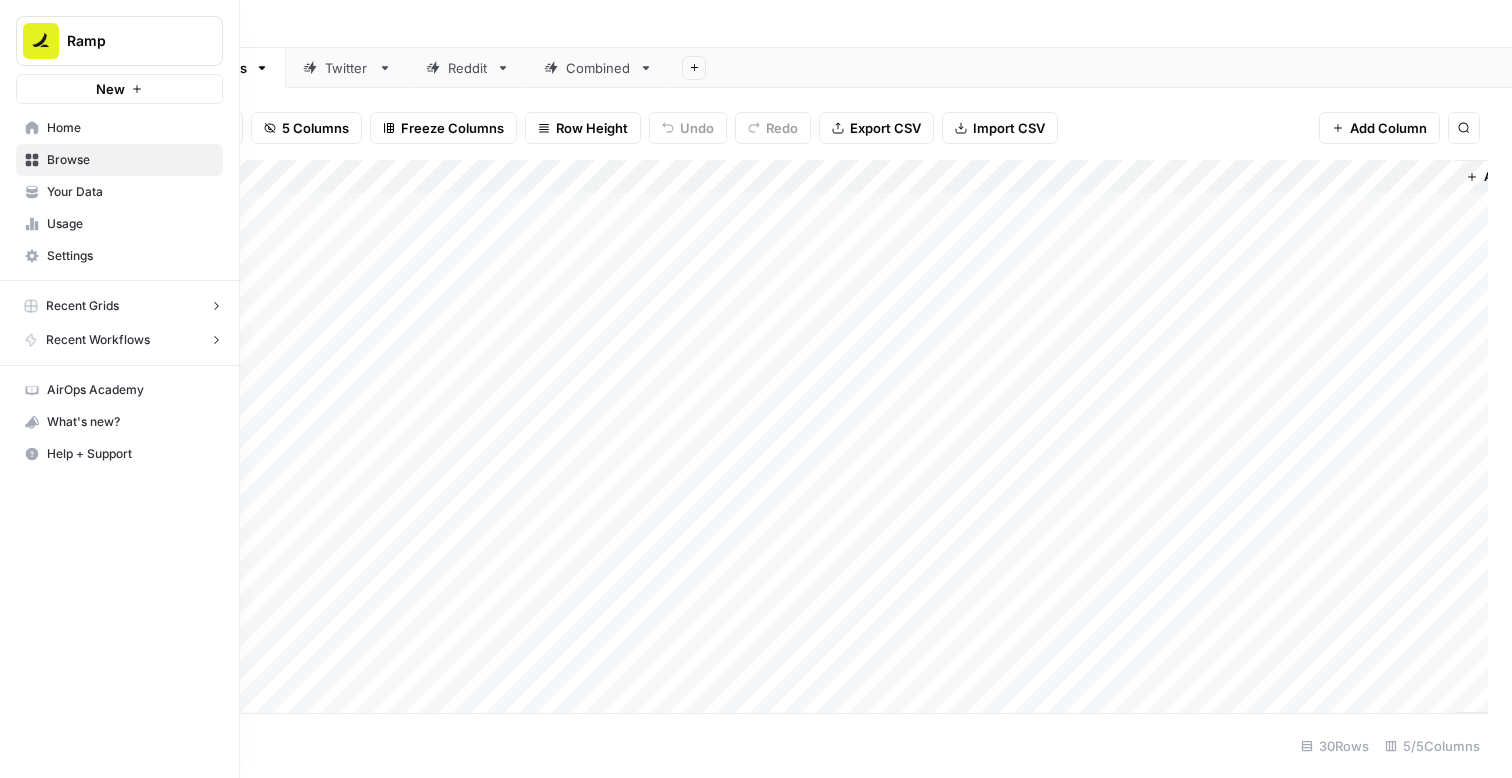click on "Home" at bounding box center [130, 128] 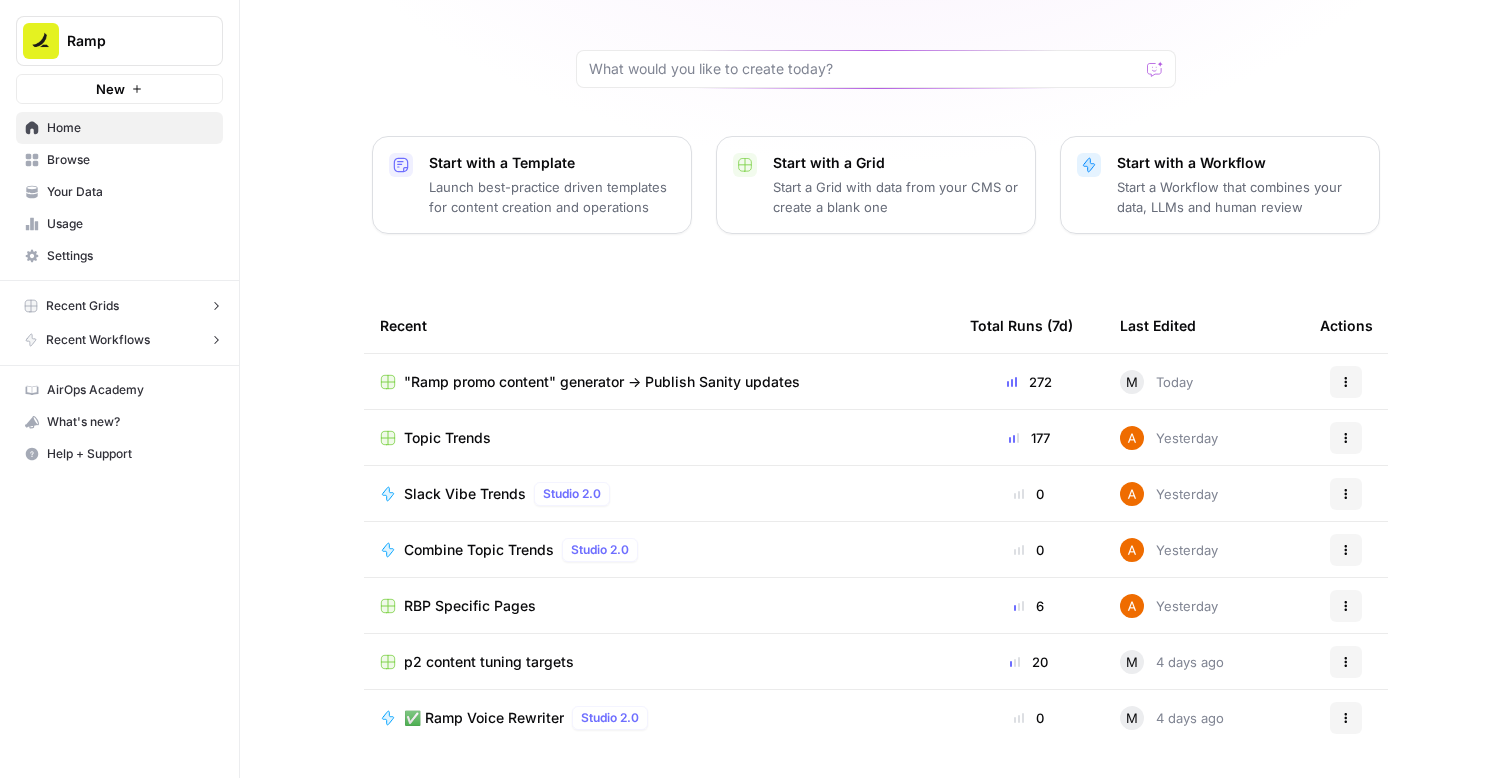 scroll, scrollTop: 0, scrollLeft: 0, axis: both 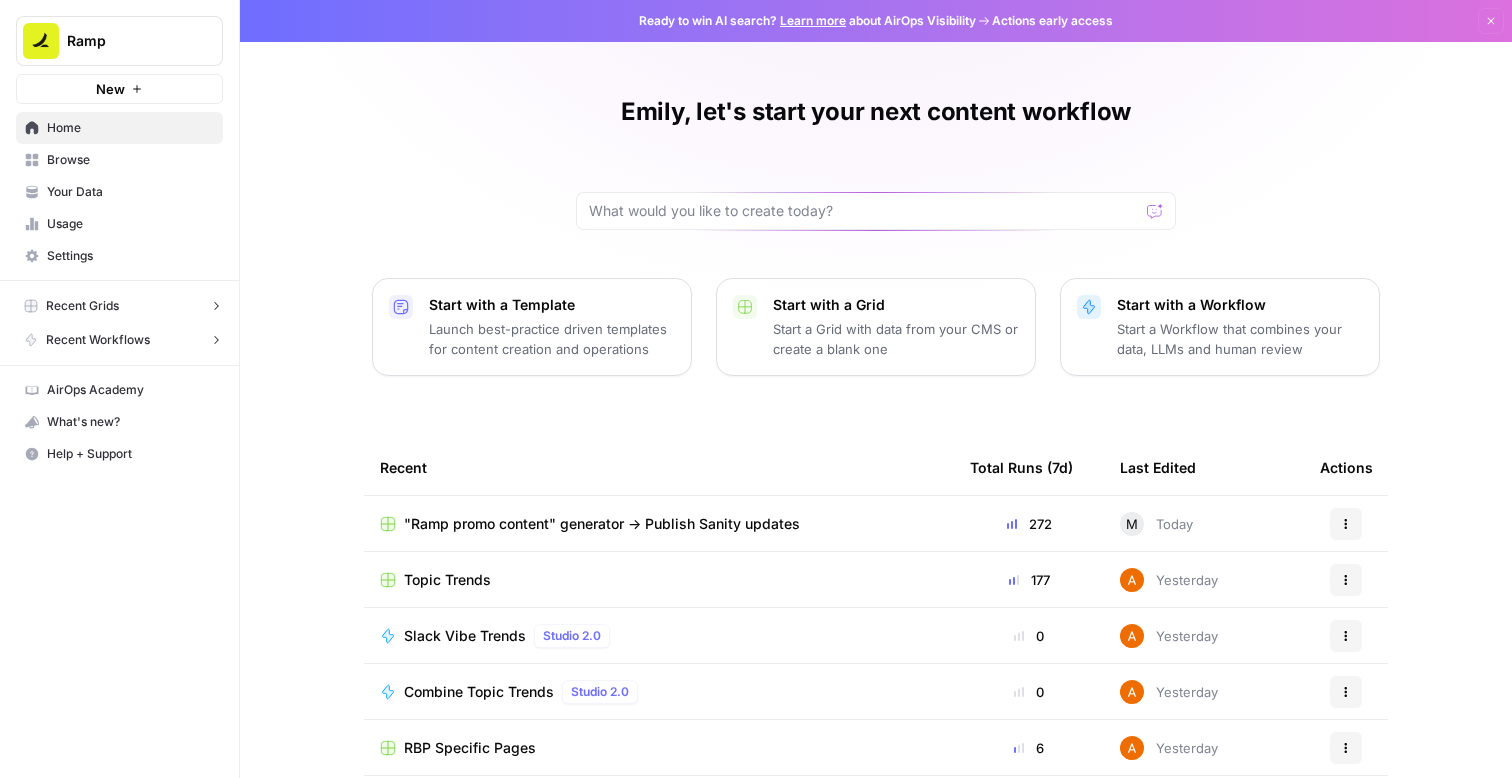 click on ""Ramp promo content" generator -> Publish Sanity updates" at bounding box center [602, 524] 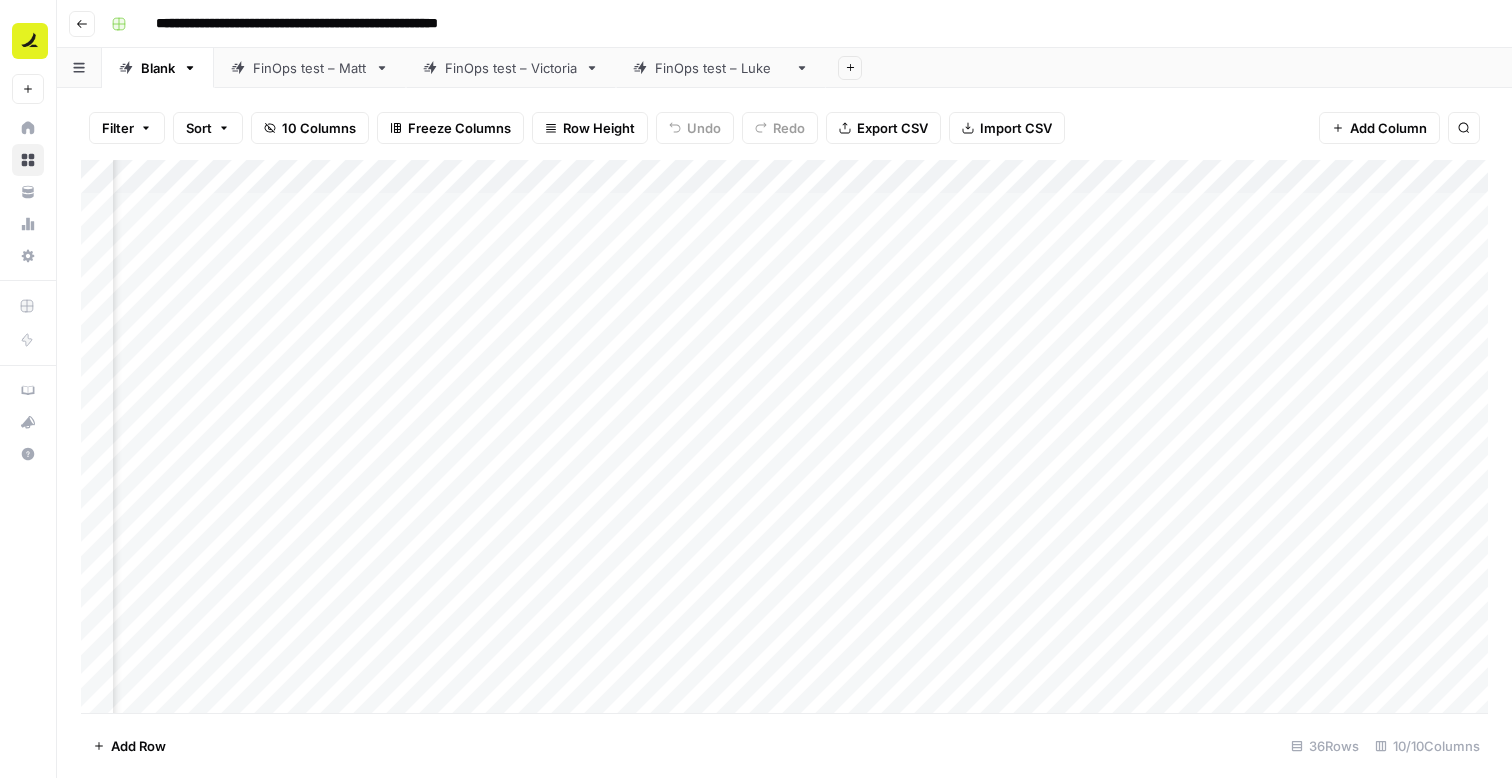 scroll, scrollTop: 0, scrollLeft: 0, axis: both 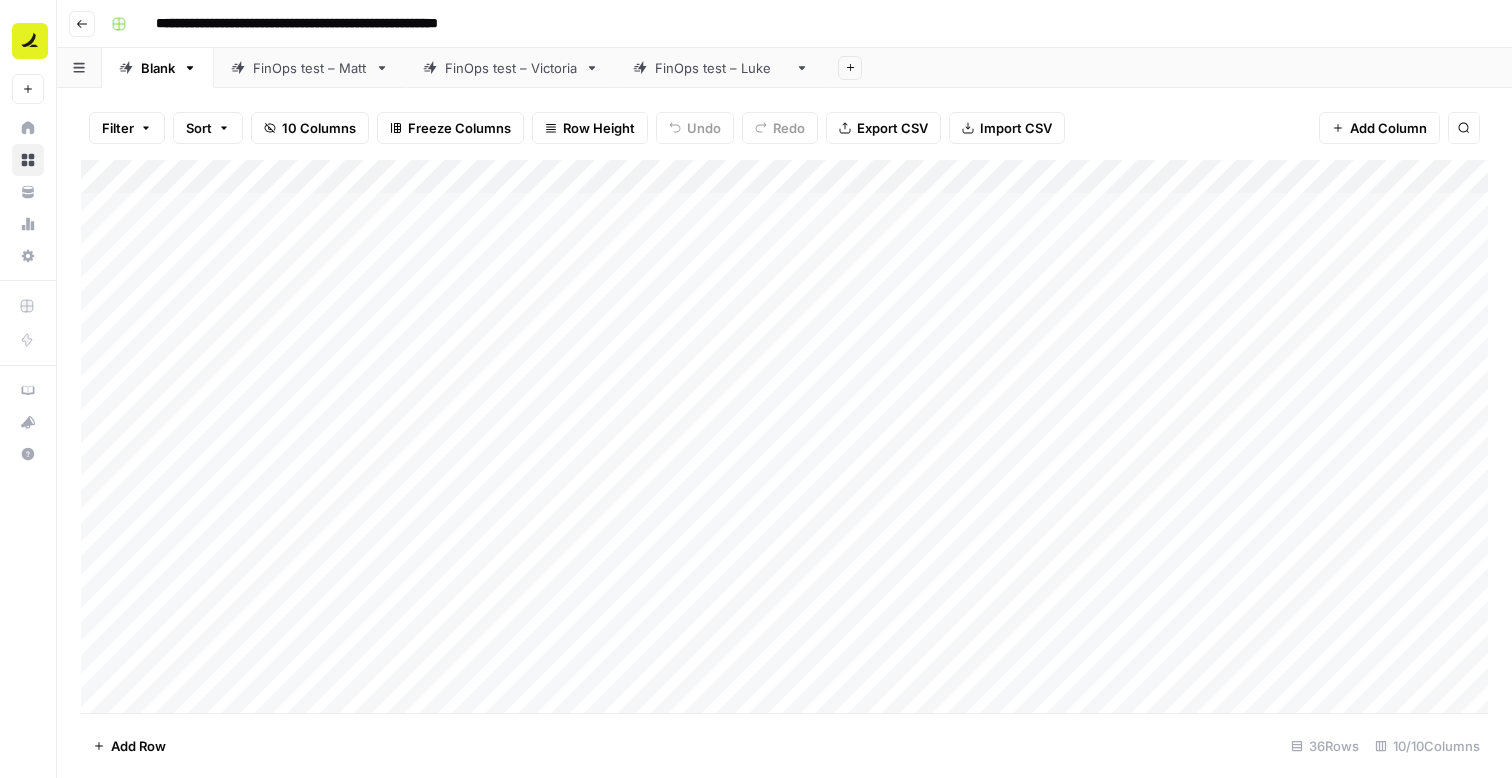 click on "FinOps test – Matt" at bounding box center (310, 68) 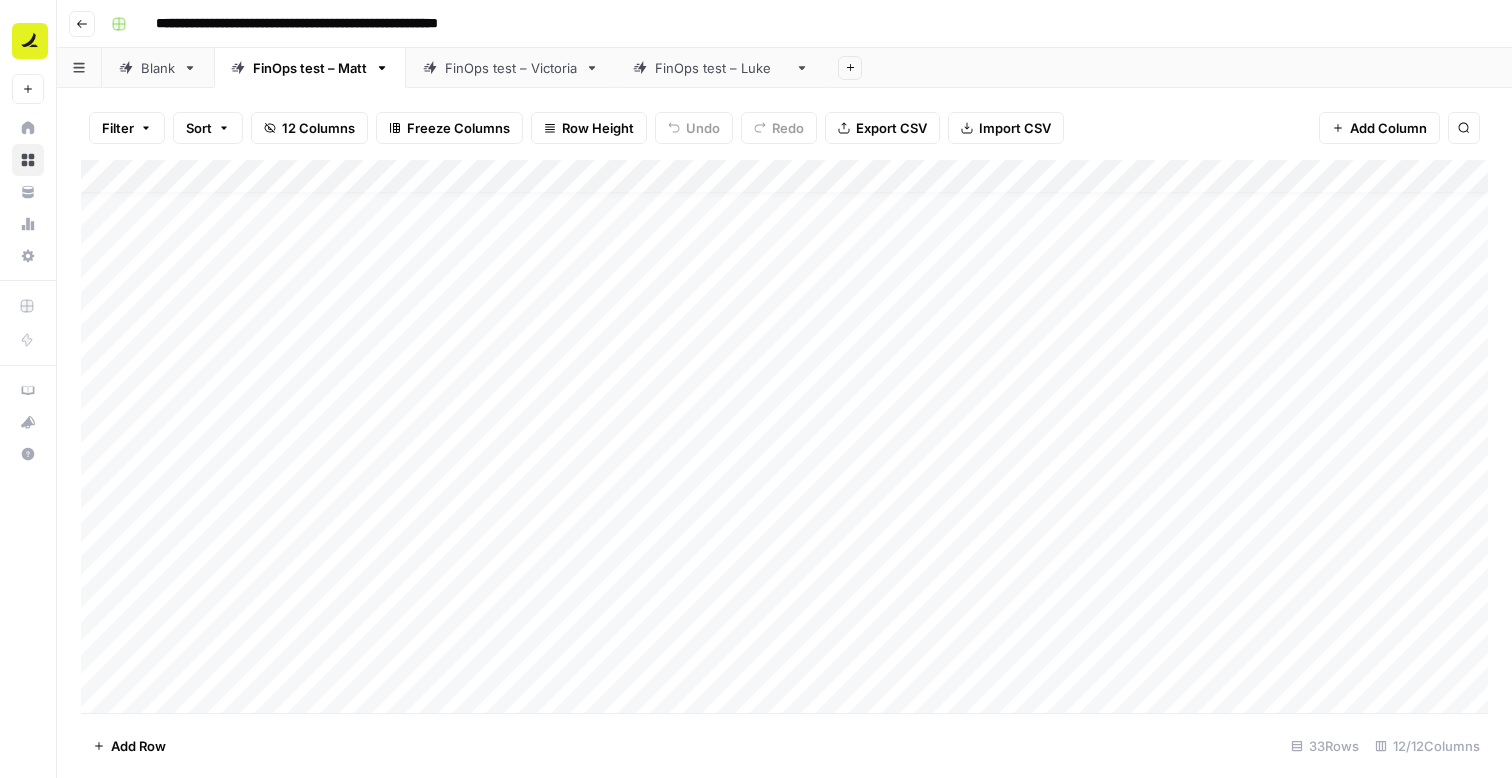 scroll, scrollTop: 0, scrollLeft: 0, axis: both 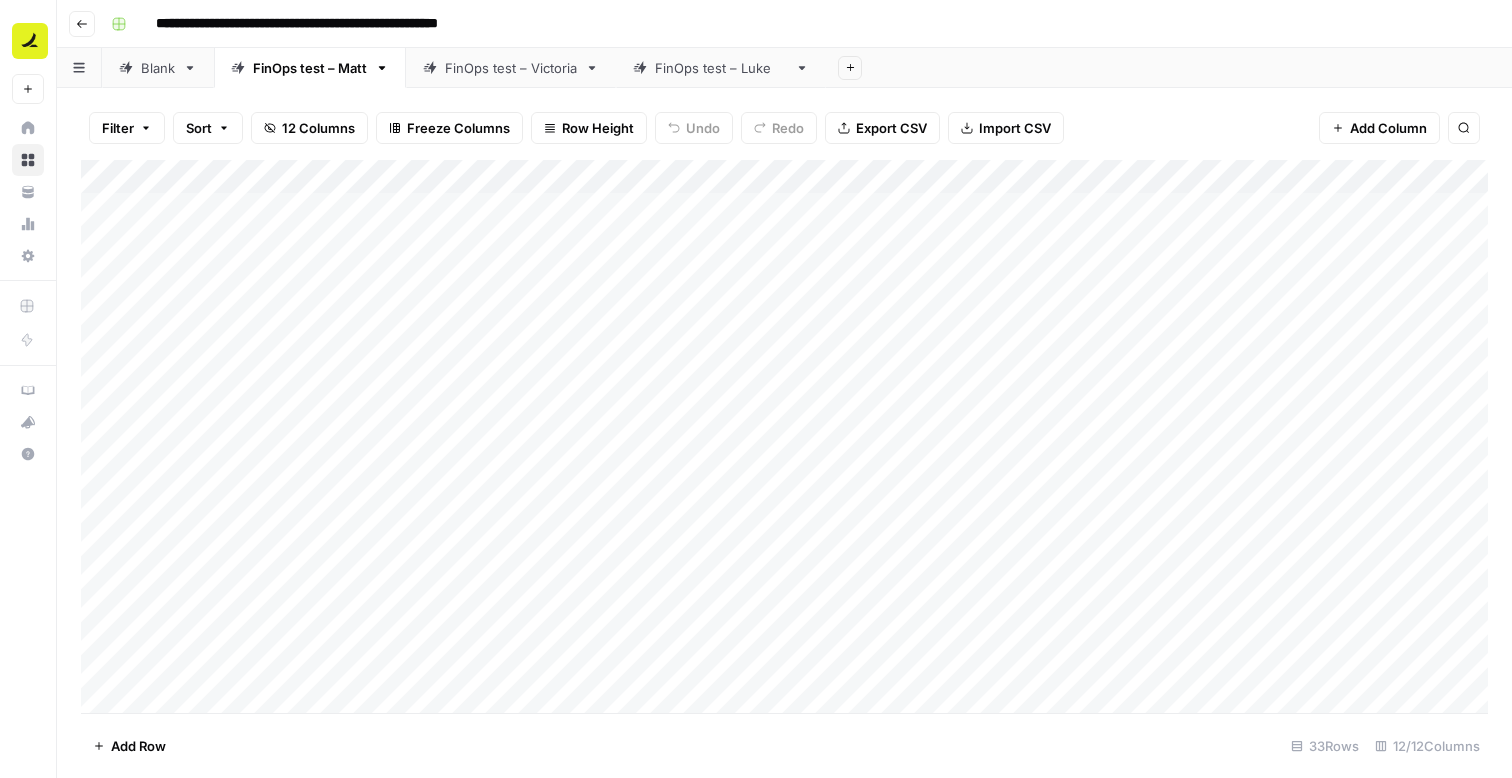 click on "FinOps test – [FIRST]" at bounding box center (511, 68) 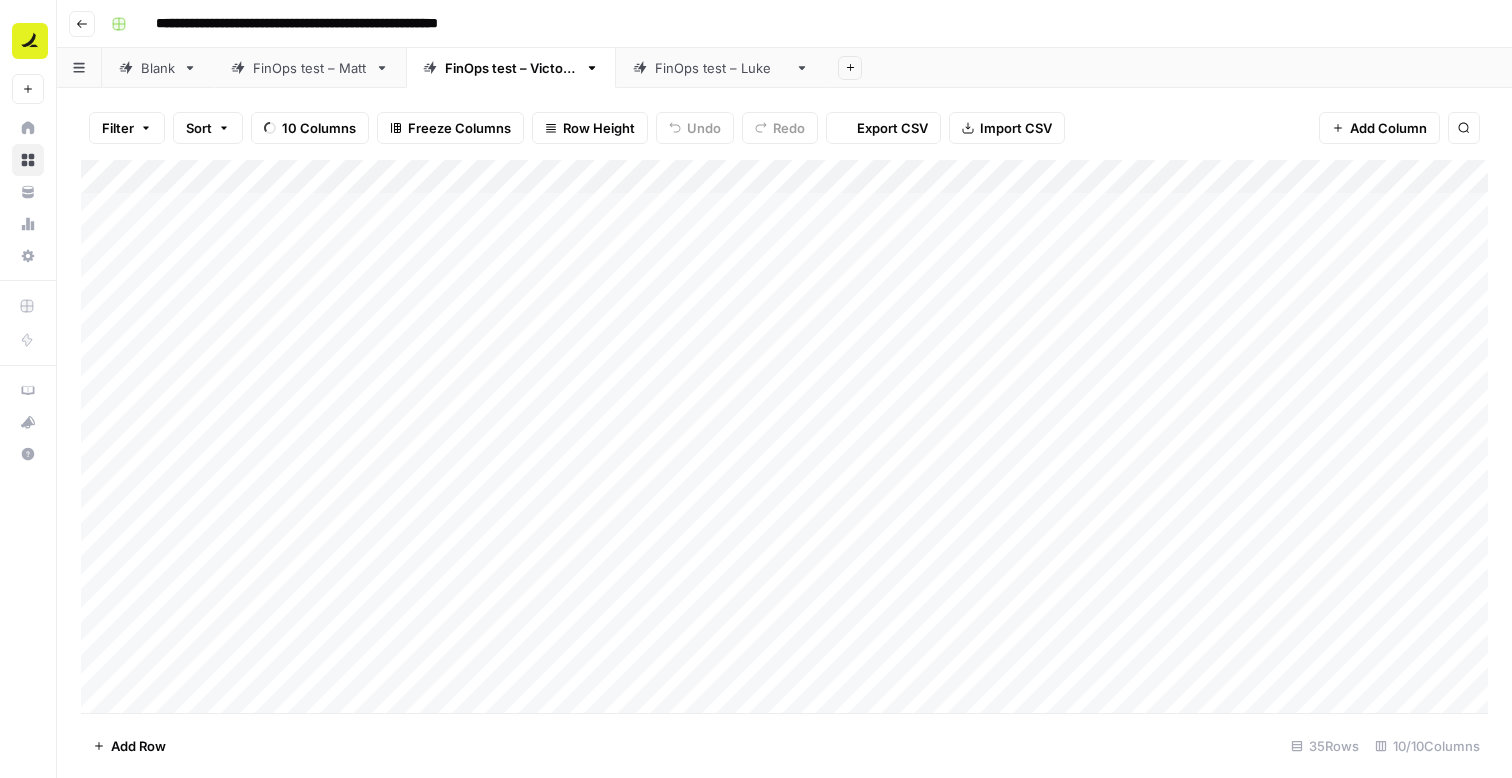 scroll, scrollTop: 703, scrollLeft: 0, axis: vertical 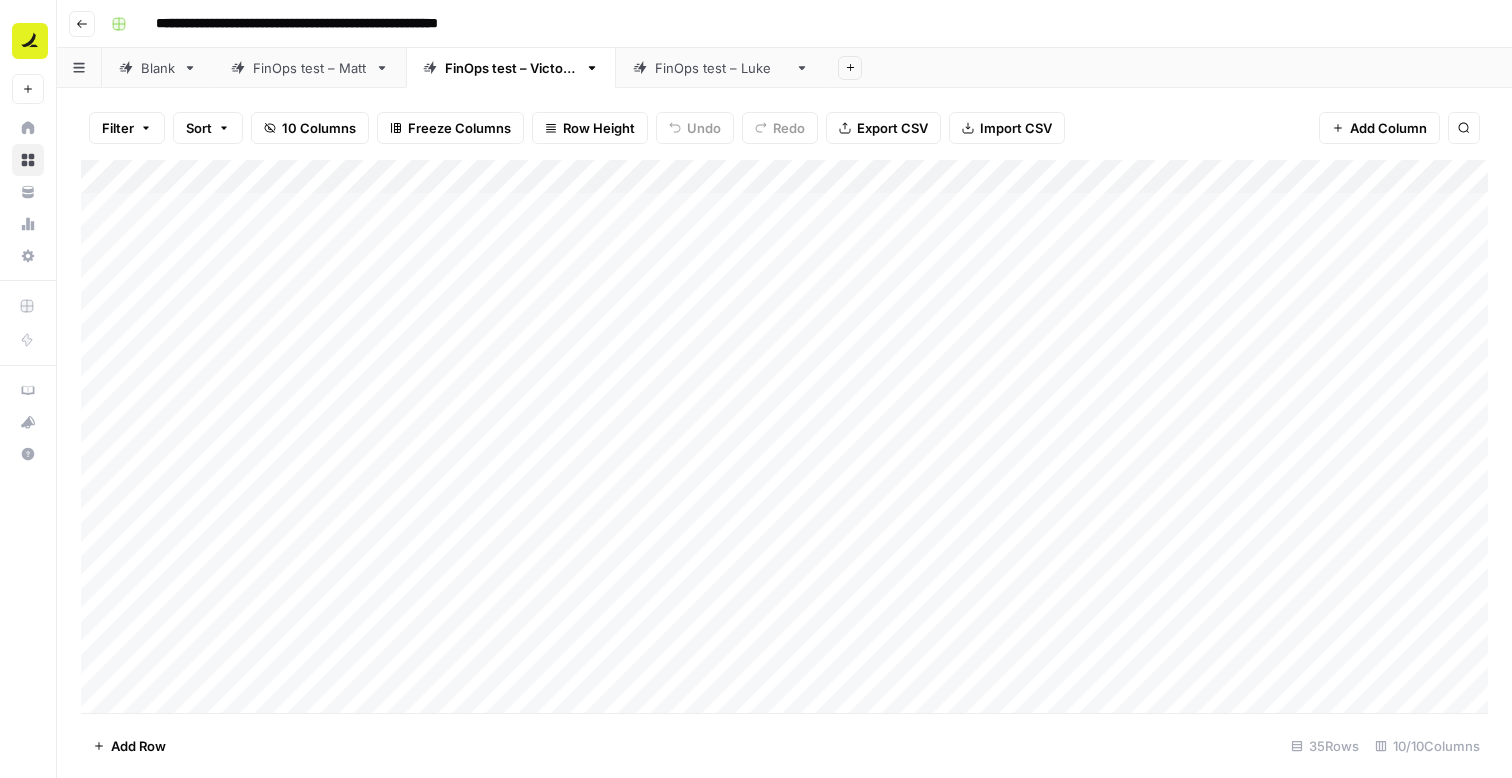 click on "FinOps test – [FIRST]" at bounding box center (721, 68) 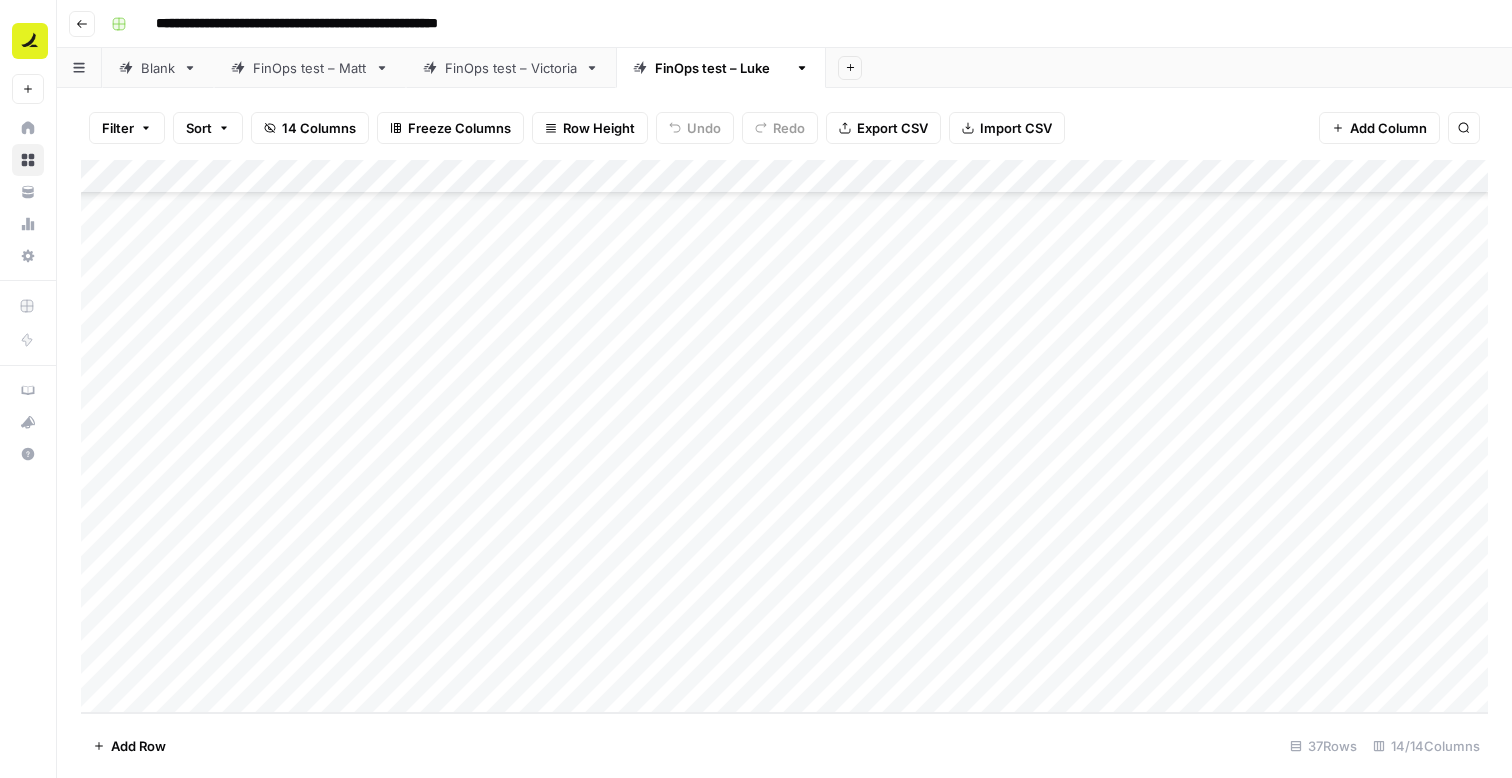 click 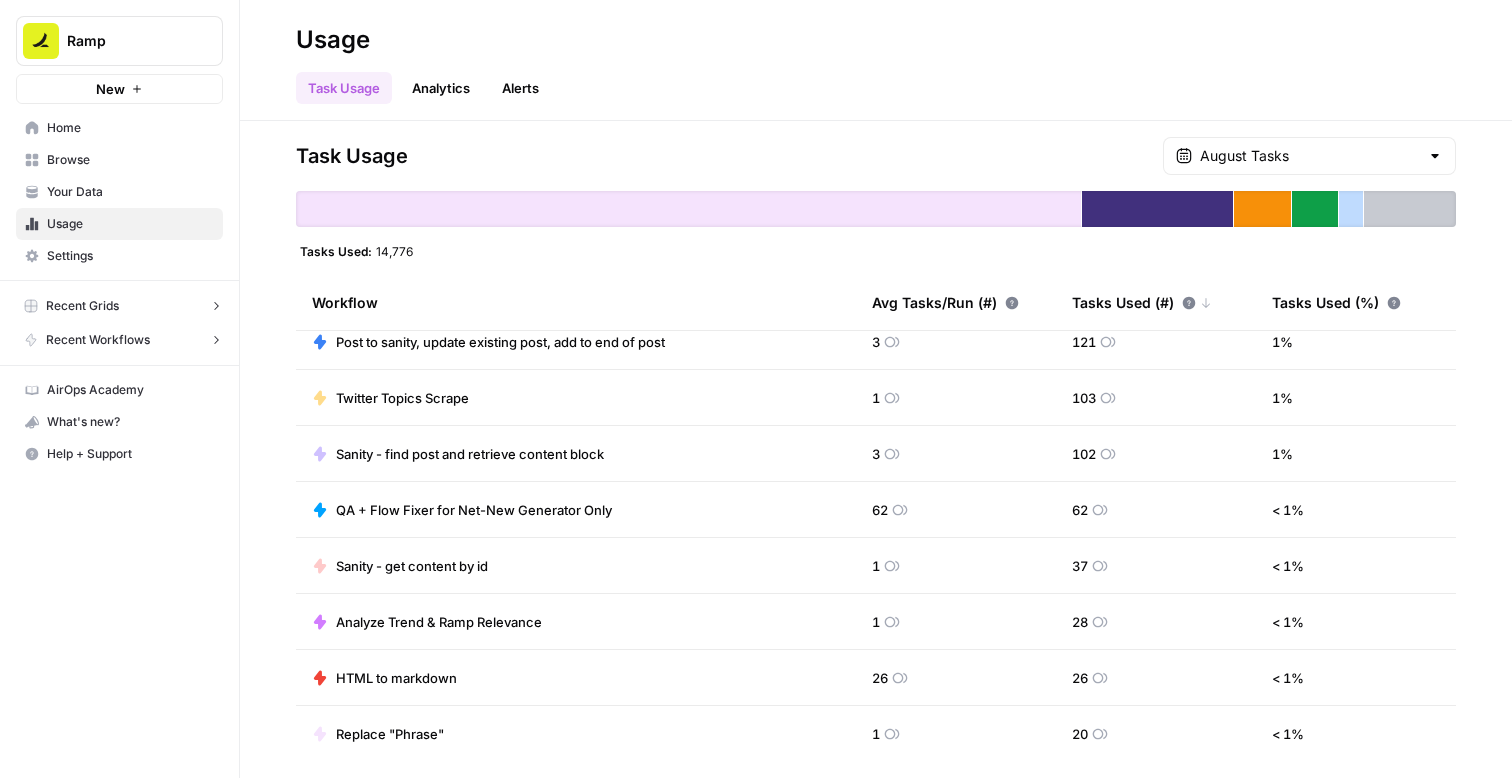 click on "Sanity - find post and retrieve content block" at bounding box center (470, 454) 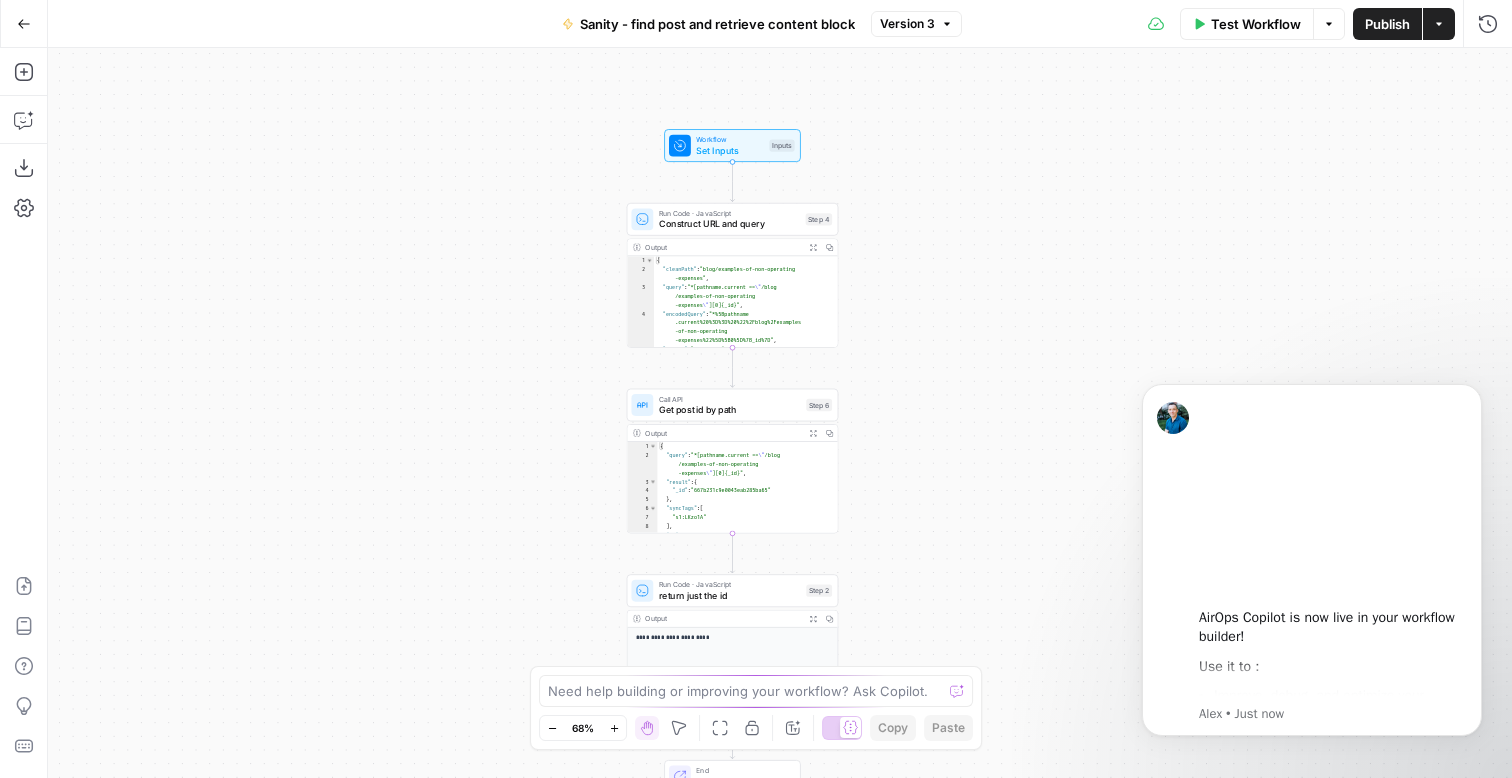 click 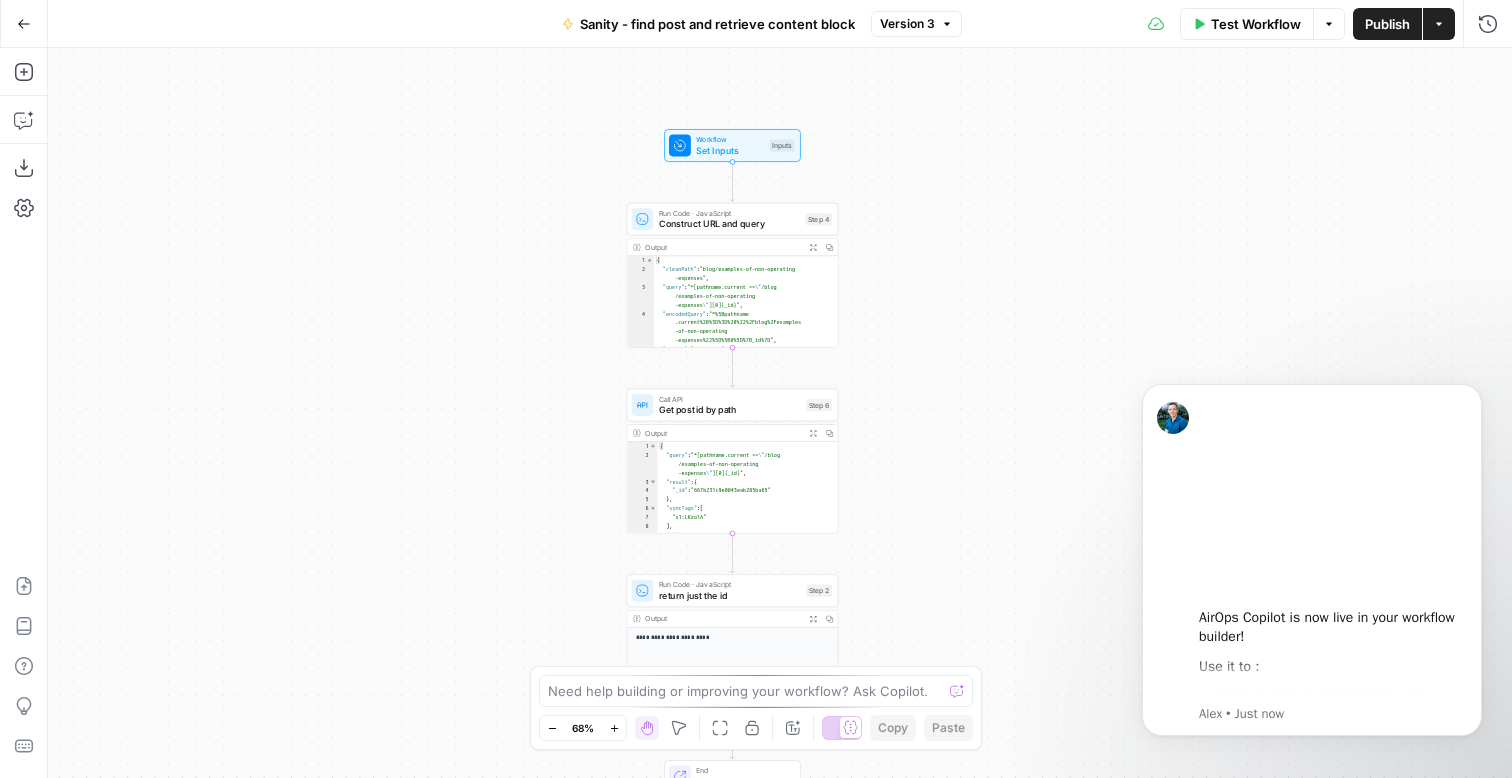 click 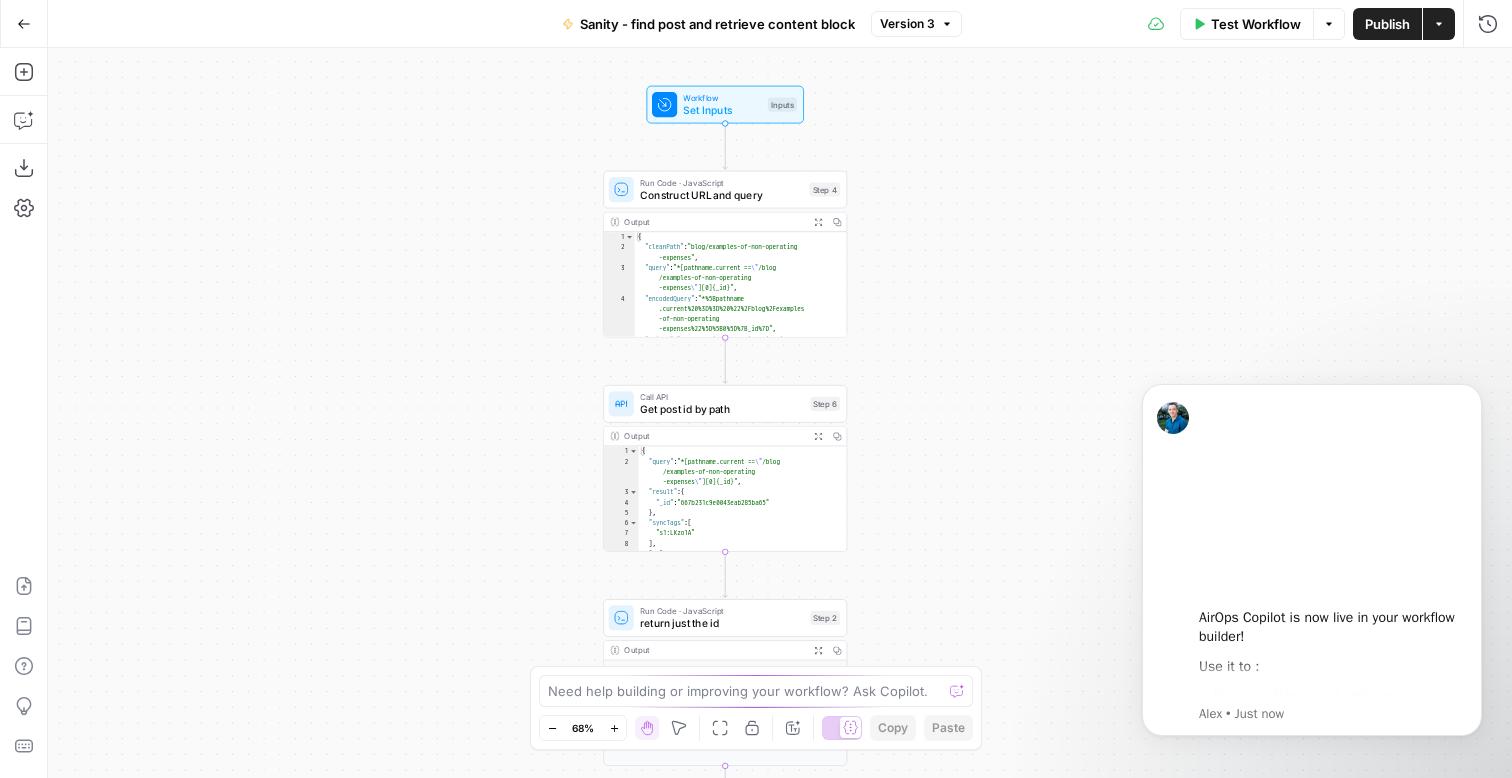 click 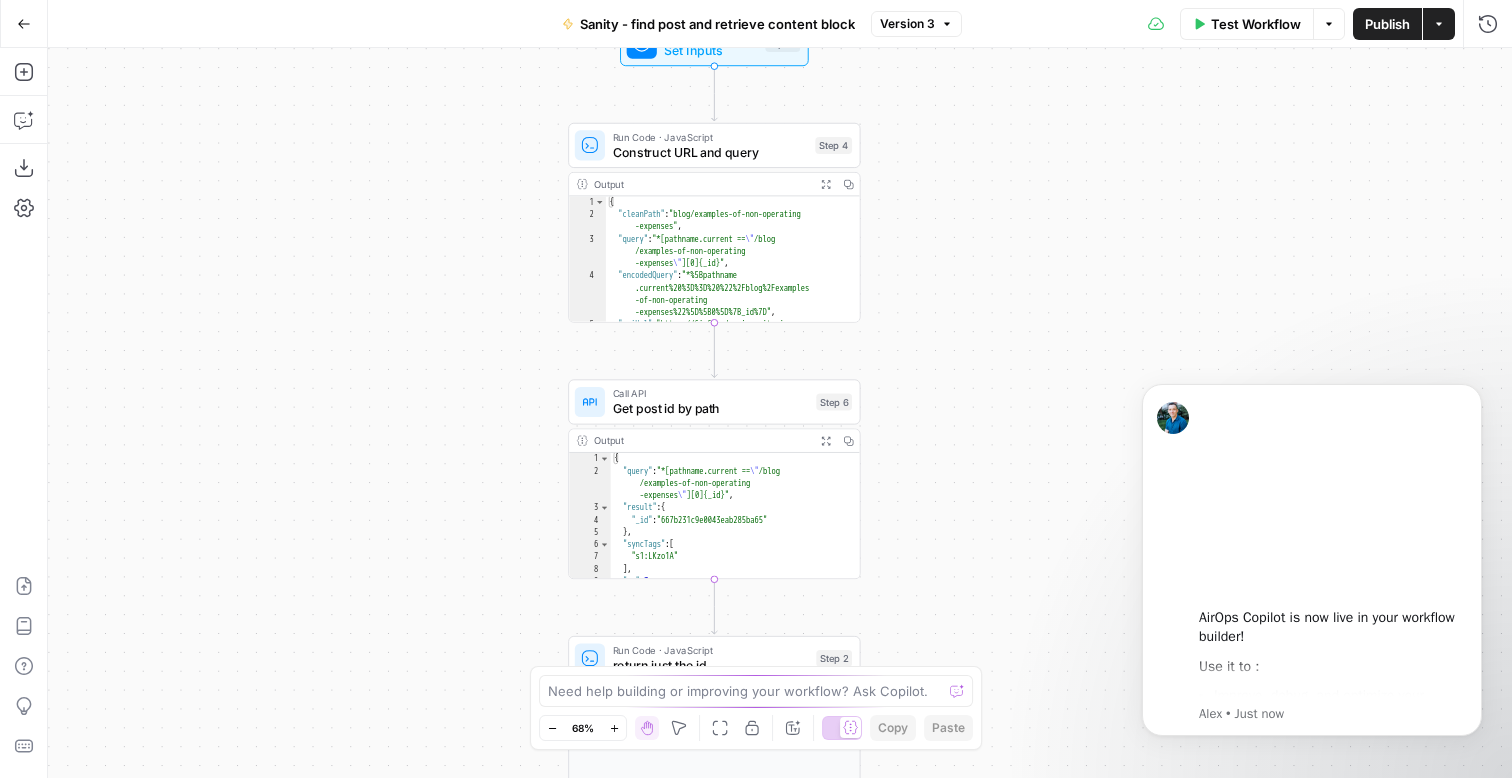 click 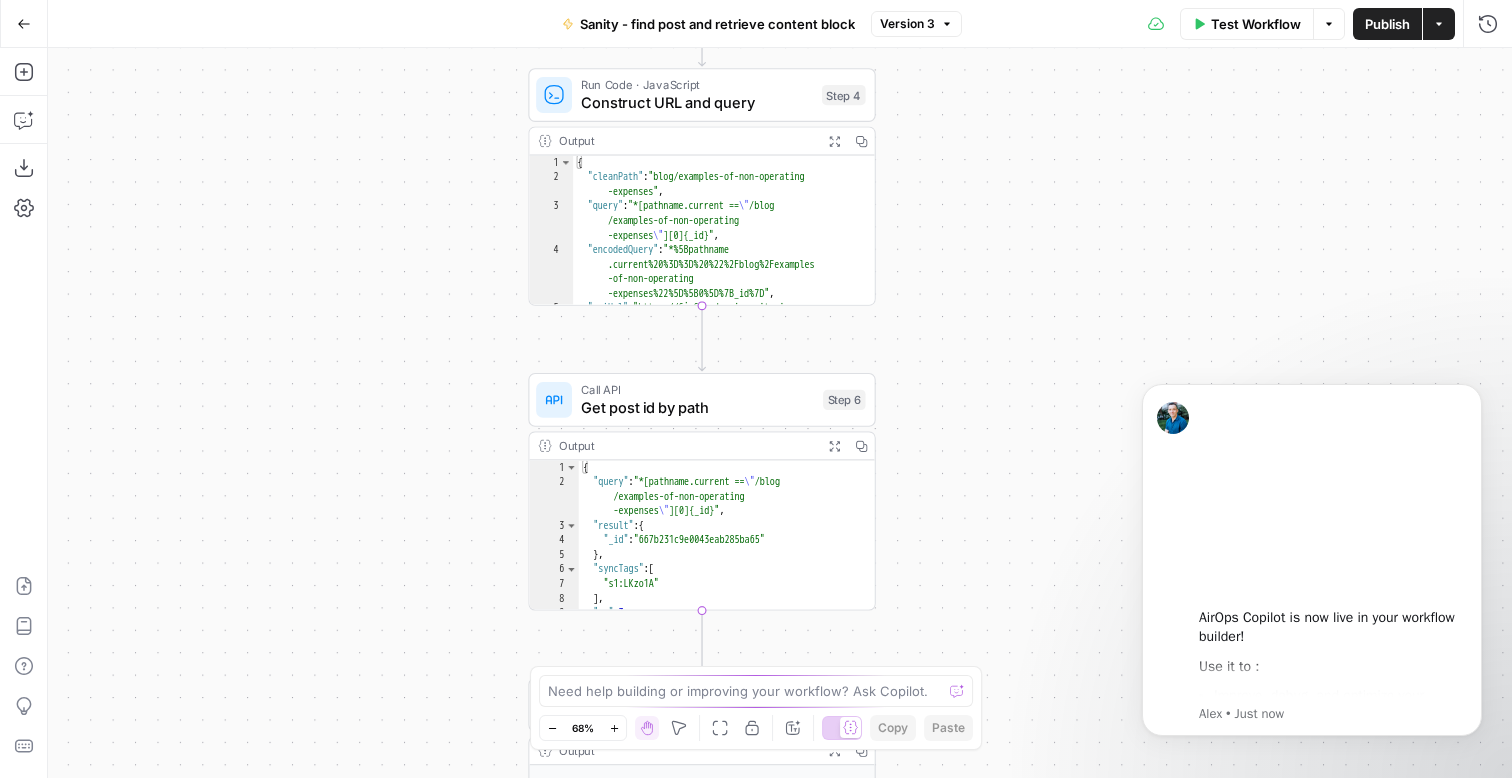 click 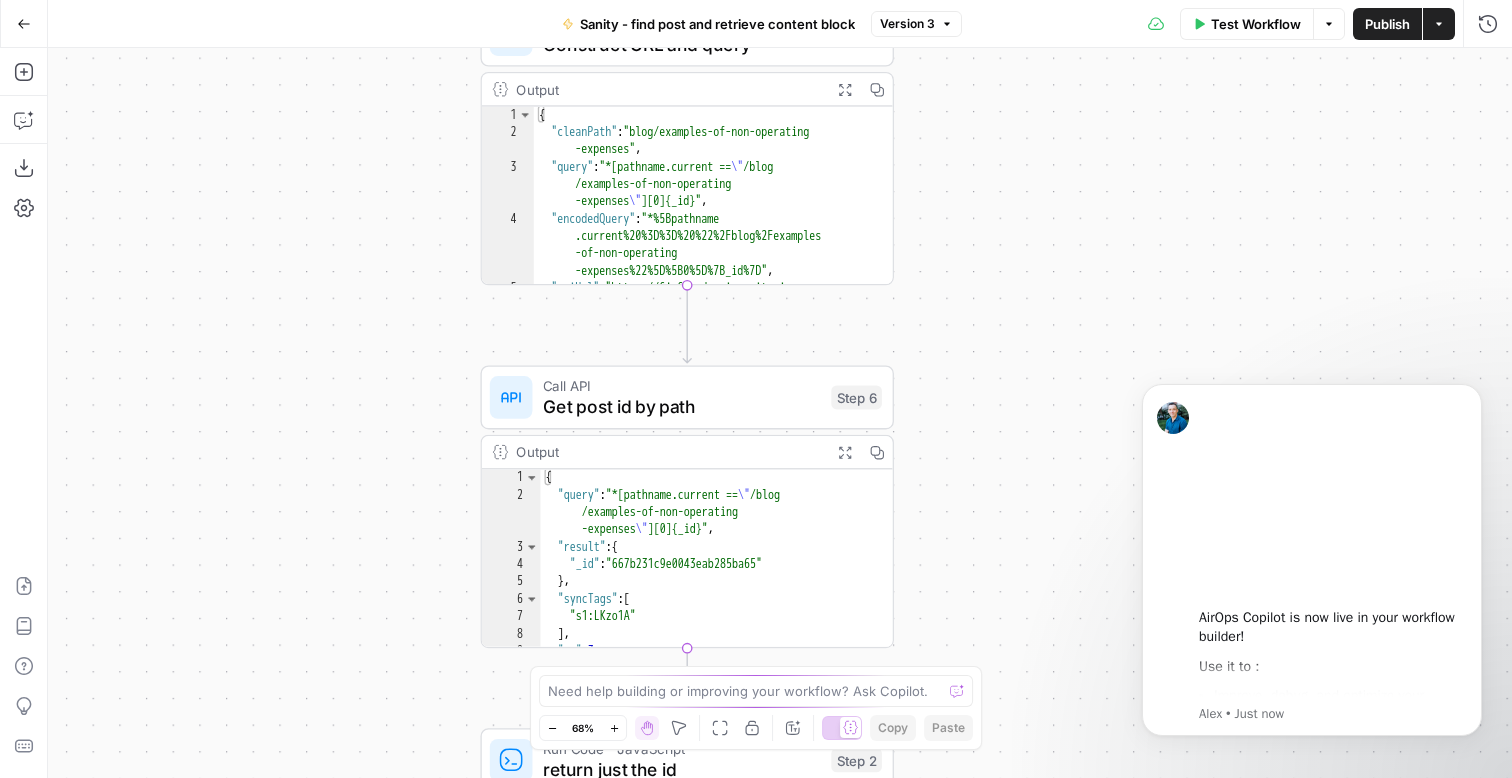 click 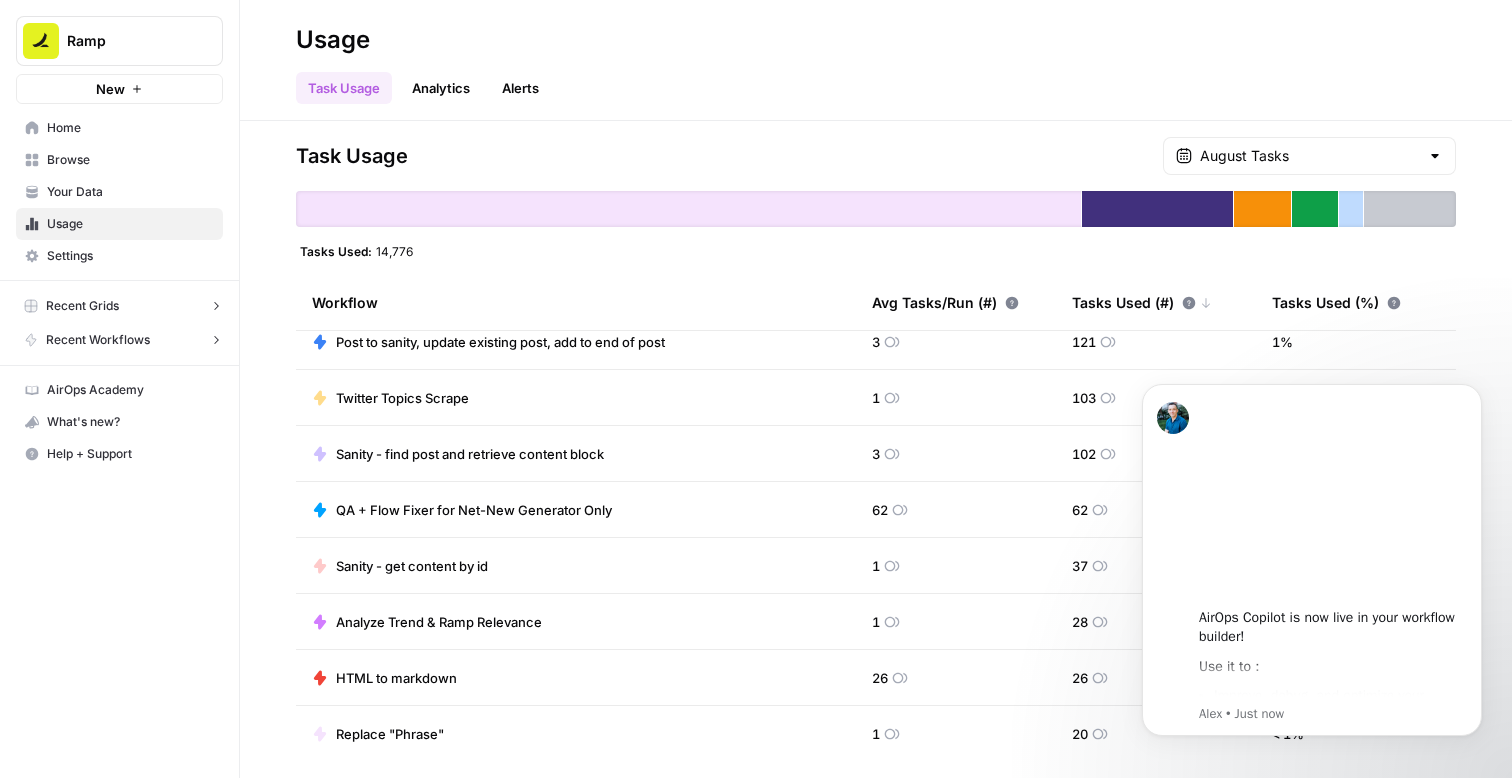 click on "Home" at bounding box center [130, 128] 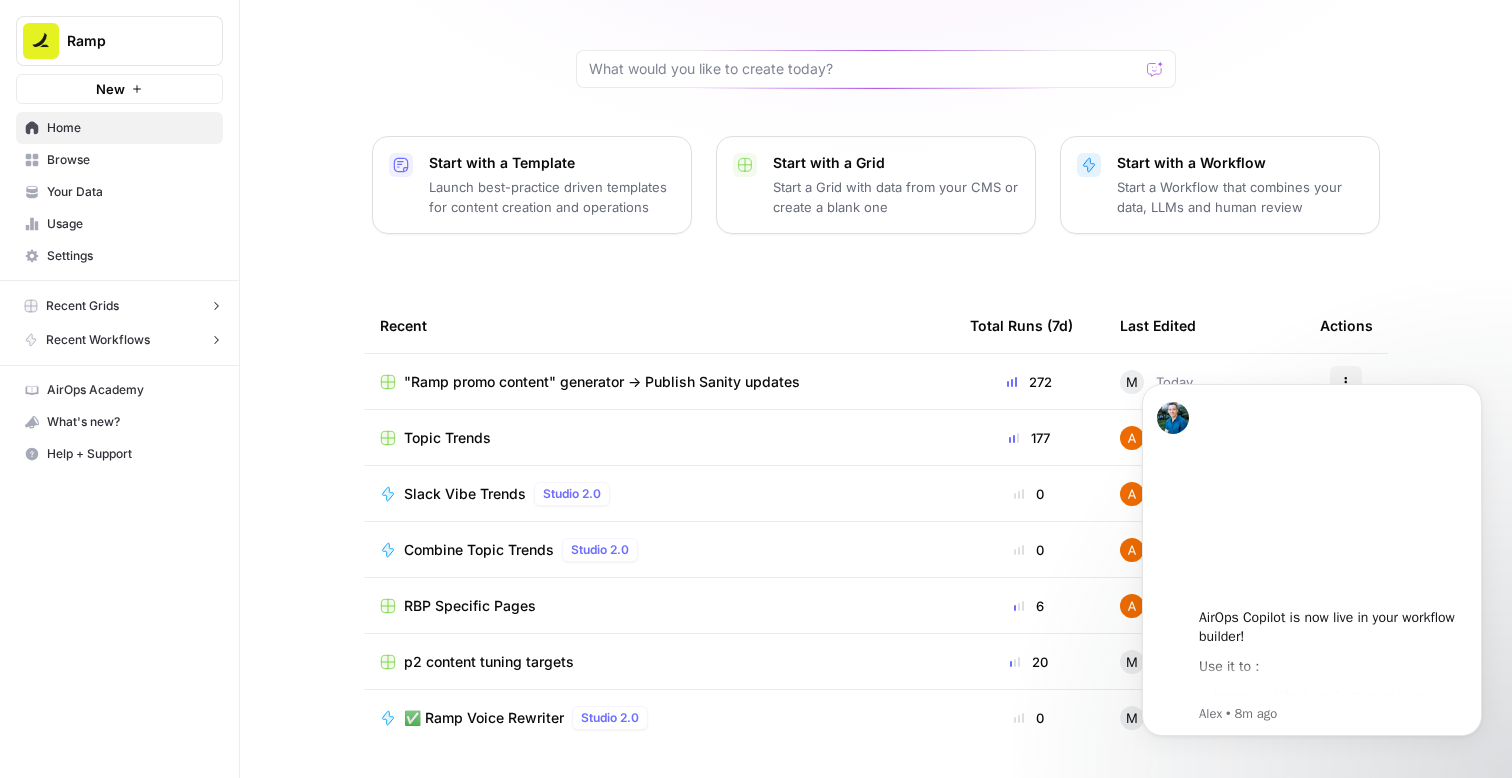 scroll, scrollTop: 0, scrollLeft: 0, axis: both 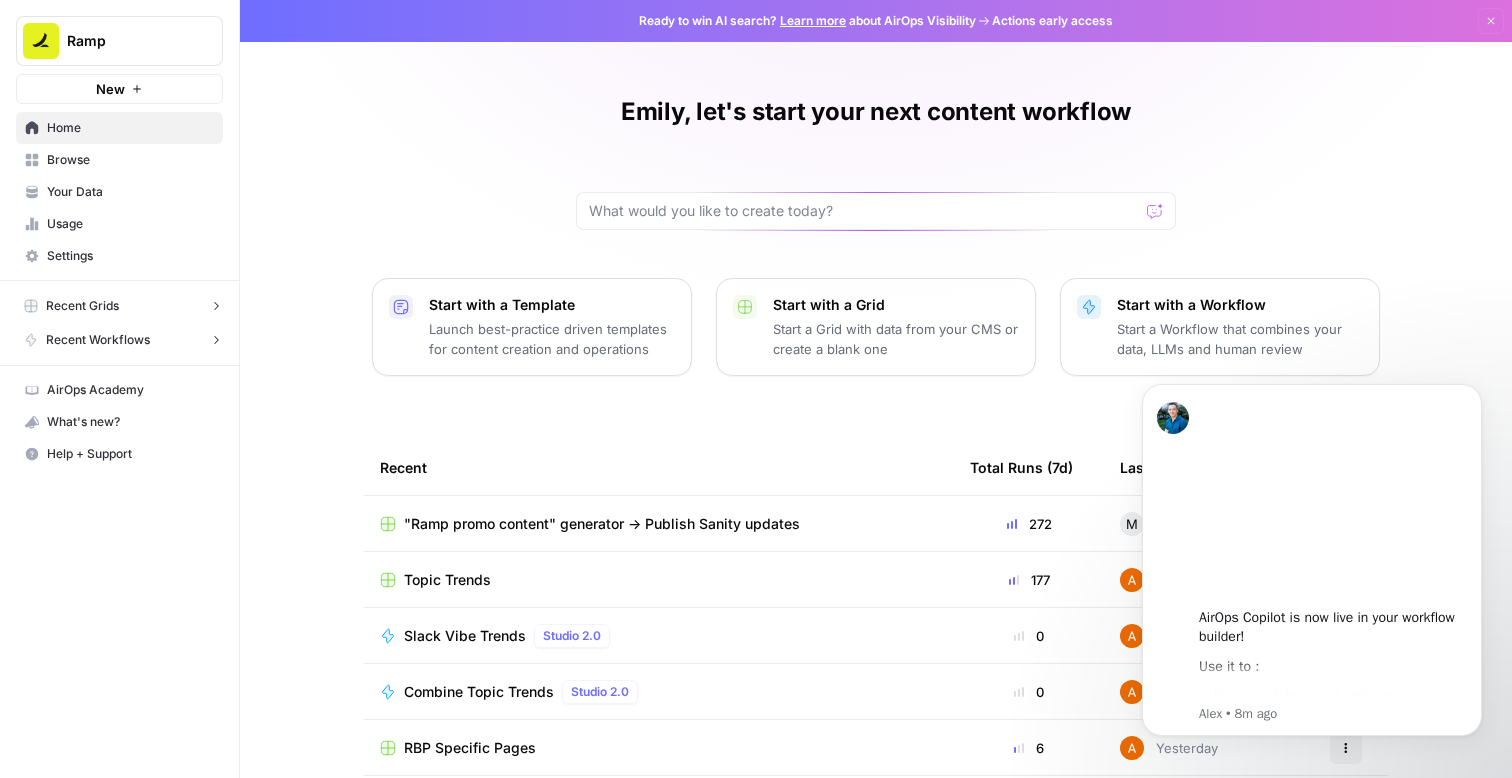 click on "Browse" at bounding box center [130, 160] 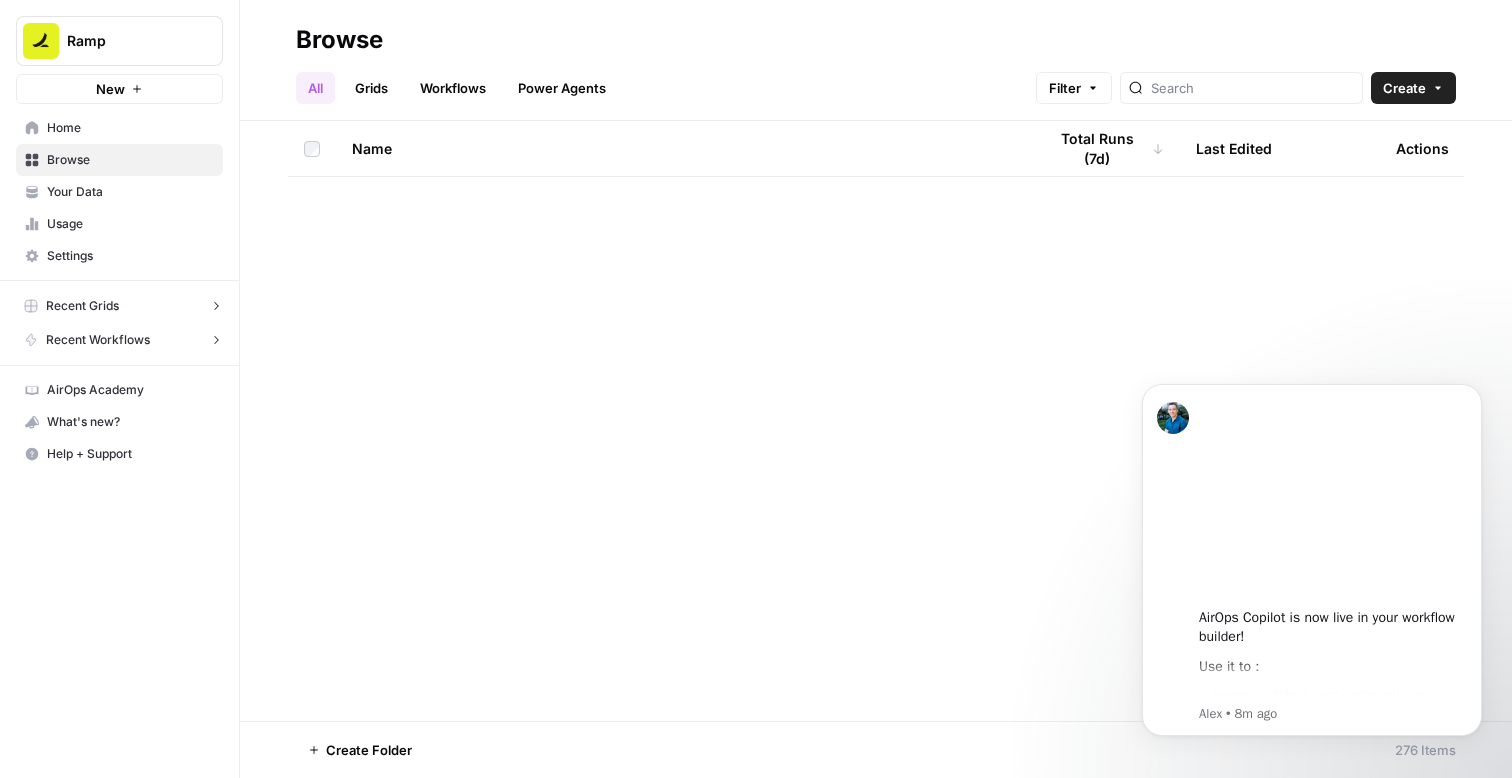 scroll, scrollTop: 0, scrollLeft: 0, axis: both 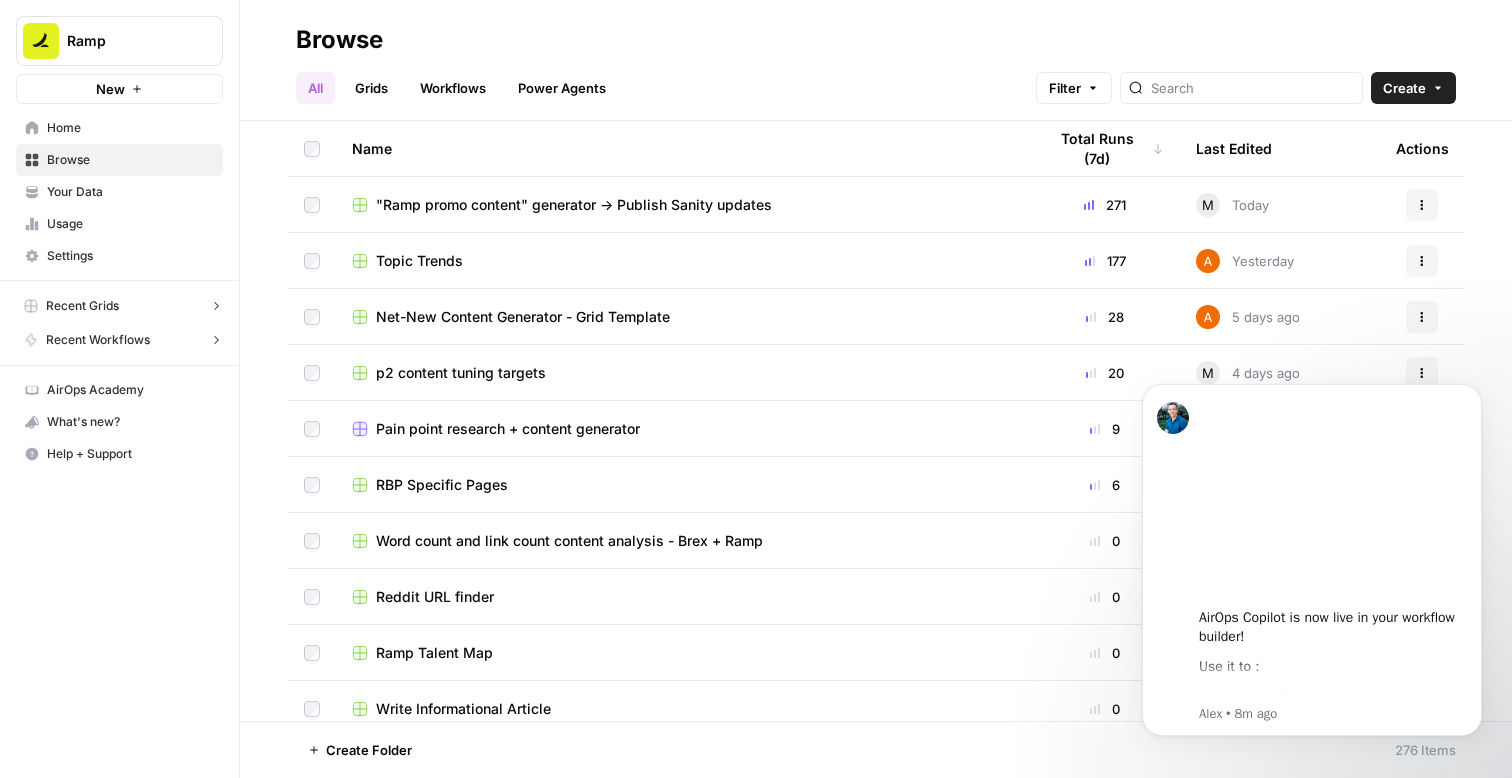 click on ""Ramp promo content" generator -> Publish Sanity updates" at bounding box center [574, 205] 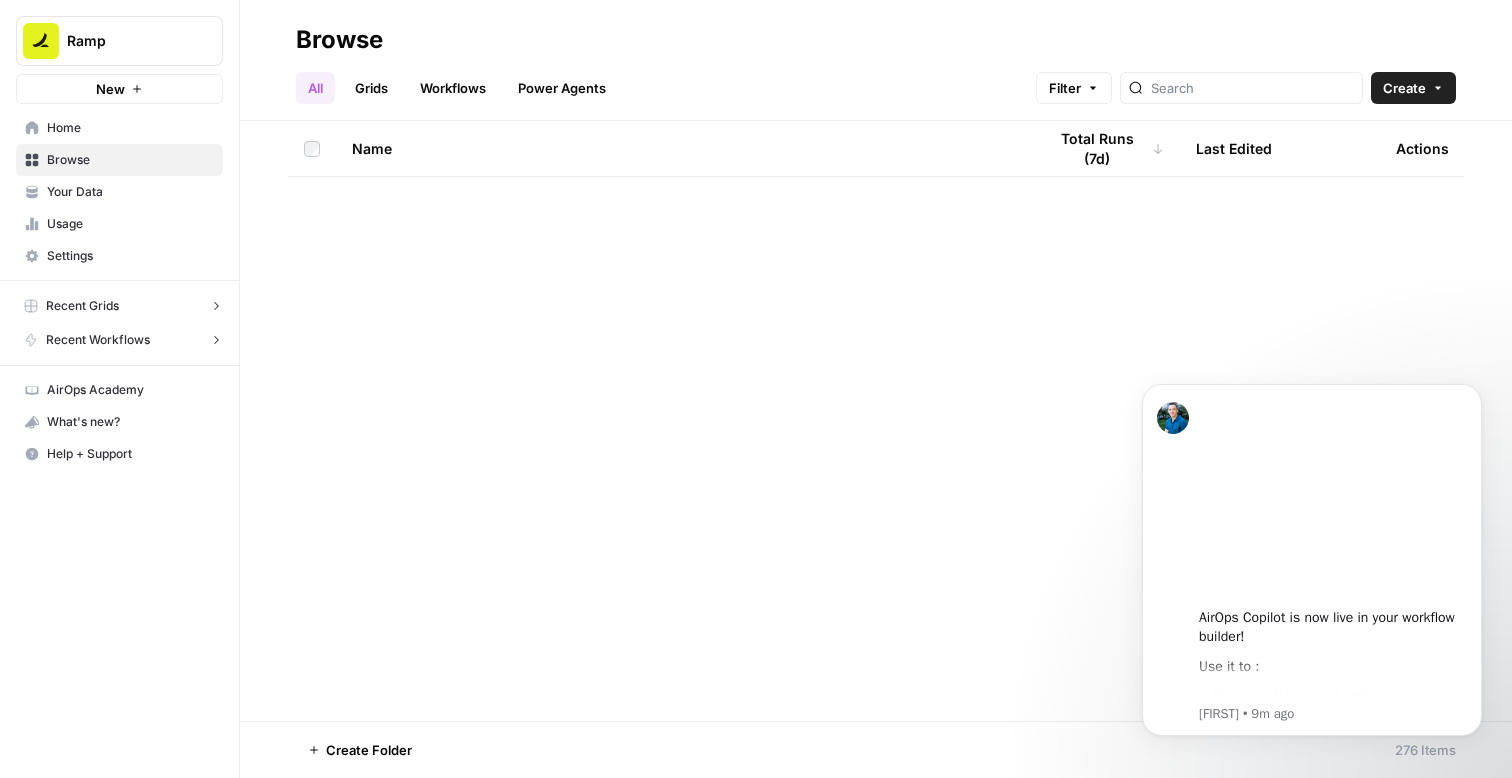 scroll, scrollTop: 0, scrollLeft: 0, axis: both 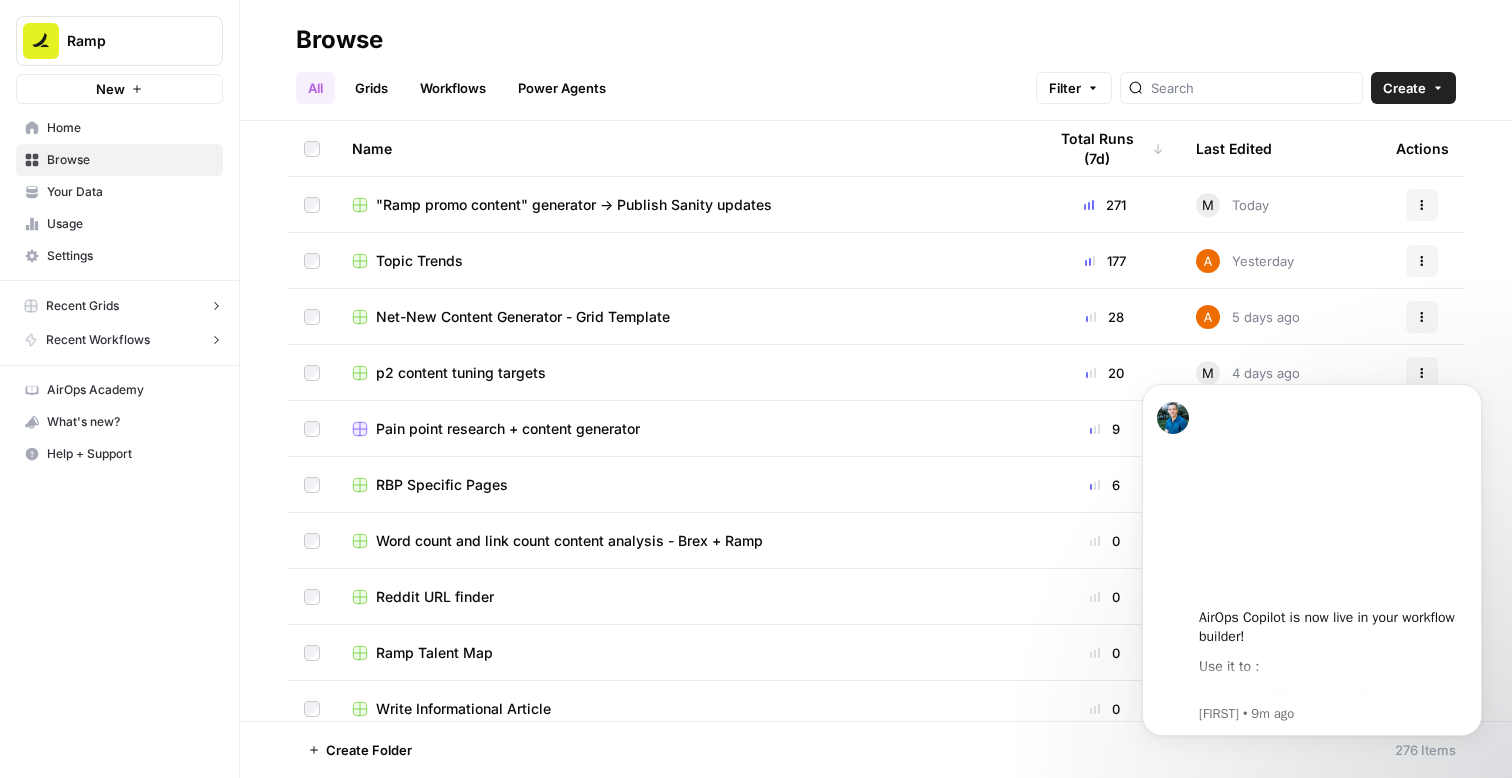 click on "AirOps Academy" at bounding box center [130, 390] 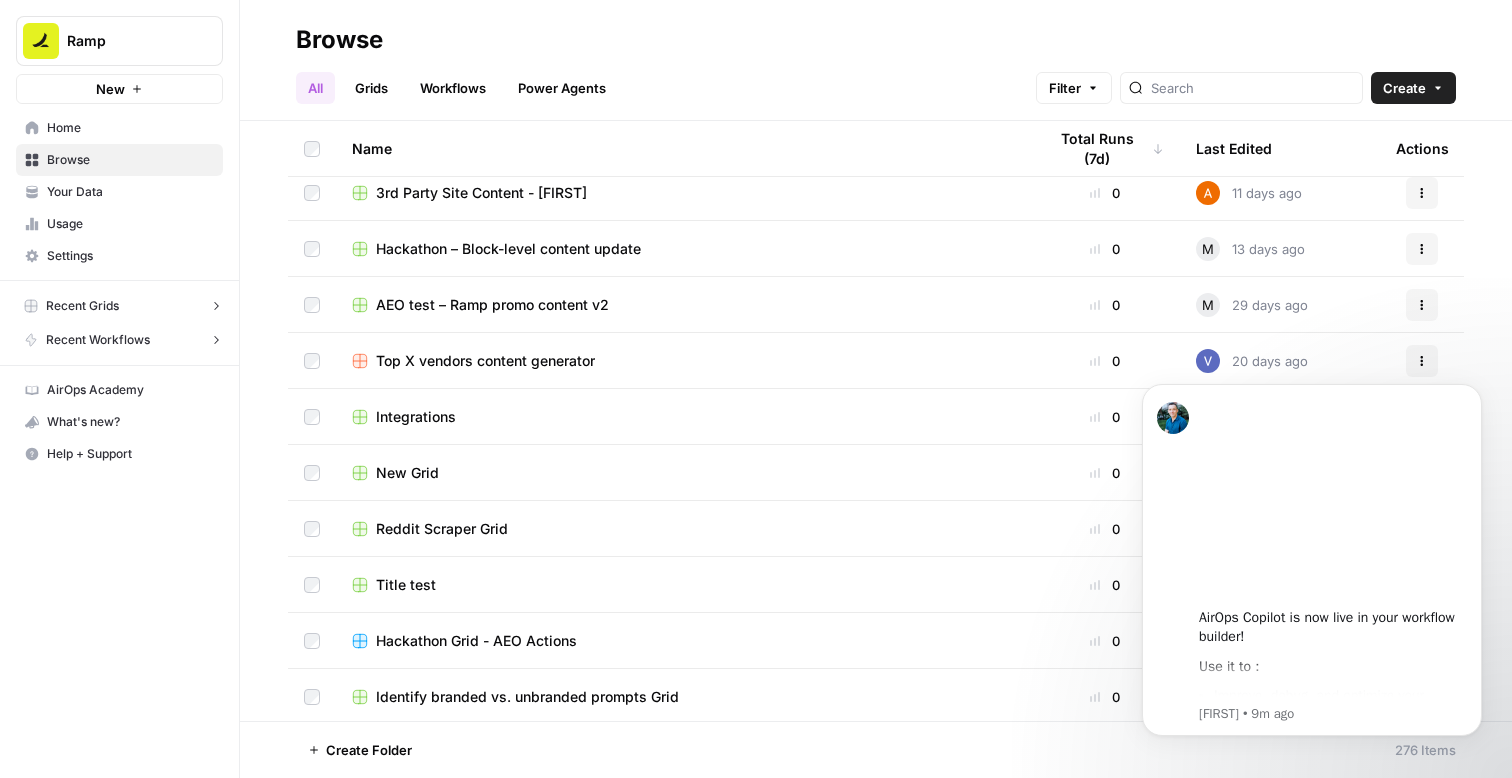 scroll, scrollTop: 628, scrollLeft: 0, axis: vertical 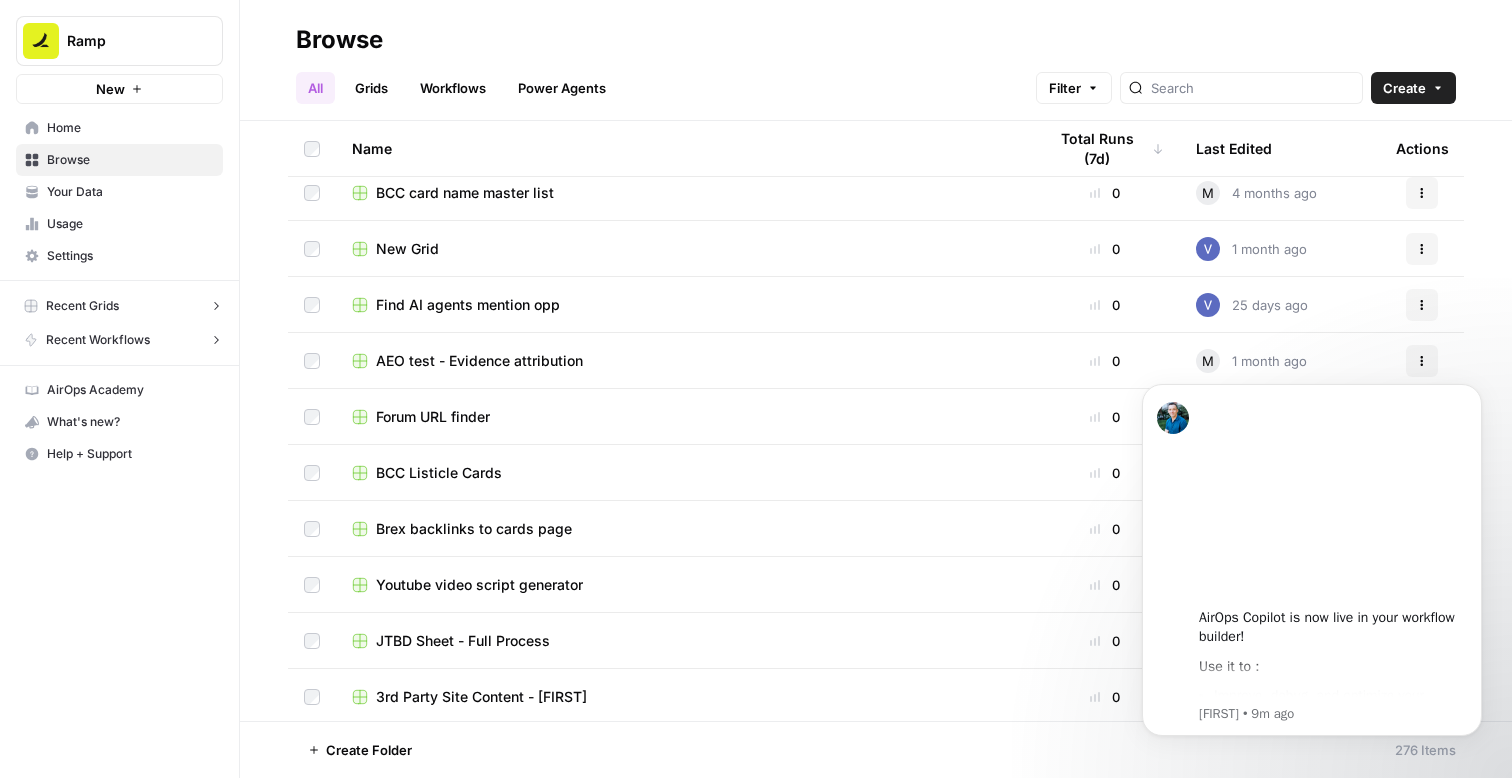 click on "Find AI agents mention opp" at bounding box center [468, 305] 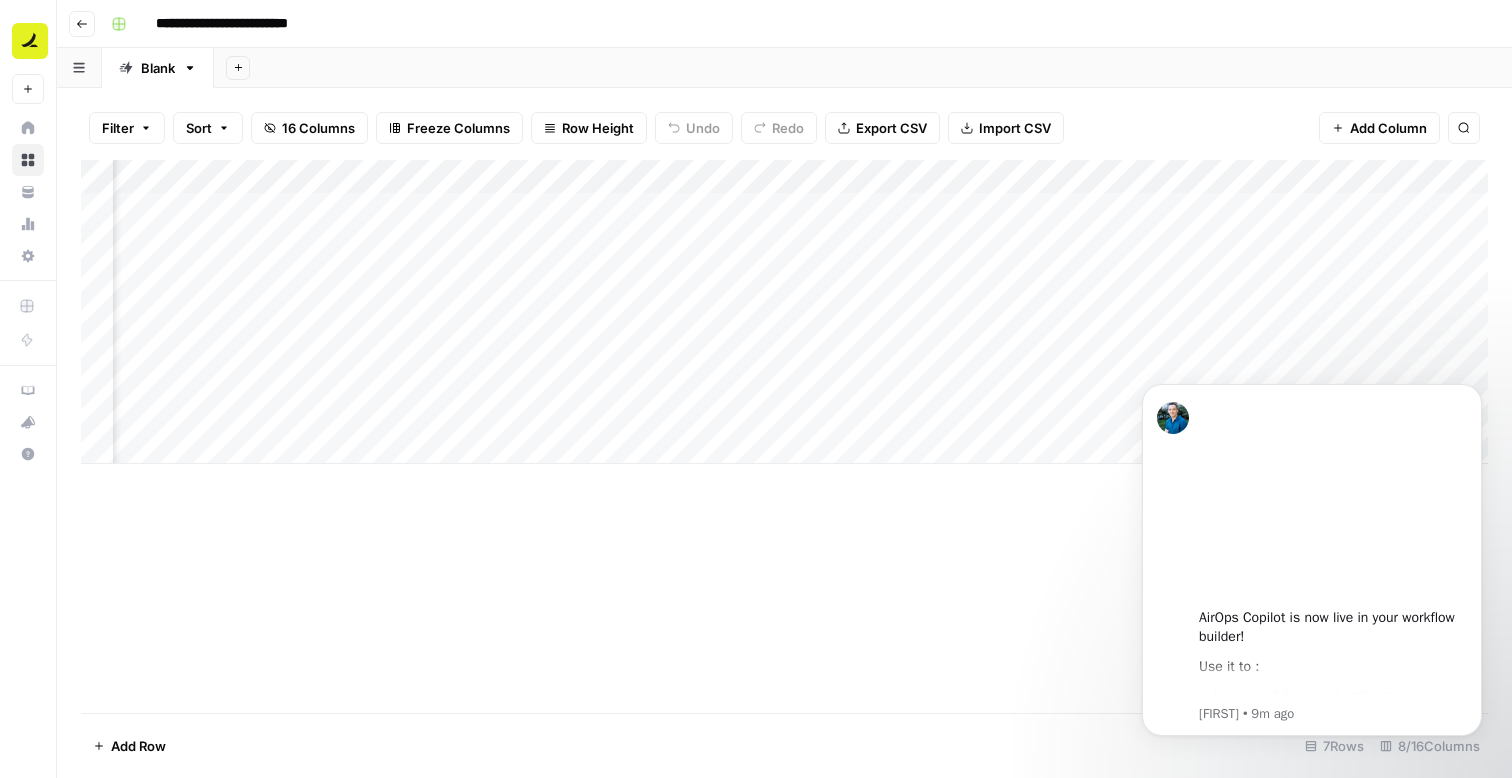 scroll, scrollTop: 0, scrollLeft: 0, axis: both 